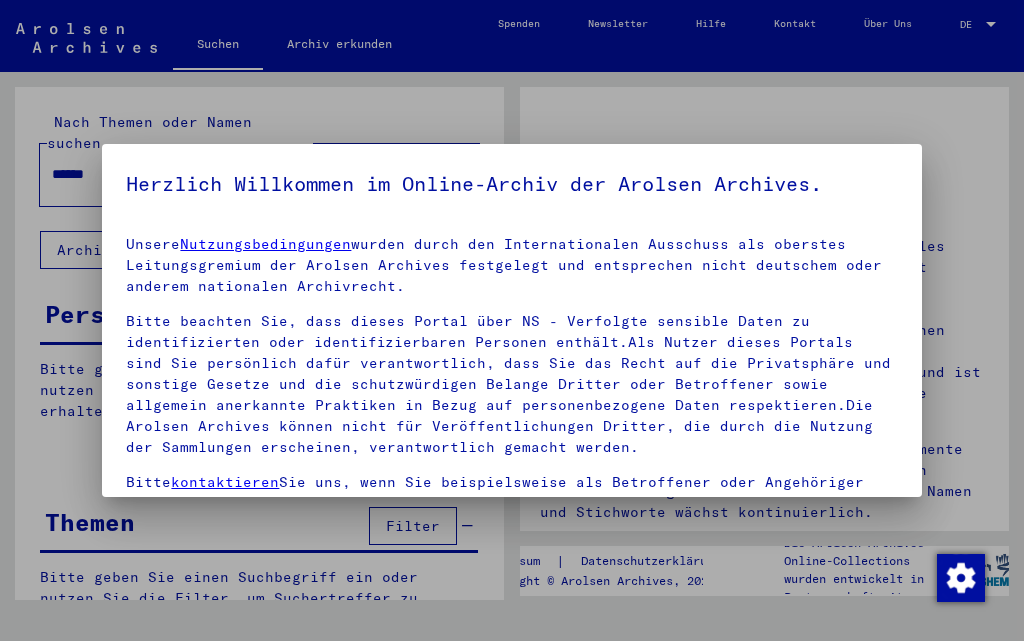scroll, scrollTop: 0, scrollLeft: 0, axis: both 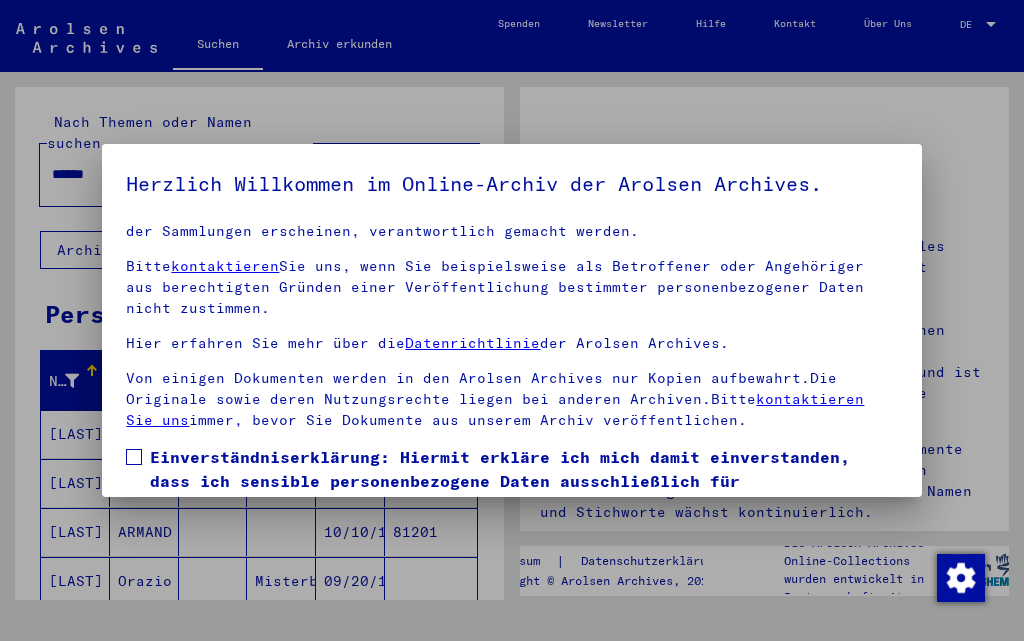 click at bounding box center (134, 457) 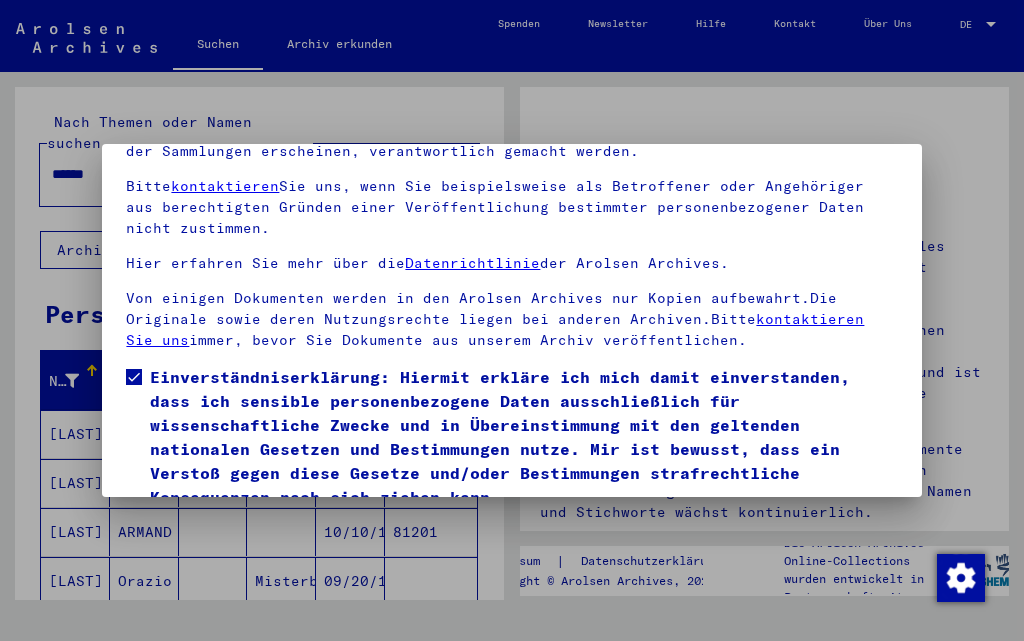 scroll, scrollTop: 164, scrollLeft: 0, axis: vertical 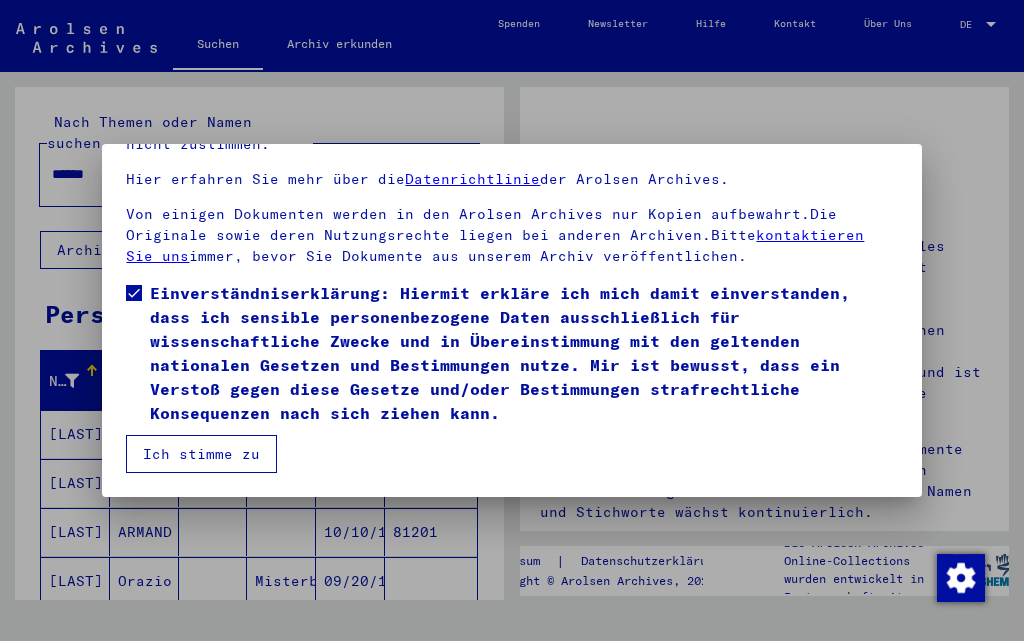 click on "Ich stimme zu" at bounding box center (201, 454) 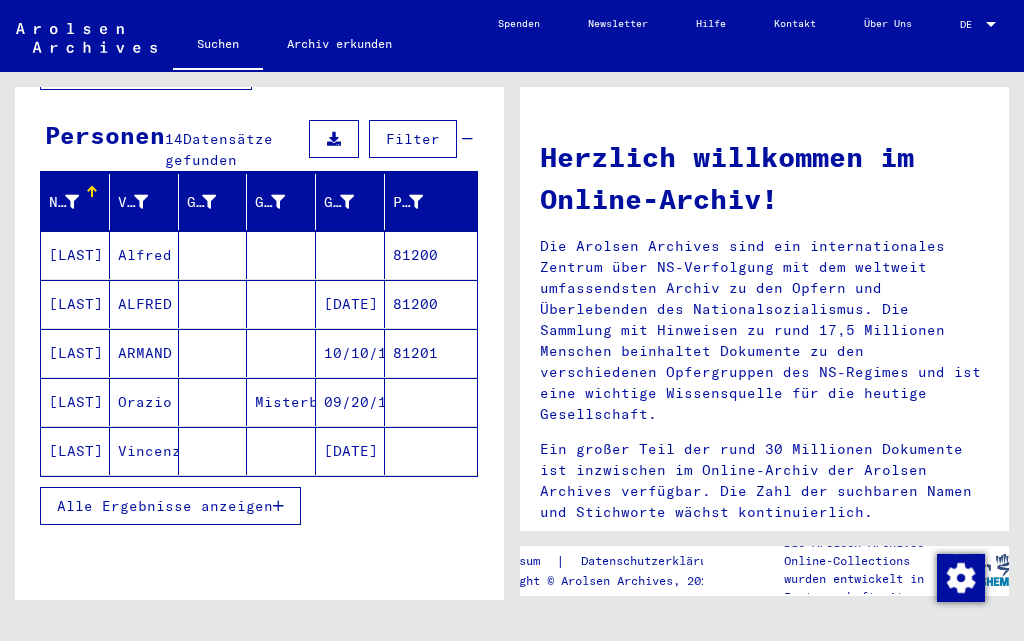 scroll, scrollTop: 200, scrollLeft: 0, axis: vertical 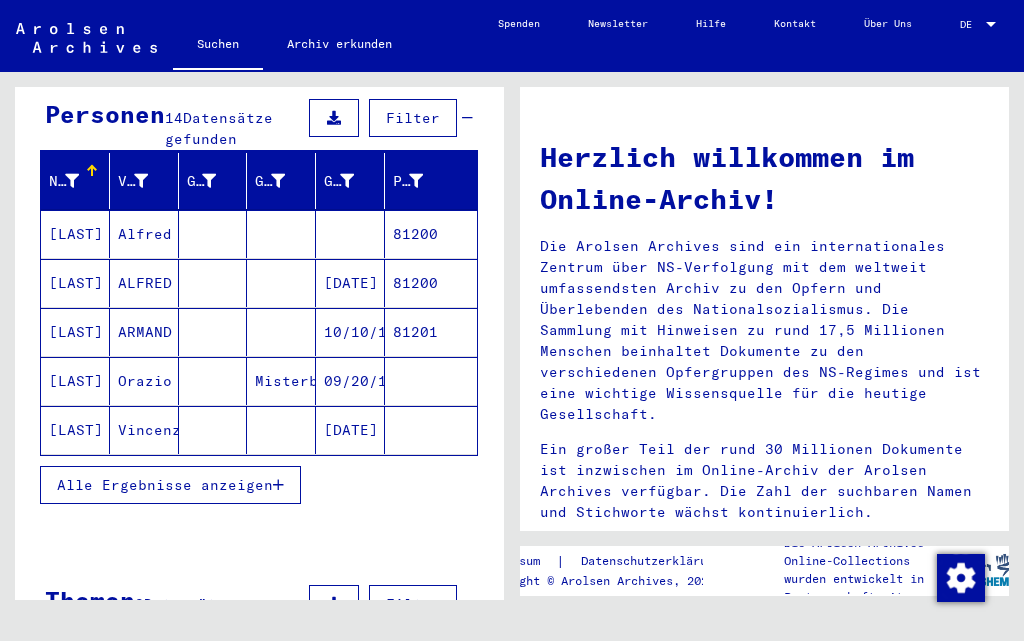 click on "Nachname   Vorname   Geburtsname   Geburt‎   Geburtsdatum   Prisoner #   [LAST]   [FIRST]         81200   [LAST]   [FIRST]         [DATE]   81200   [LAST]   [FIRST]         [DATE]   81201   [LAST]   [FIRST]      [CITY]   [DATE]      [LAST]   [FIRST]         [DATE]     Alle Ergebnisse anzeigen  Signature Nachname Vorname Geburtsname Geburt‎ Geburtsdatum Prisoner # Vater (Adoptivvater) Mutter (Adoptivmutter) Religion Nationalität Beruf Haftstätte Sterbedatum Letzter Wohnort Letzter Wohnort (Land) Haftstätte Letzter Wohnort (Provinz) Letzter Wohnort (Ort) Letzter Wohnort (Stadtteil) Letzter Wohnort (Straße) Letzter Wohnort (Hausnummer) 1.1.5.1 - Veränderungsmeldungen zu Gefangenen im Konzentrationslager Buchenwald      (Männer), 1944 [LAST] [FIRST] 81200 1.1.5.3 - Akten mit Namen ab [LAST] [LAST] [FIRST] [DATE] 81200 1.1.5.3 - Akten mit Namen ab [LAST] [LAST] [FIRST] [DATE] 81201 2.1.2.1 - Nationalität/Herkunft der aufgeführten Personen: Italienisch [LAST] [FIRST]" at bounding box center (259, 341) 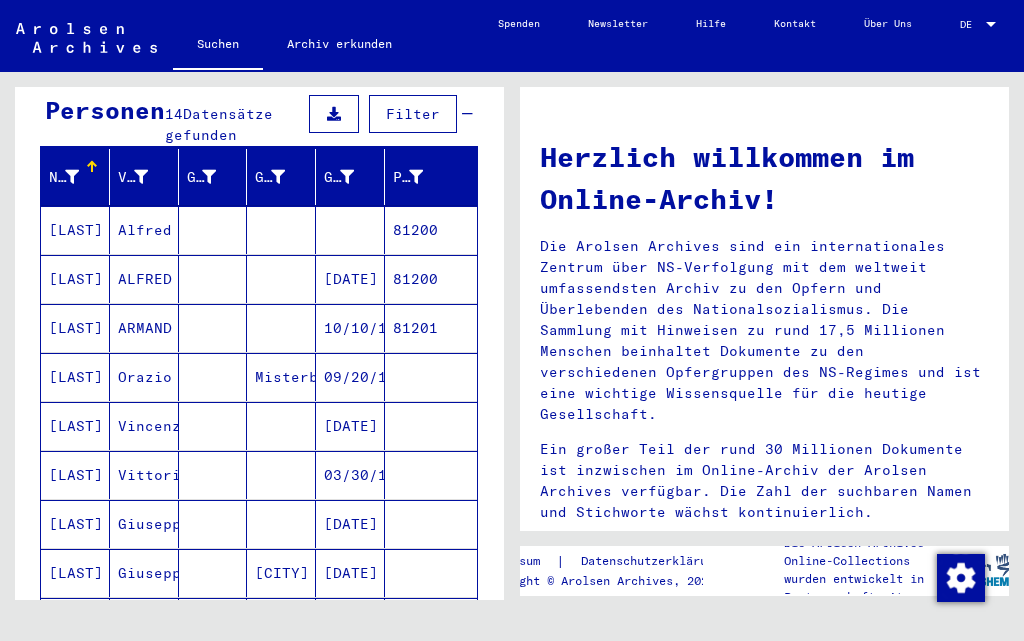 scroll, scrollTop: 0, scrollLeft: 0, axis: both 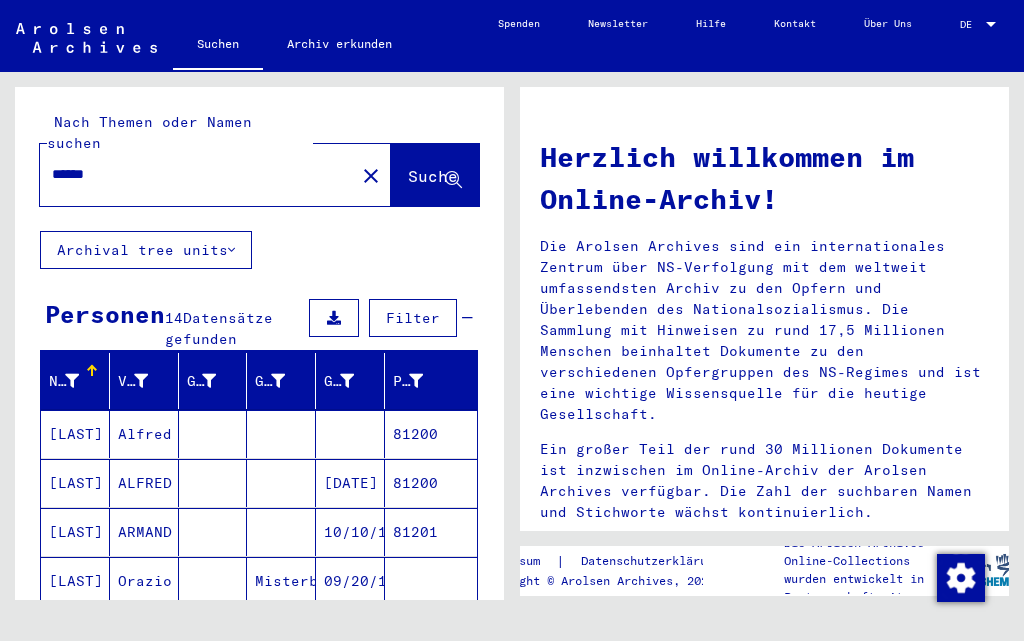 click on "******" at bounding box center [191, 174] 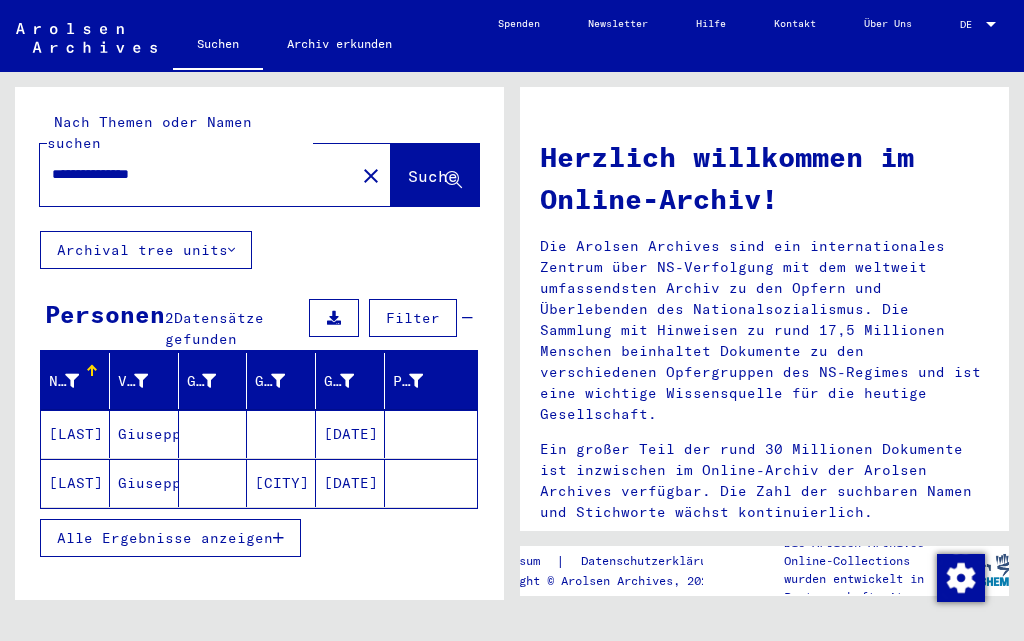 click on "[LAST]" at bounding box center (75, 483) 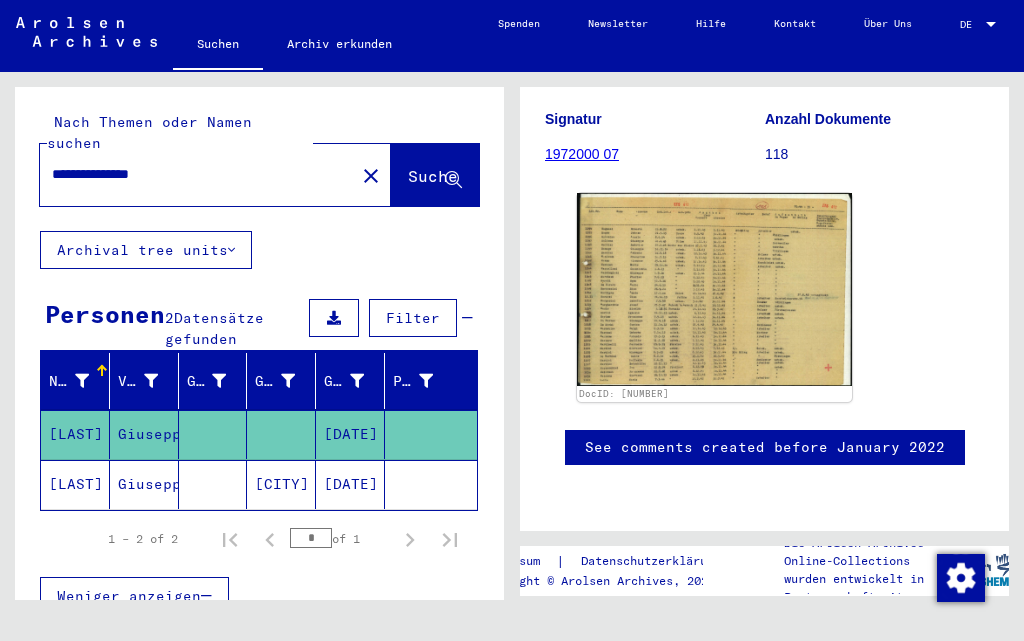 scroll, scrollTop: 371, scrollLeft: 0, axis: vertical 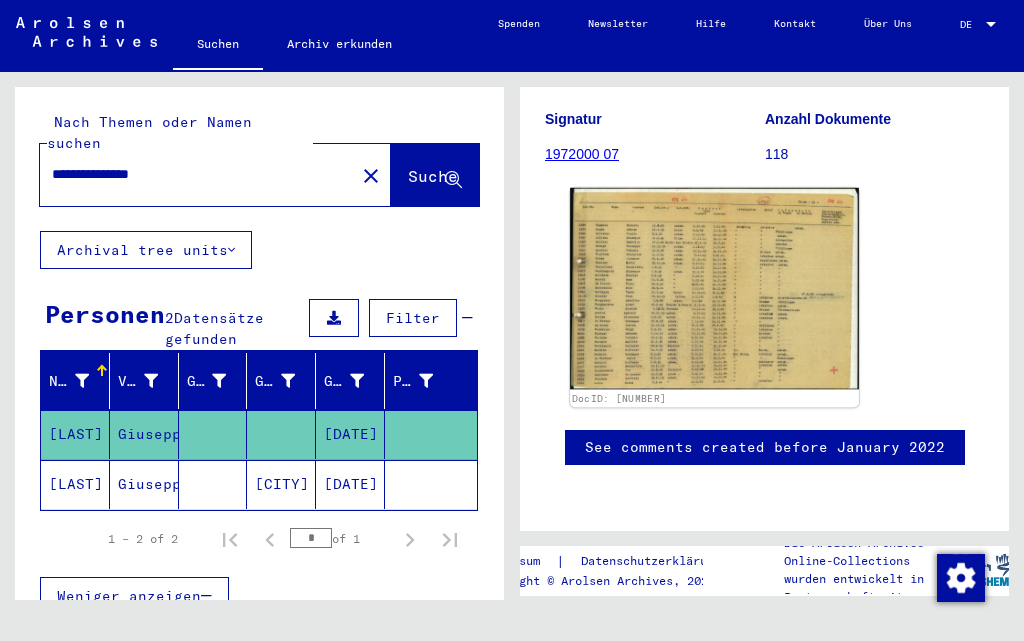 click 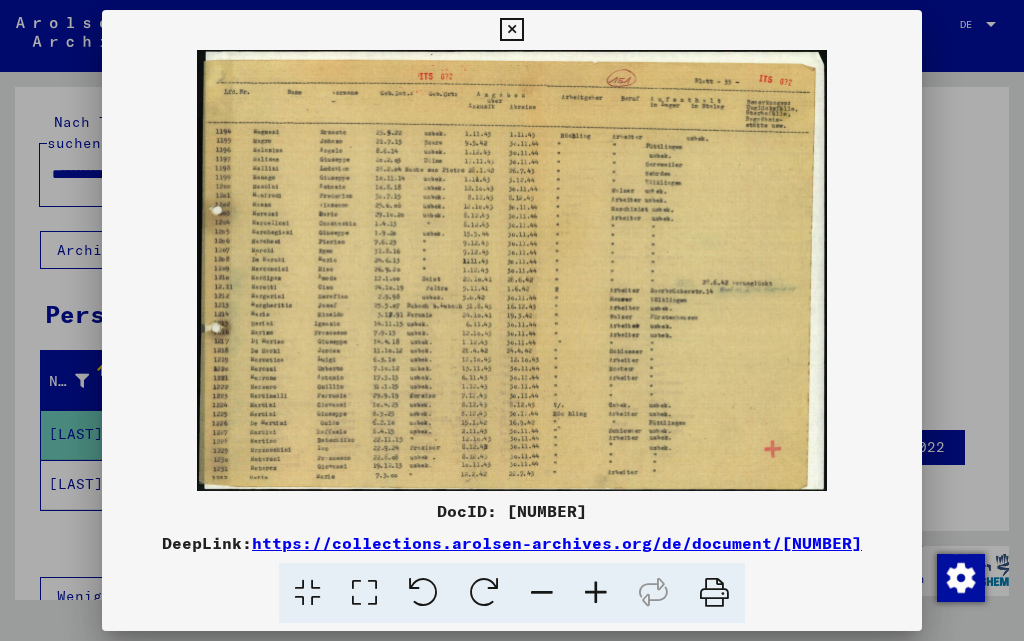 click at bounding box center (596, 593) 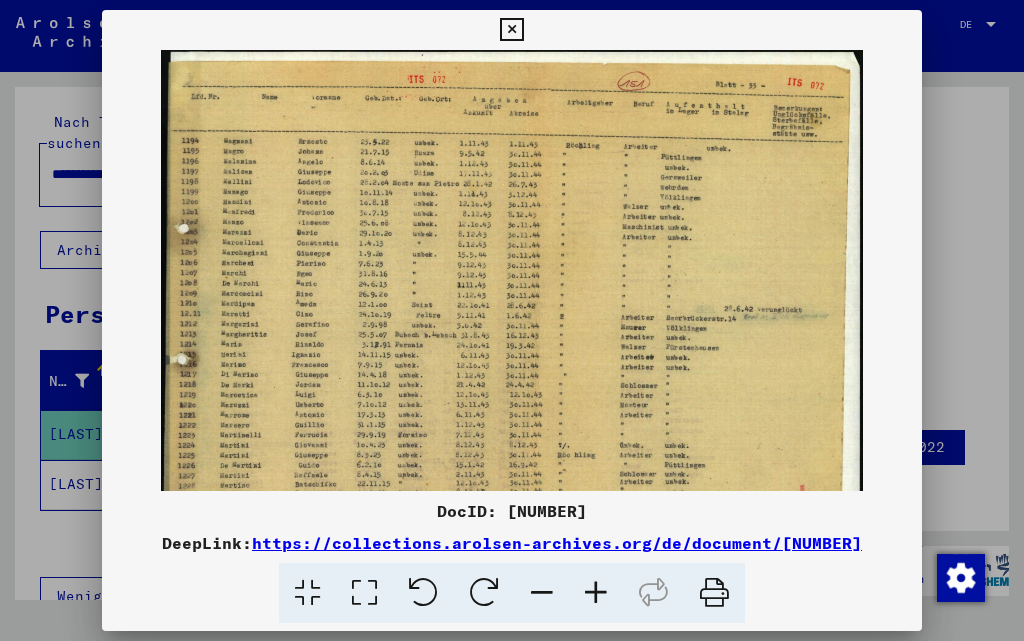 click at bounding box center [596, 593] 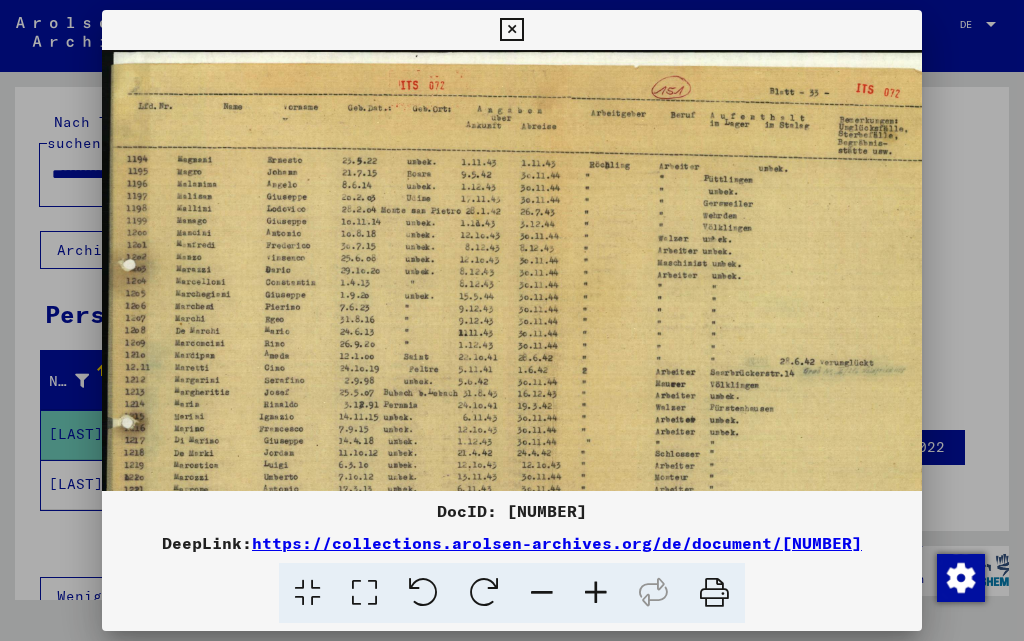 click at bounding box center (596, 593) 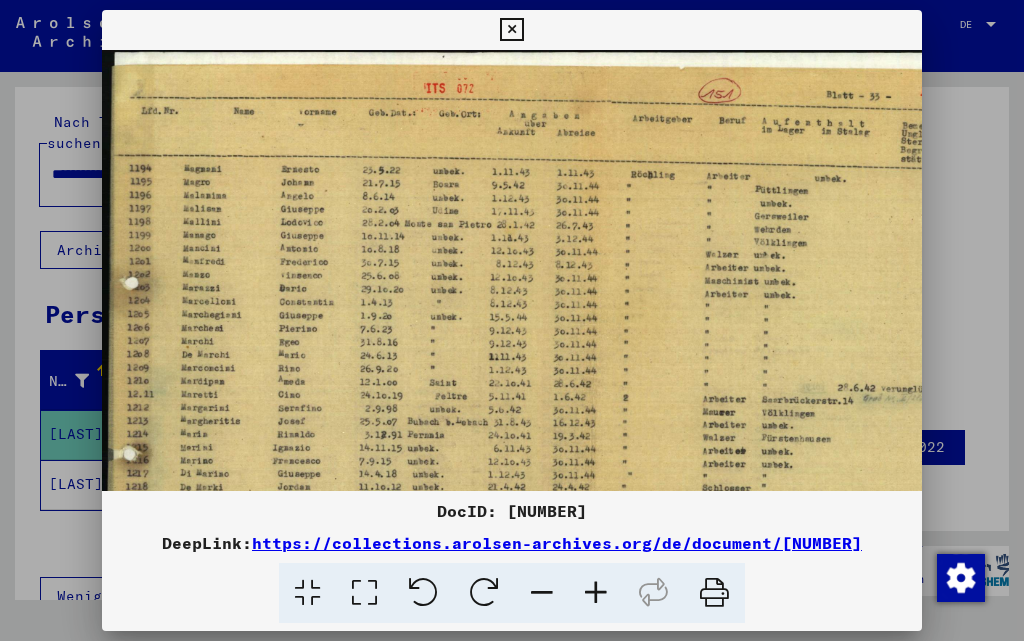 click at bounding box center [596, 593] 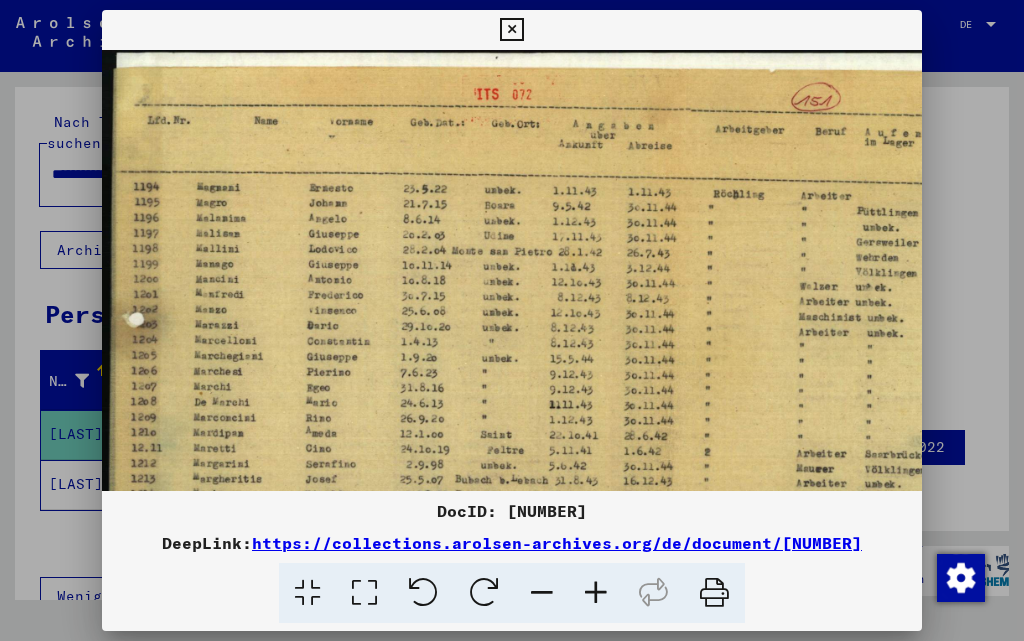 click at bounding box center [596, 593] 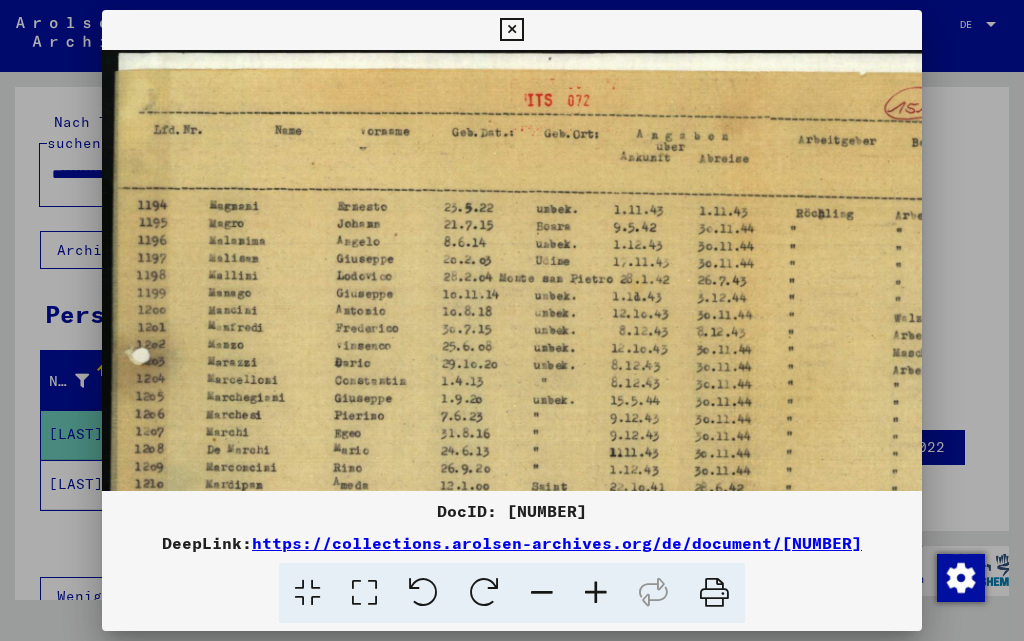 click at bounding box center [596, 593] 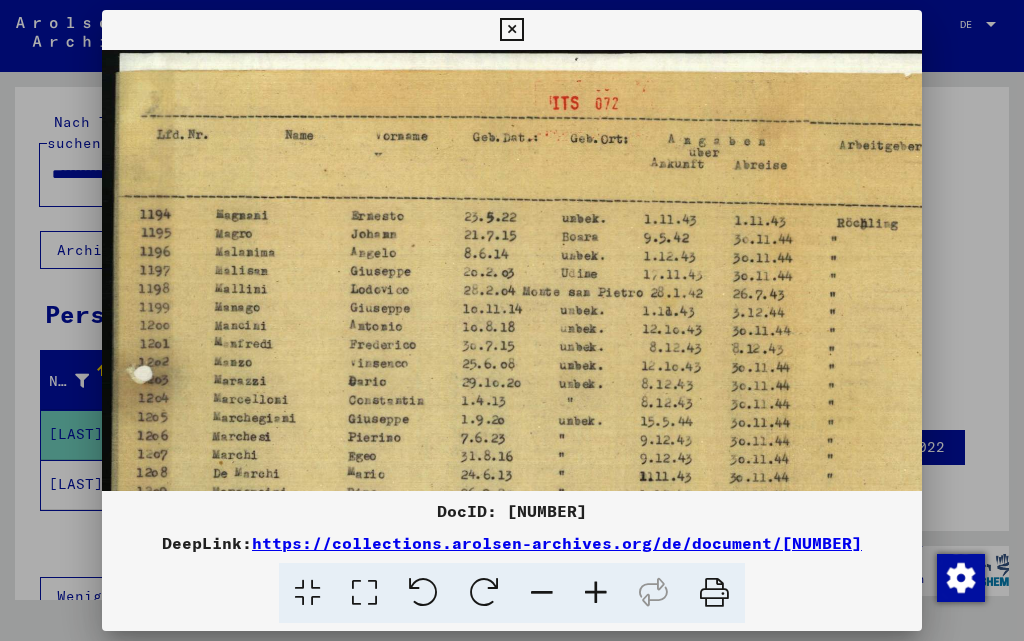 click at bounding box center (511, 30) 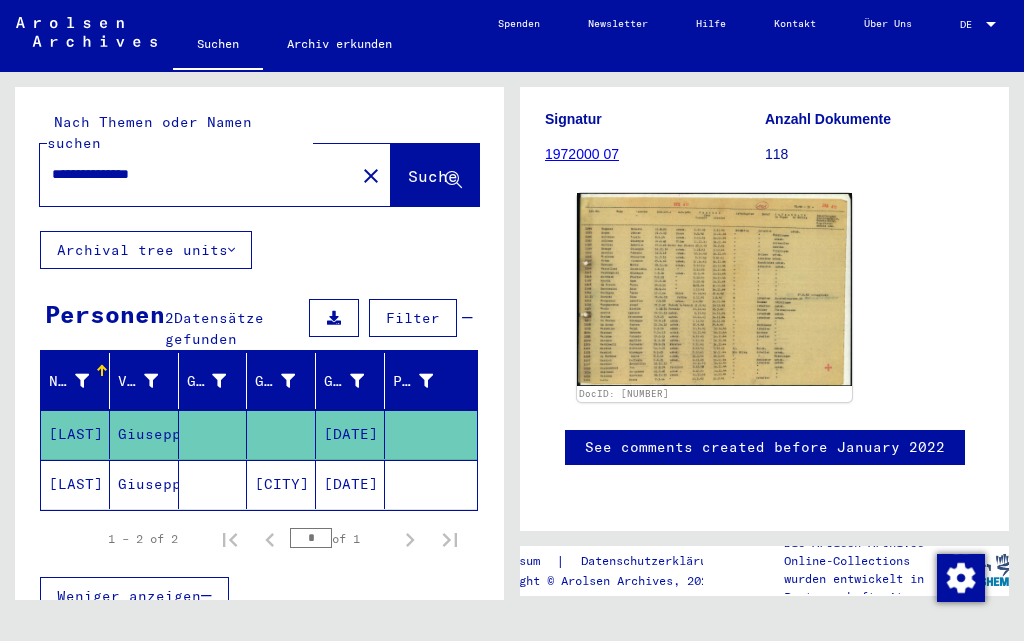 click on "[LAST]" 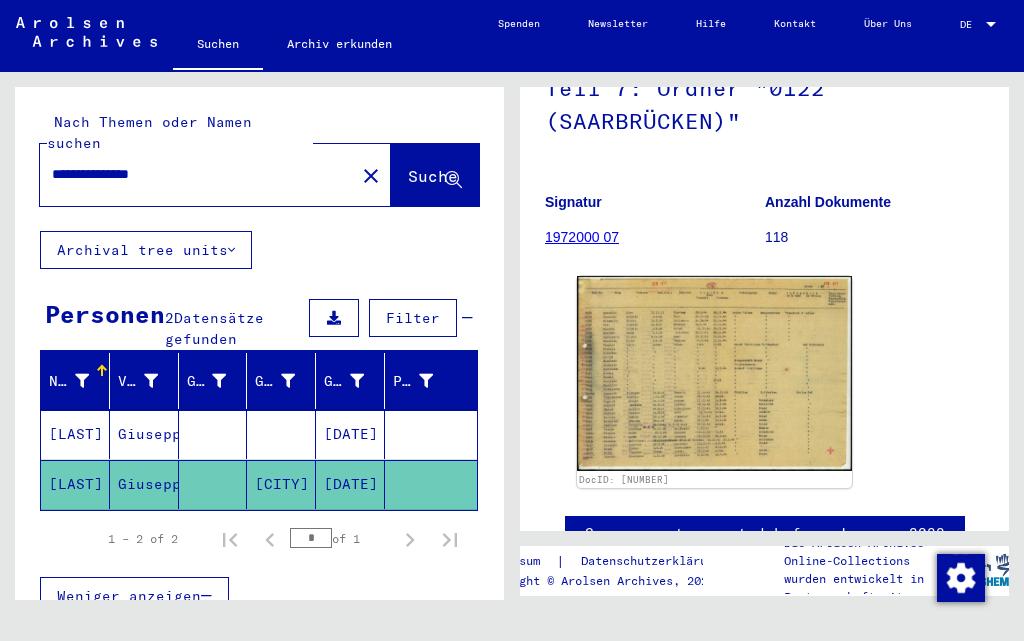 scroll, scrollTop: 0, scrollLeft: 0, axis: both 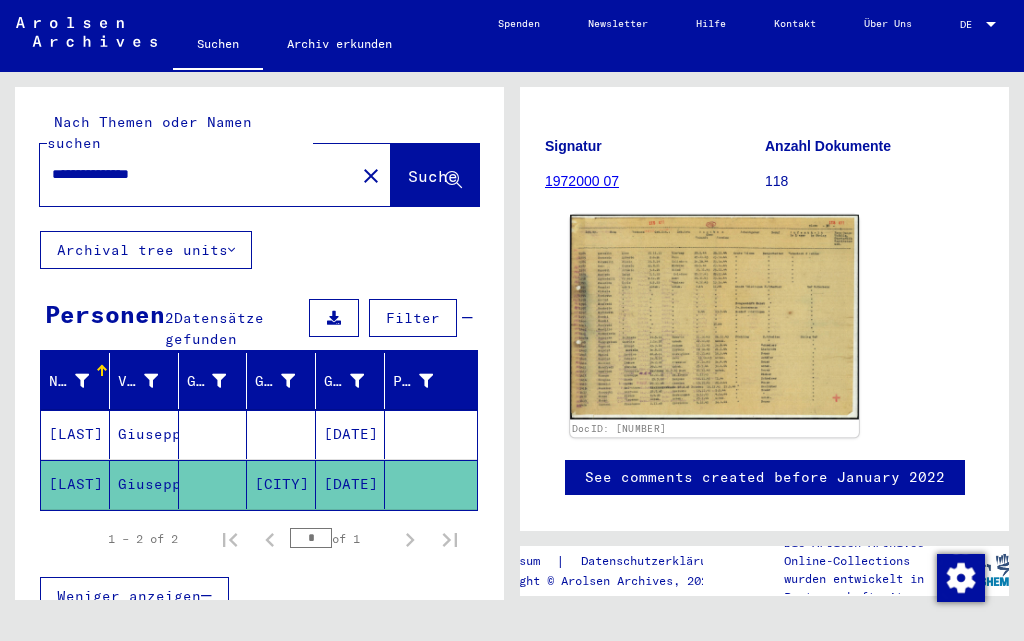 click 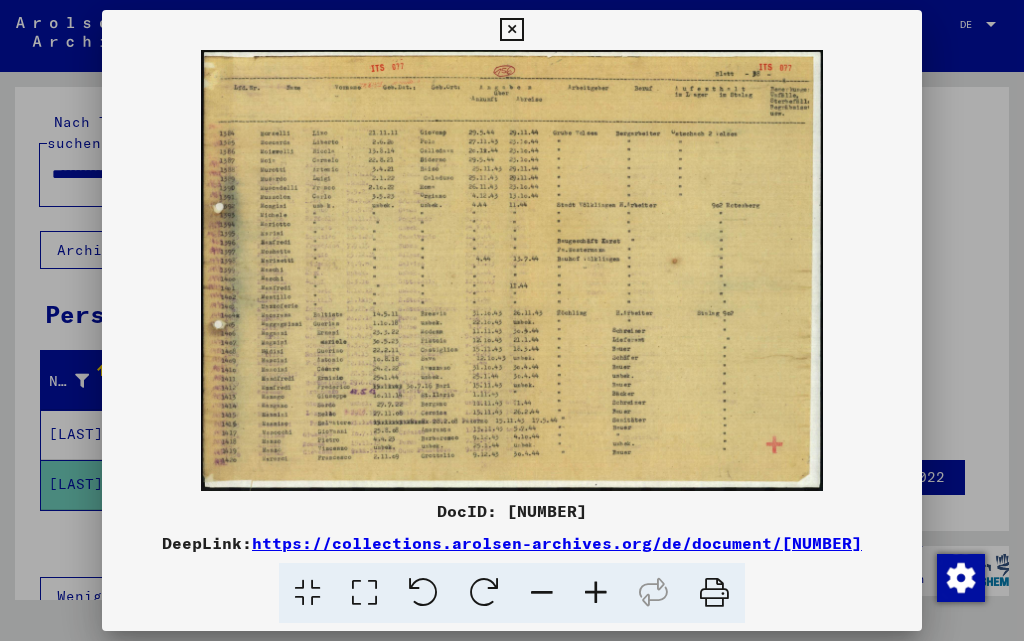click at bounding box center (596, 593) 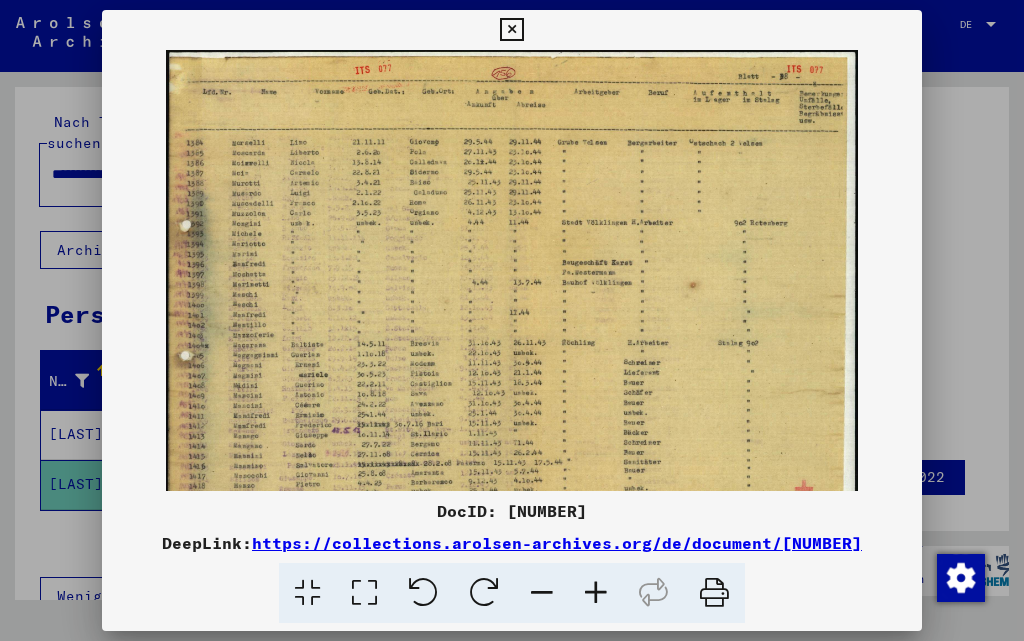 click at bounding box center [596, 593] 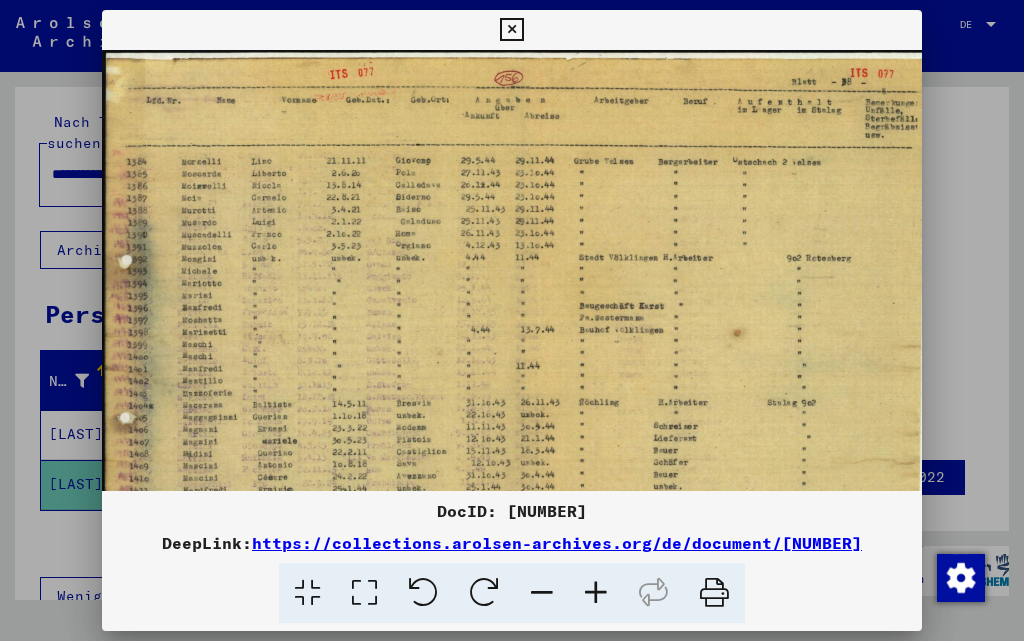click at bounding box center [596, 593] 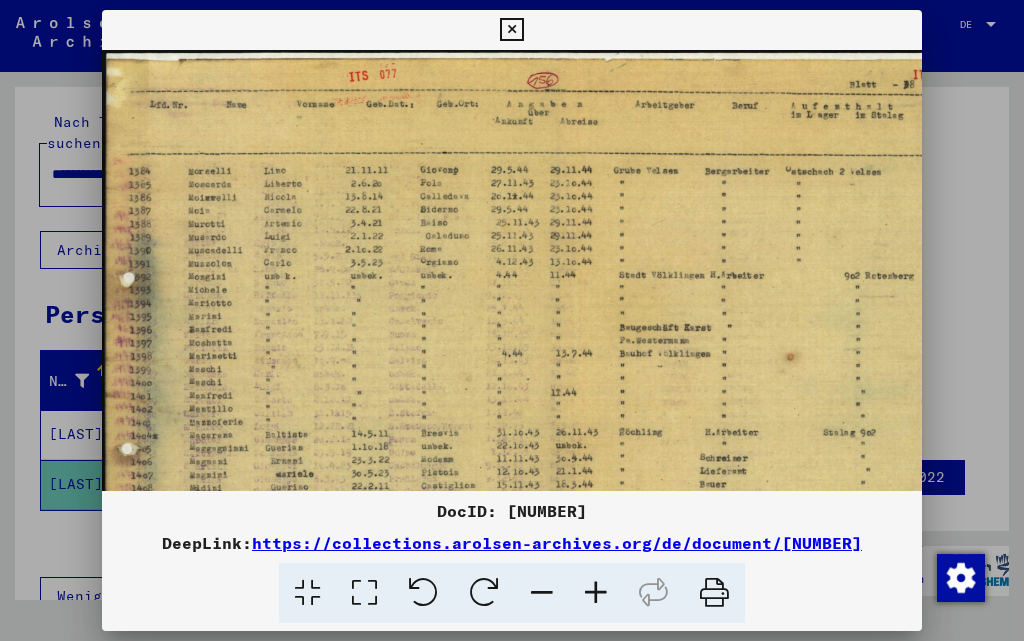 click at bounding box center [596, 593] 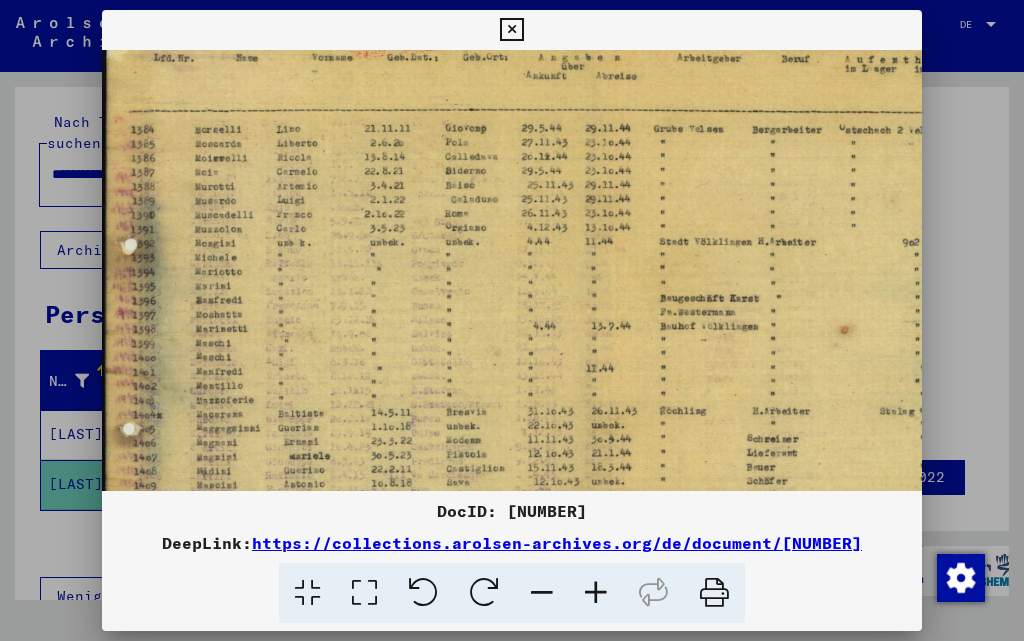 scroll, scrollTop: 66, scrollLeft: 0, axis: vertical 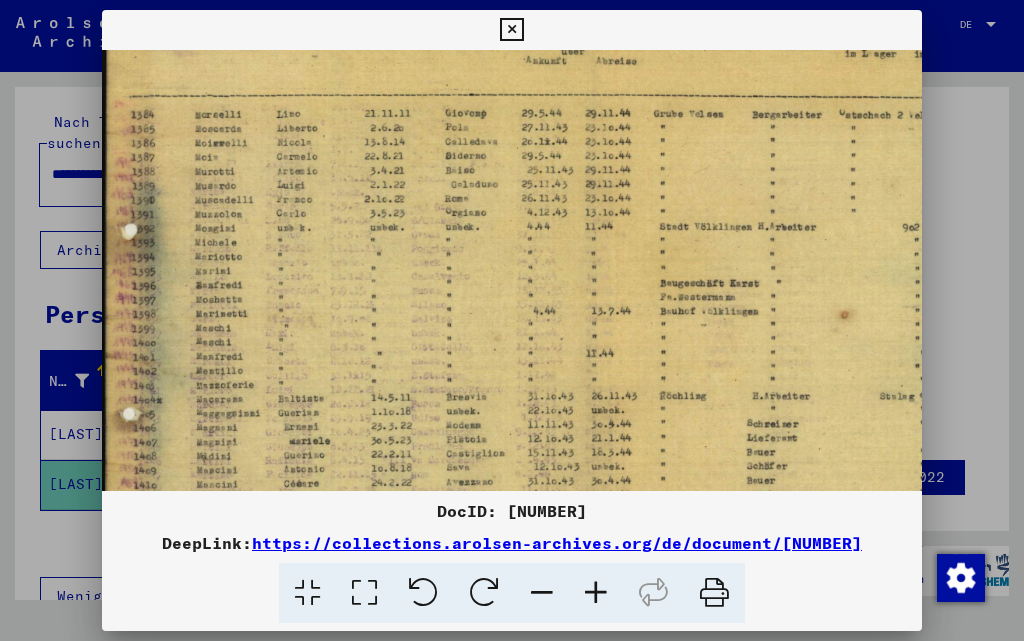 drag, startPoint x: 312, startPoint y: 334, endPoint x: 321, endPoint y: 268, distance: 66.61081 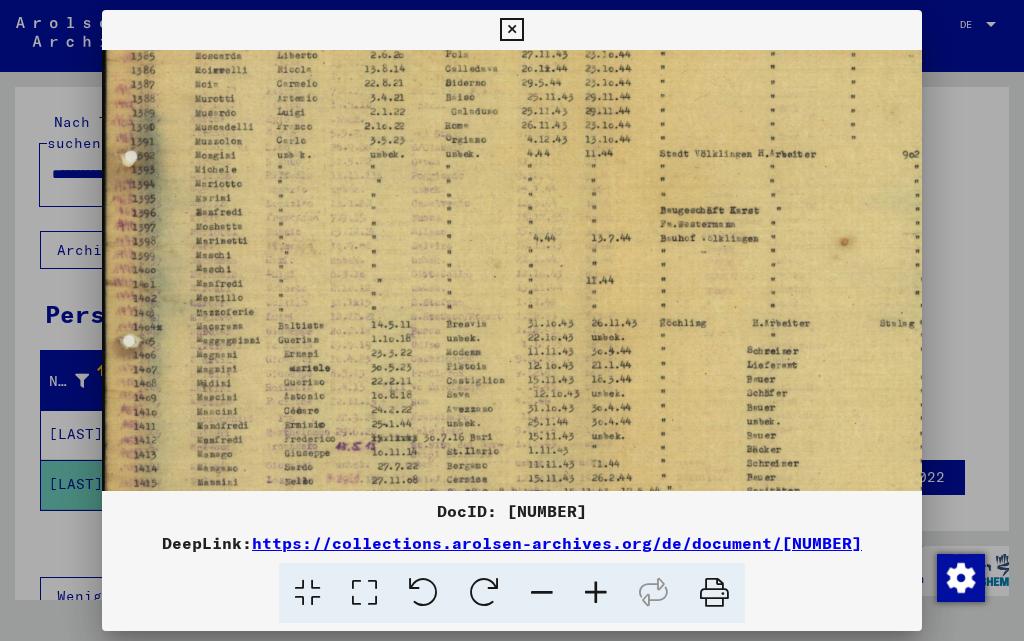 scroll, scrollTop: 149, scrollLeft: 0, axis: vertical 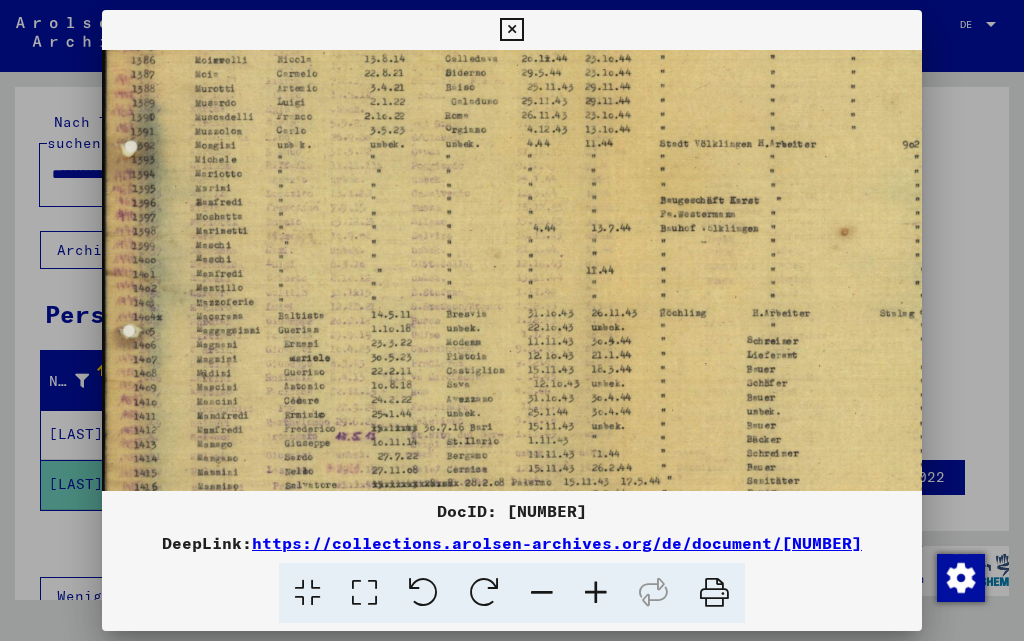 drag, startPoint x: 309, startPoint y: 343, endPoint x: 316, endPoint y: 260, distance: 83.294655 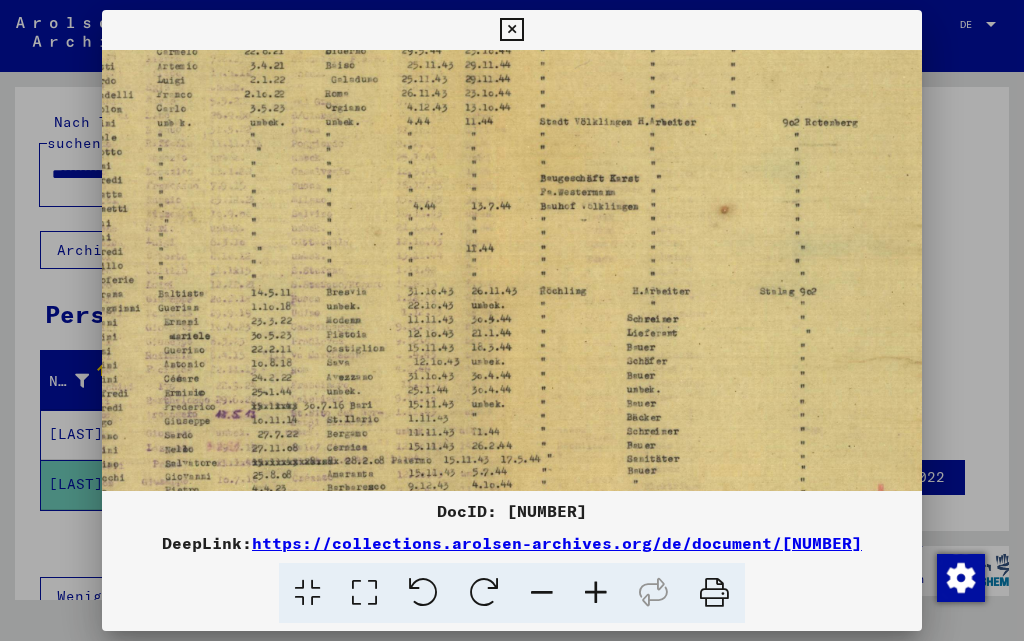 scroll, scrollTop: 174, scrollLeft: 145, axis: both 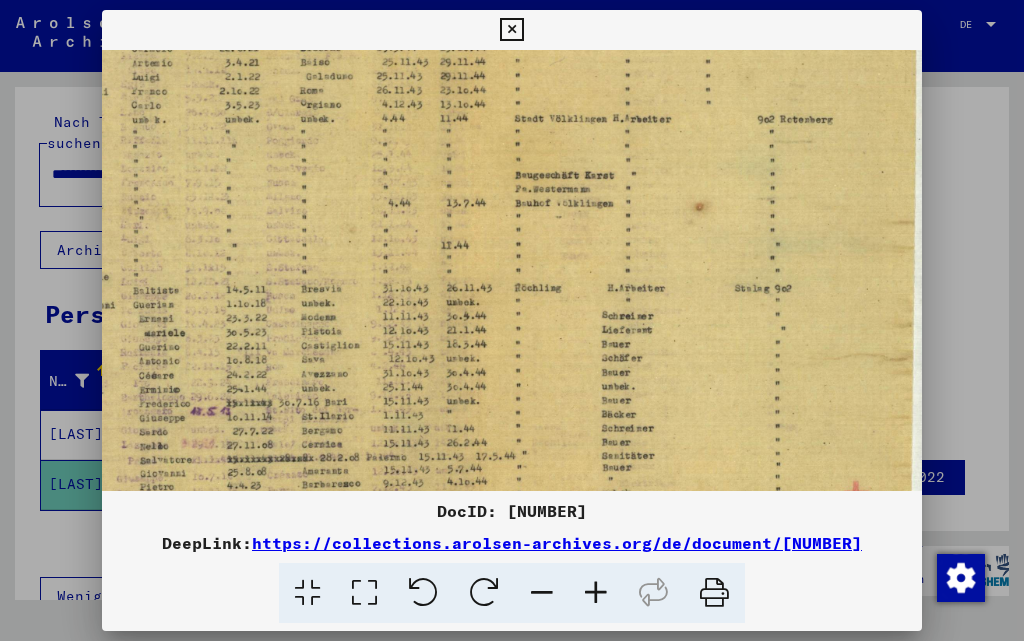 drag, startPoint x: 419, startPoint y: 422, endPoint x: 284, endPoint y: 397, distance: 137.2953 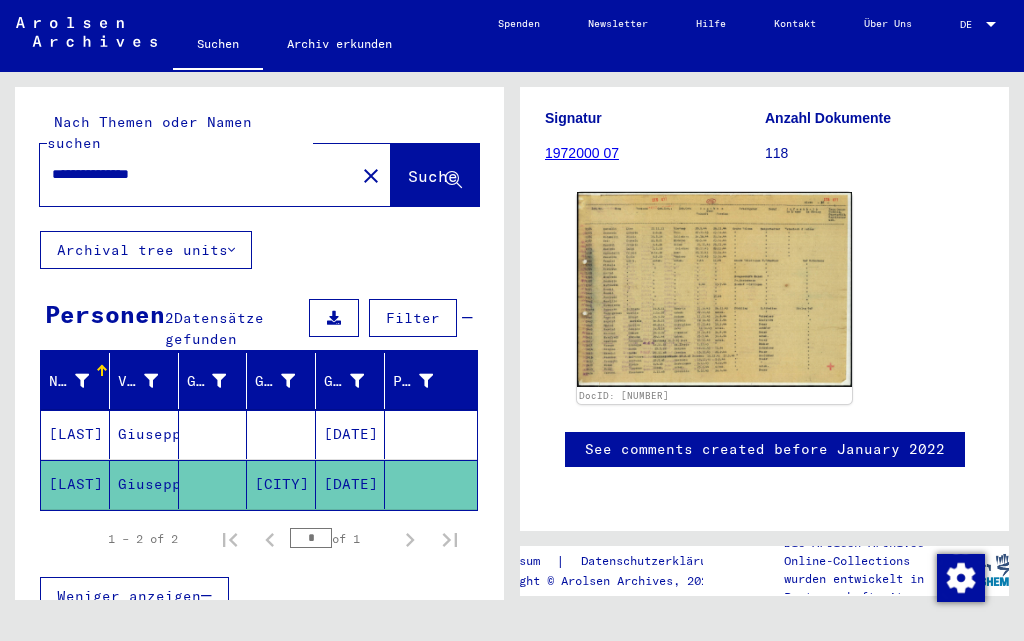 scroll, scrollTop: 300, scrollLeft: 0, axis: vertical 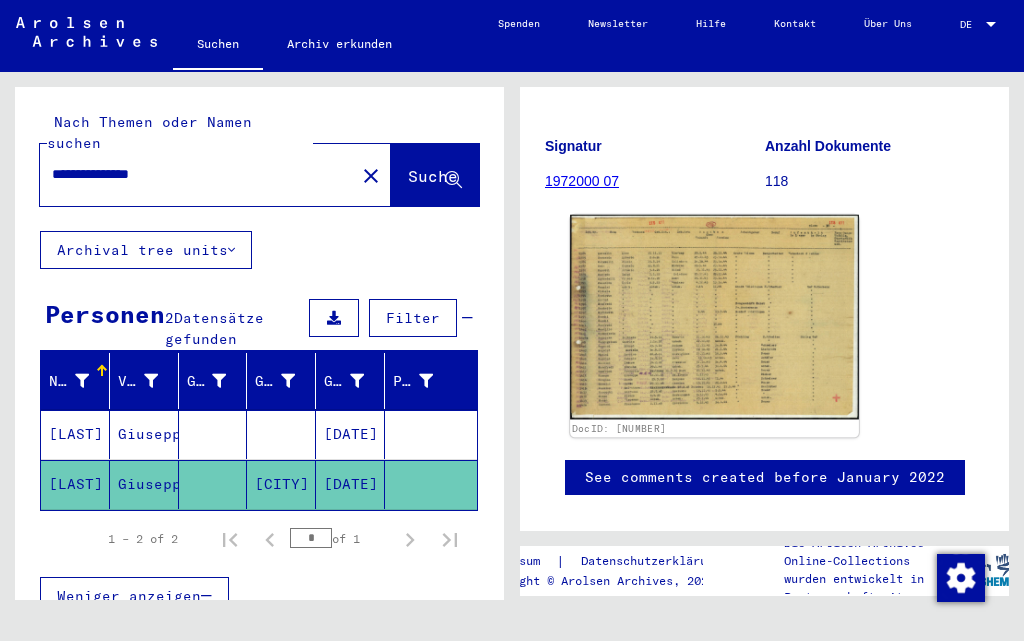 click 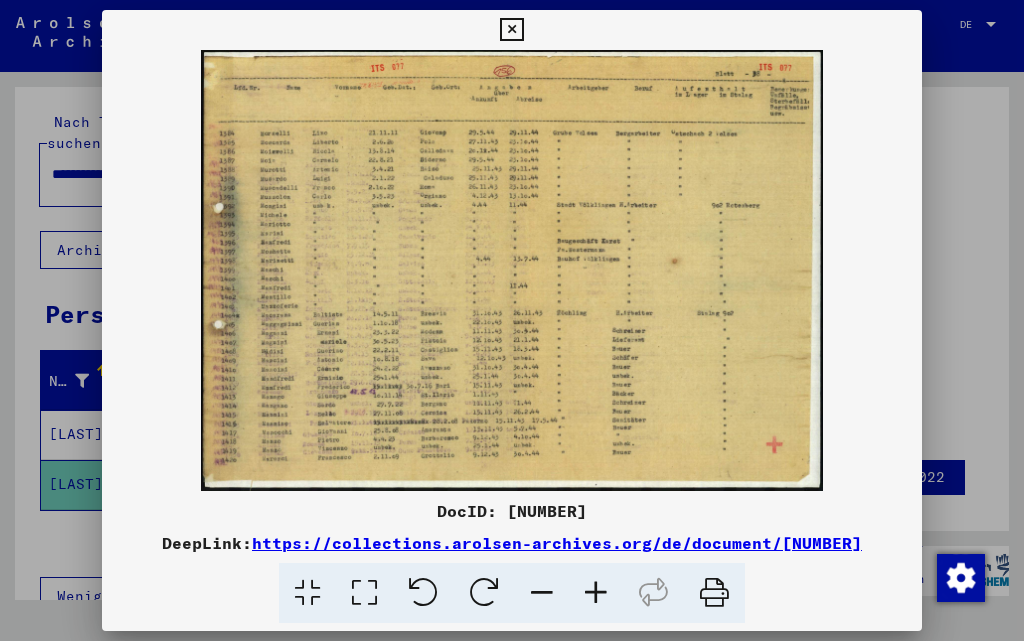 click at bounding box center [511, 30] 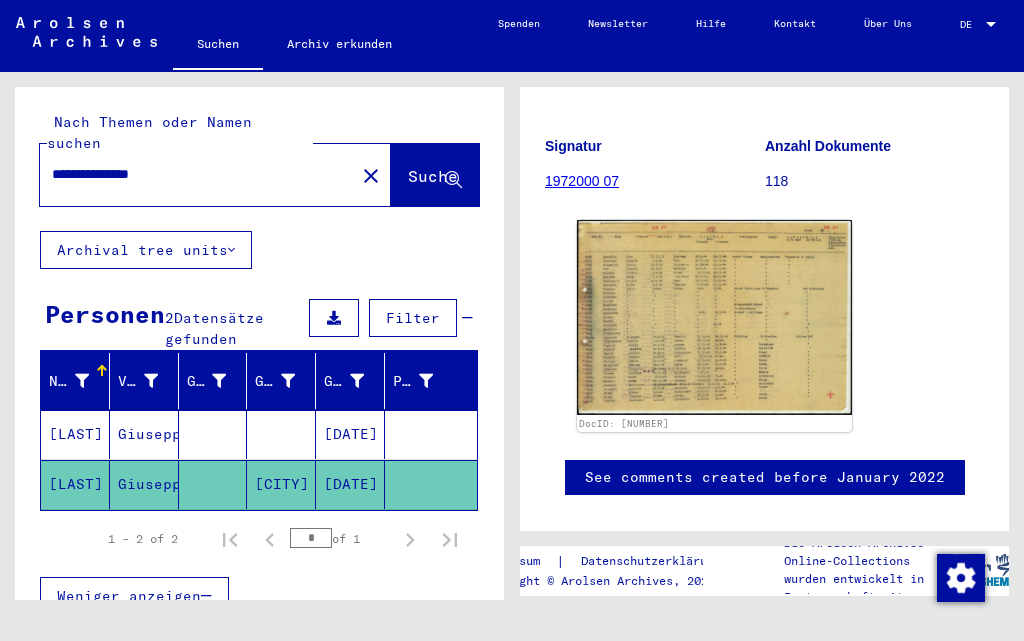 drag, startPoint x: 233, startPoint y: 144, endPoint x: 0, endPoint y: 166, distance: 234.03632 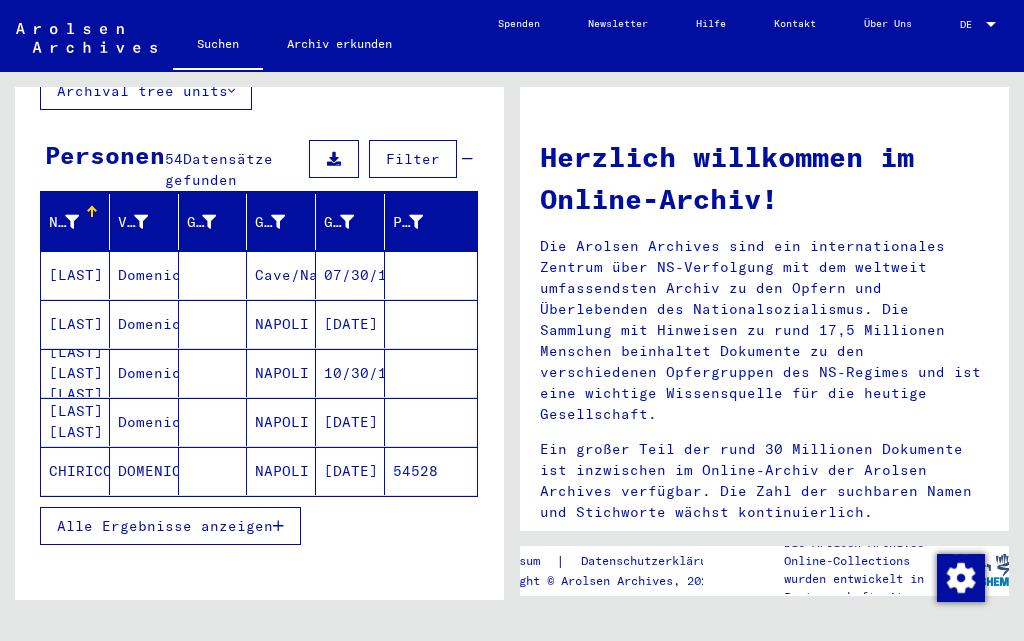 scroll, scrollTop: 200, scrollLeft: 0, axis: vertical 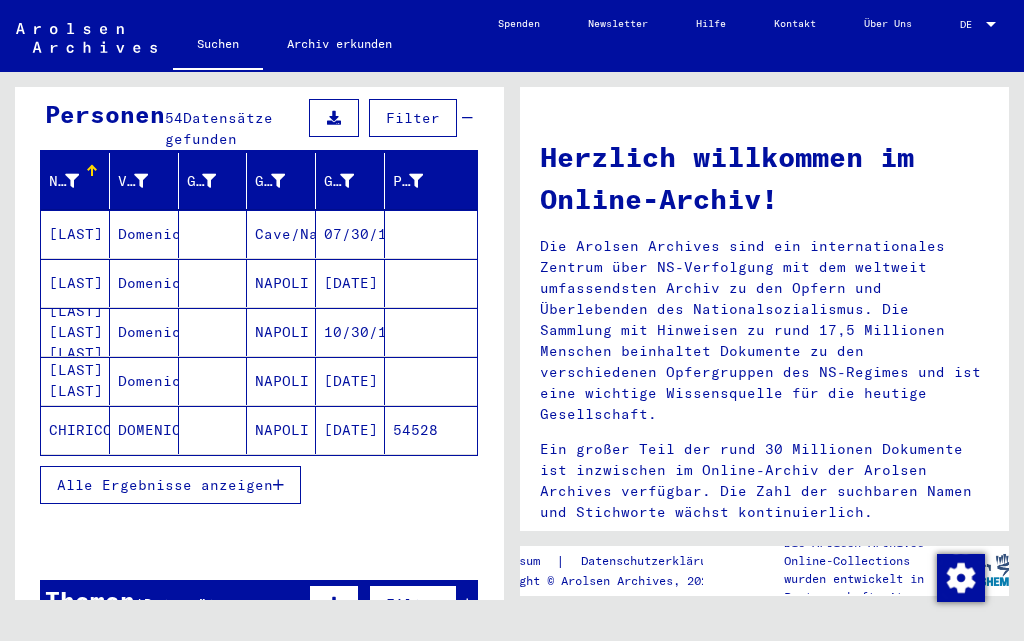 click on "Alle Ergebnisse anzeigen" at bounding box center [165, 485] 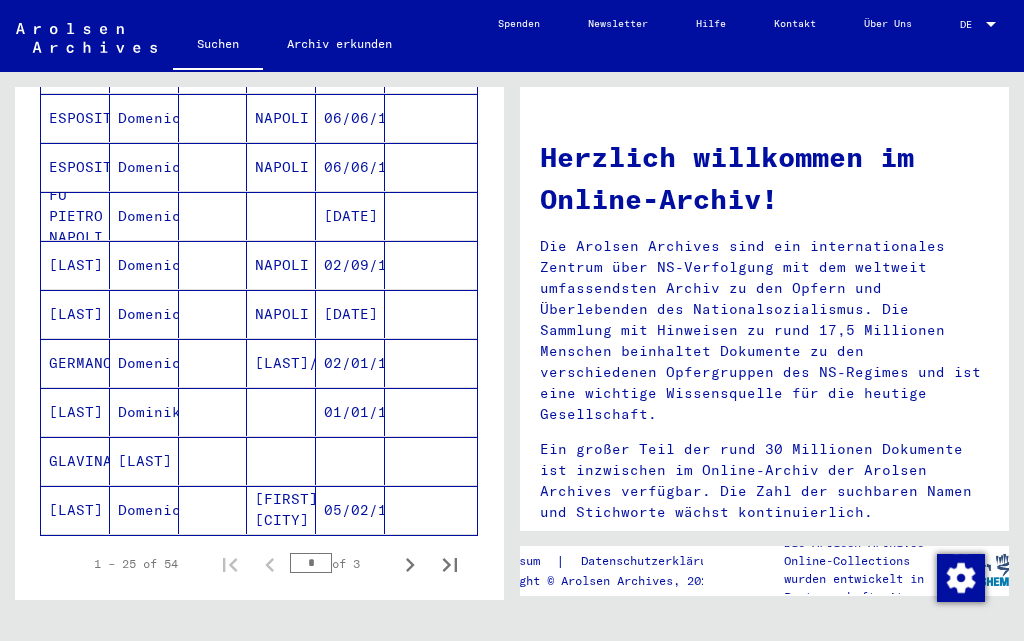 scroll, scrollTop: 1200, scrollLeft: 0, axis: vertical 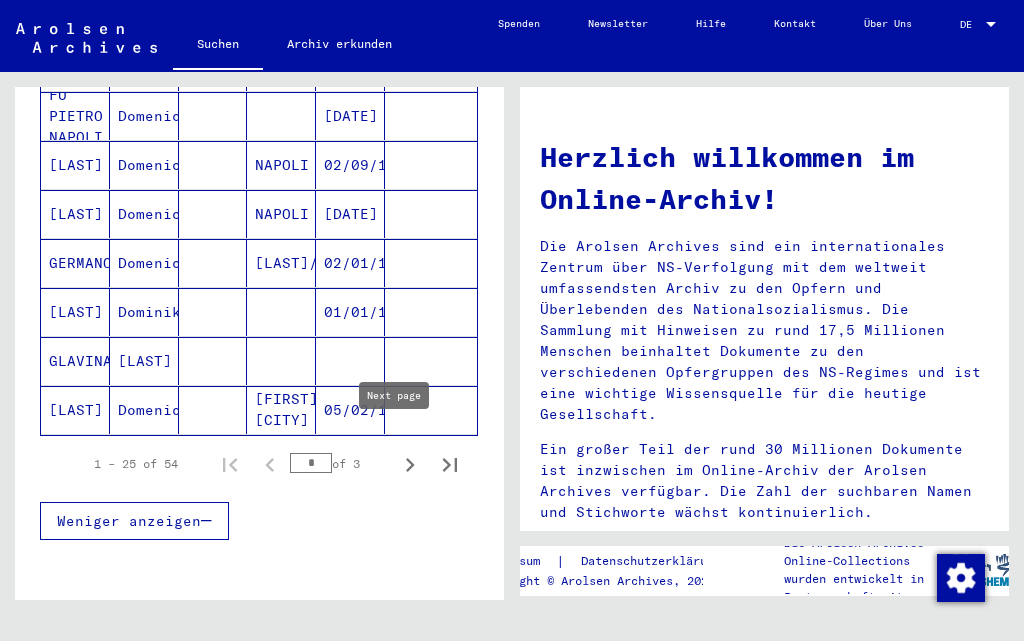 click 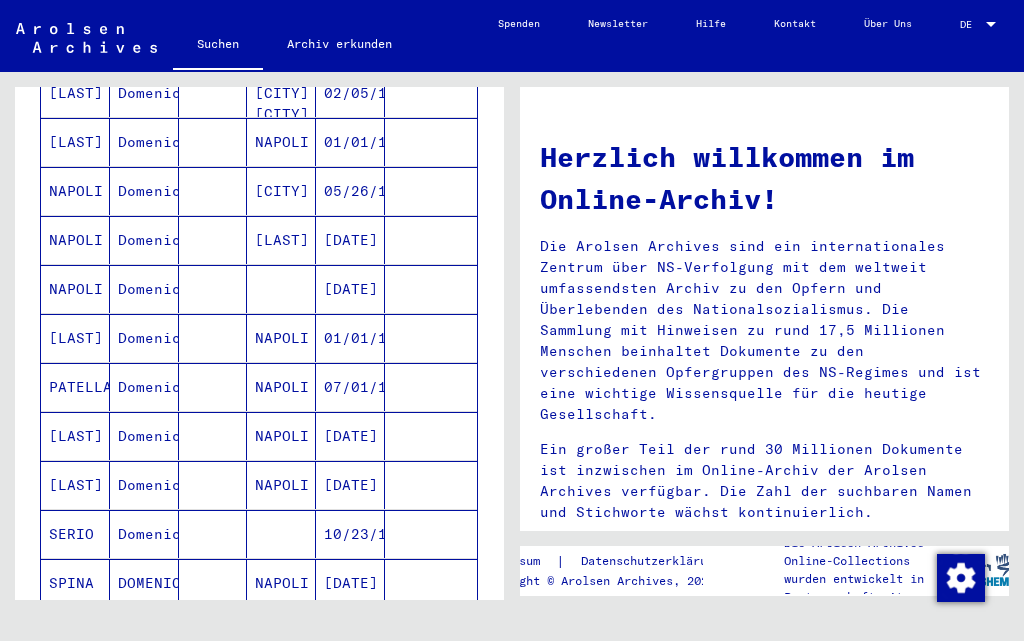 scroll, scrollTop: 500, scrollLeft: 0, axis: vertical 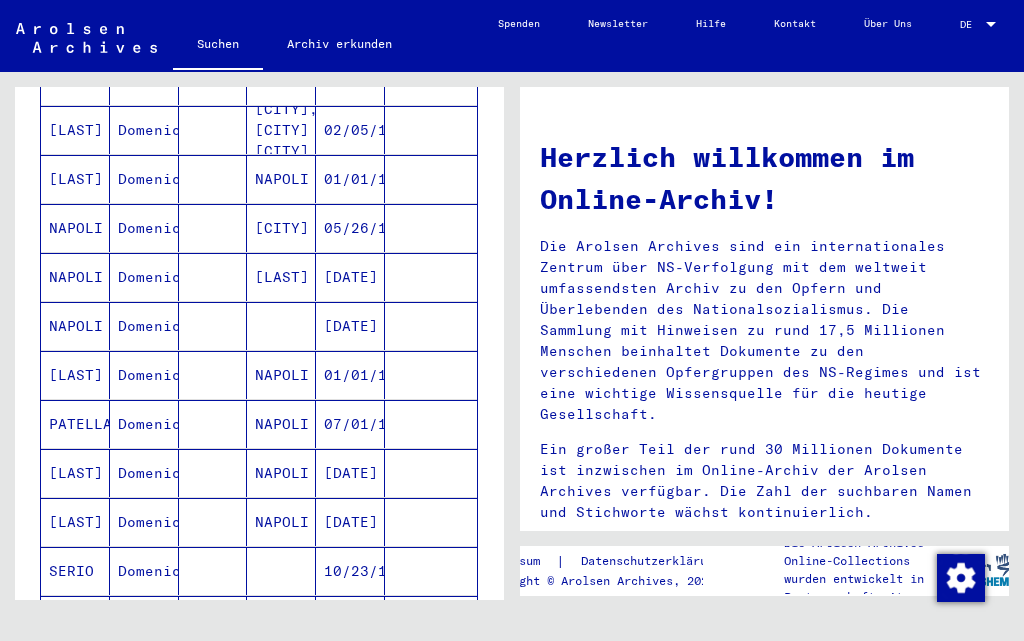 click on "NAPOLI" at bounding box center (75, 326) 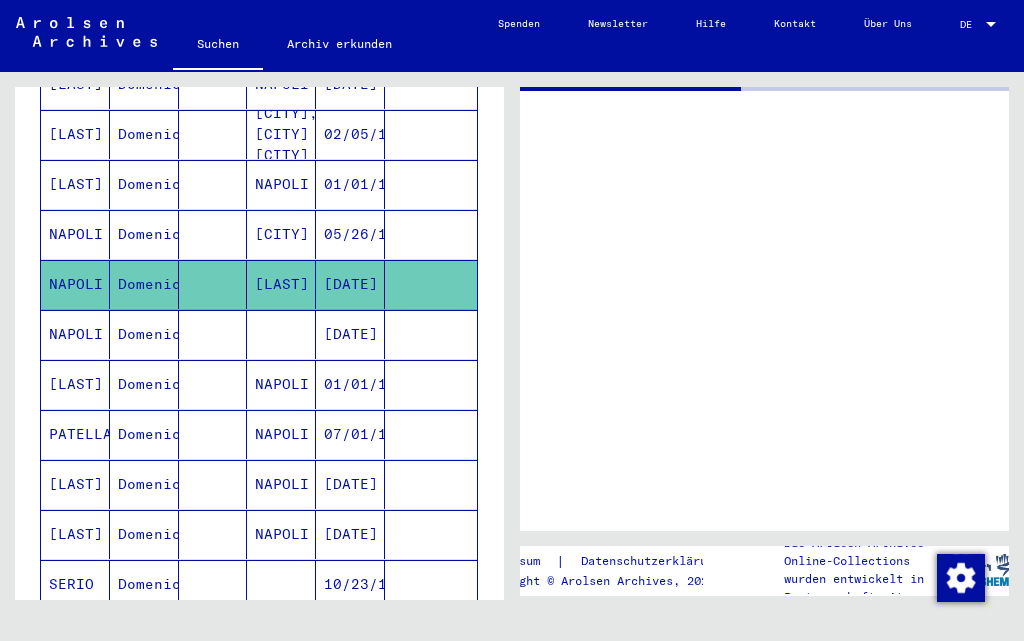 scroll, scrollTop: 504, scrollLeft: 0, axis: vertical 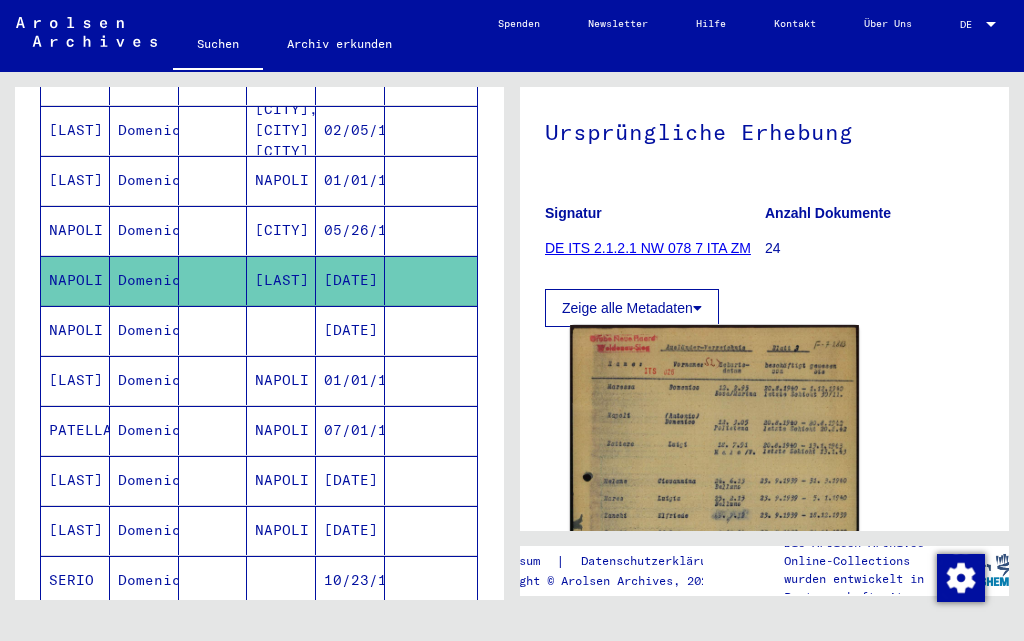 click 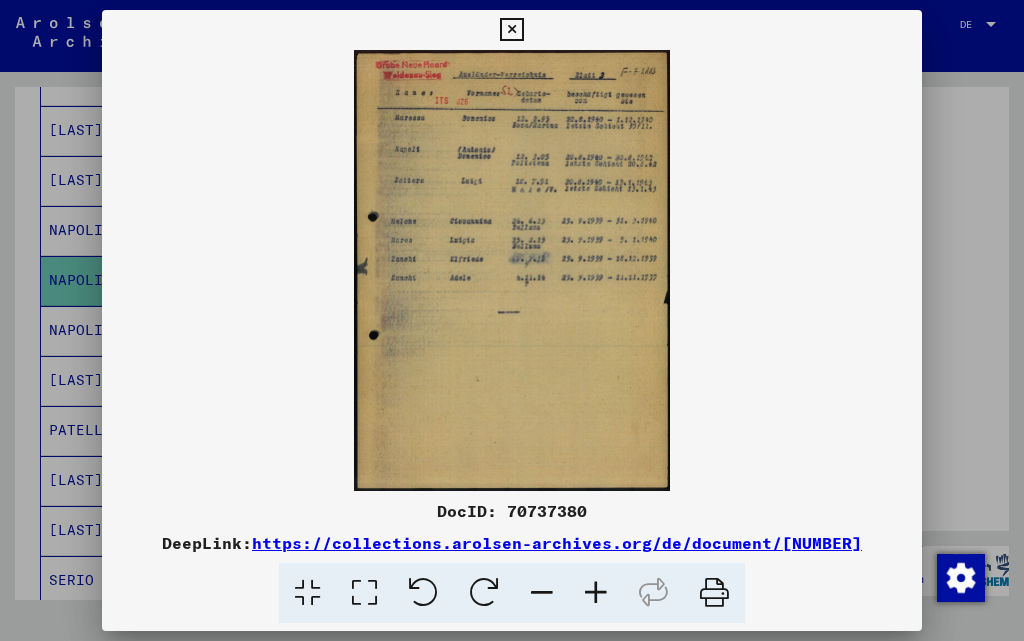 click at bounding box center (596, 593) 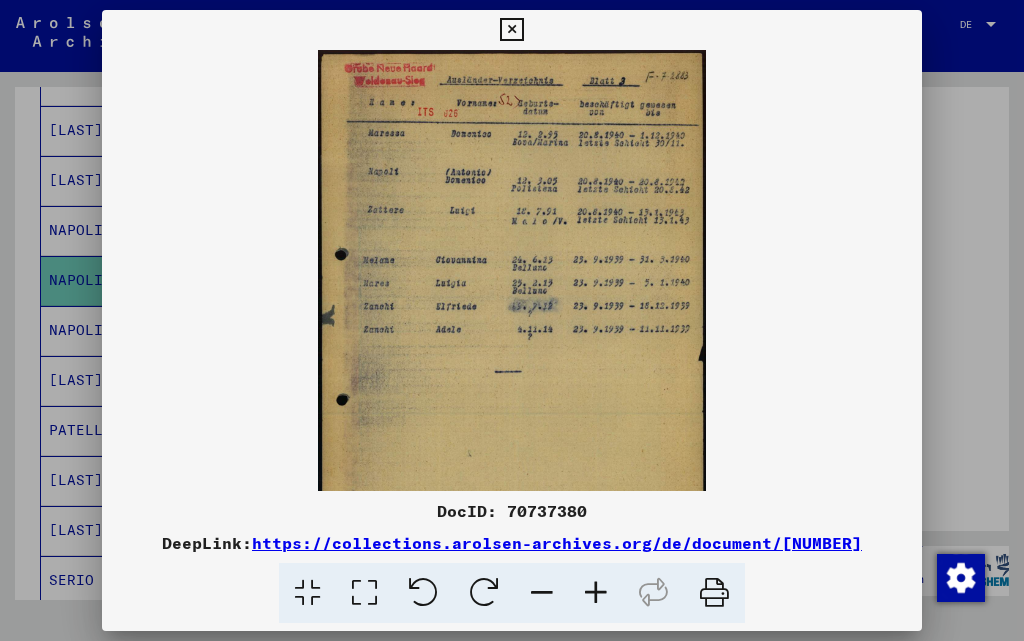 click at bounding box center (596, 593) 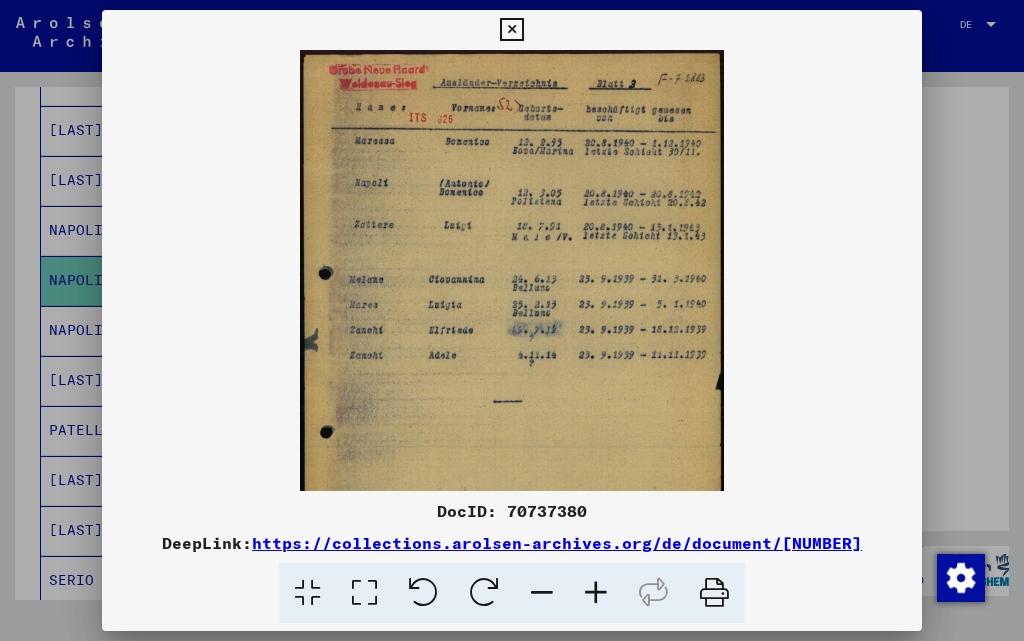 click at bounding box center [596, 593] 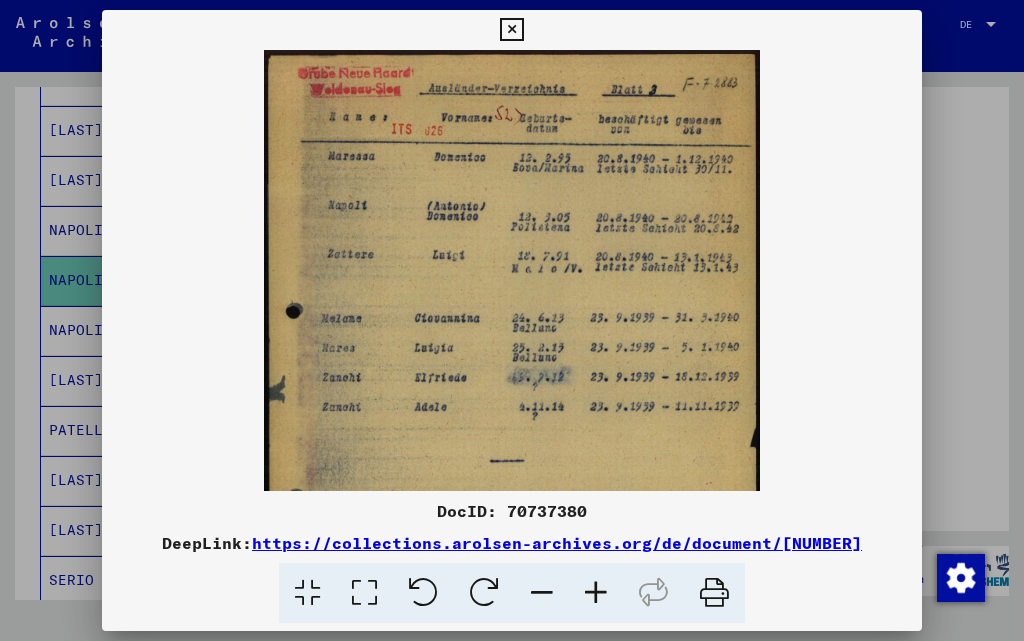 click at bounding box center (596, 593) 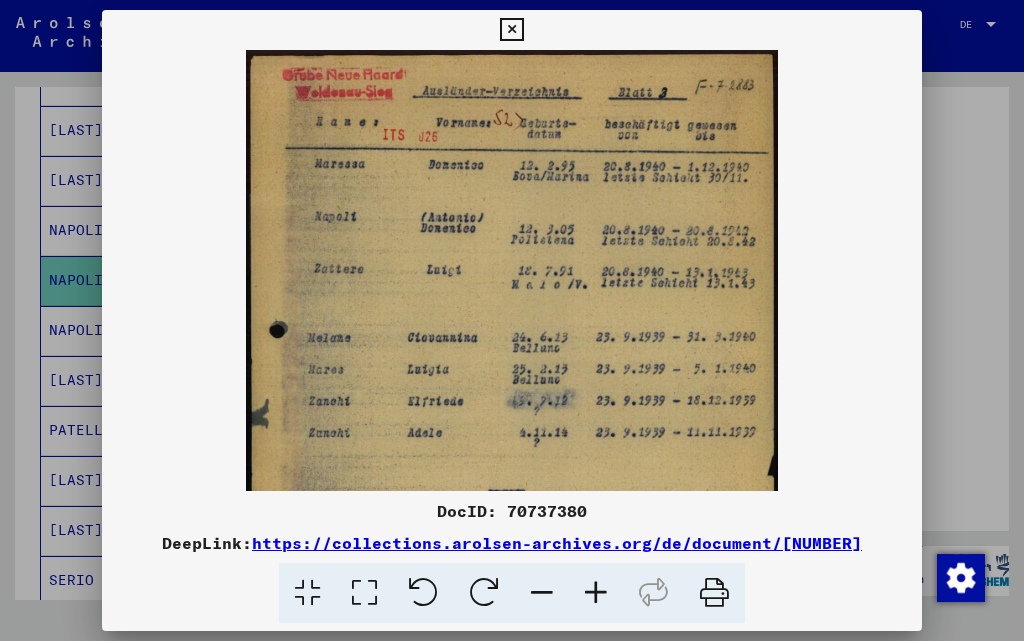 click at bounding box center (596, 593) 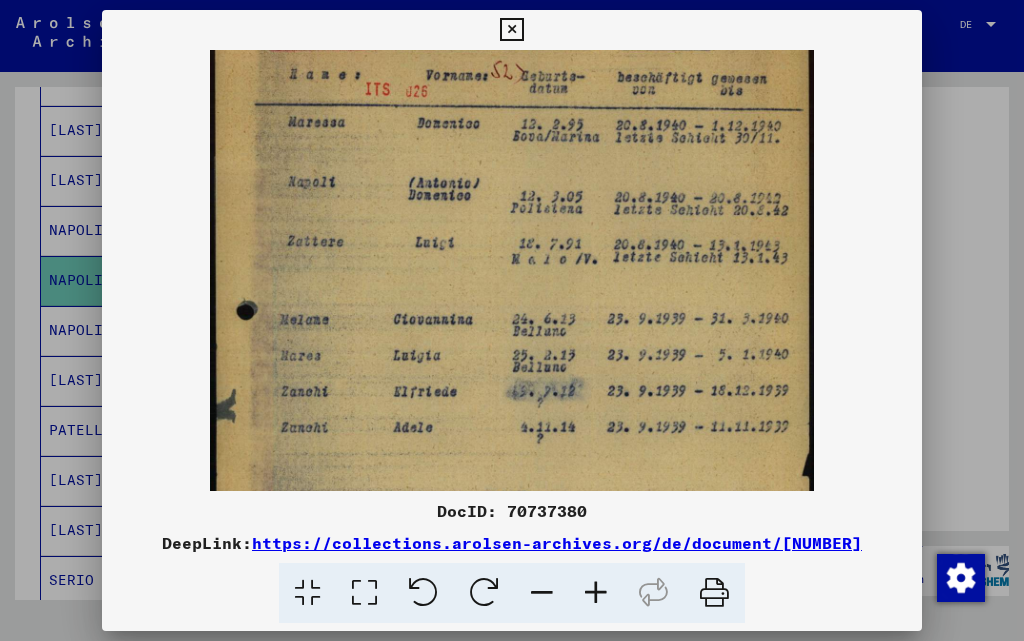 scroll, scrollTop: 50, scrollLeft: 0, axis: vertical 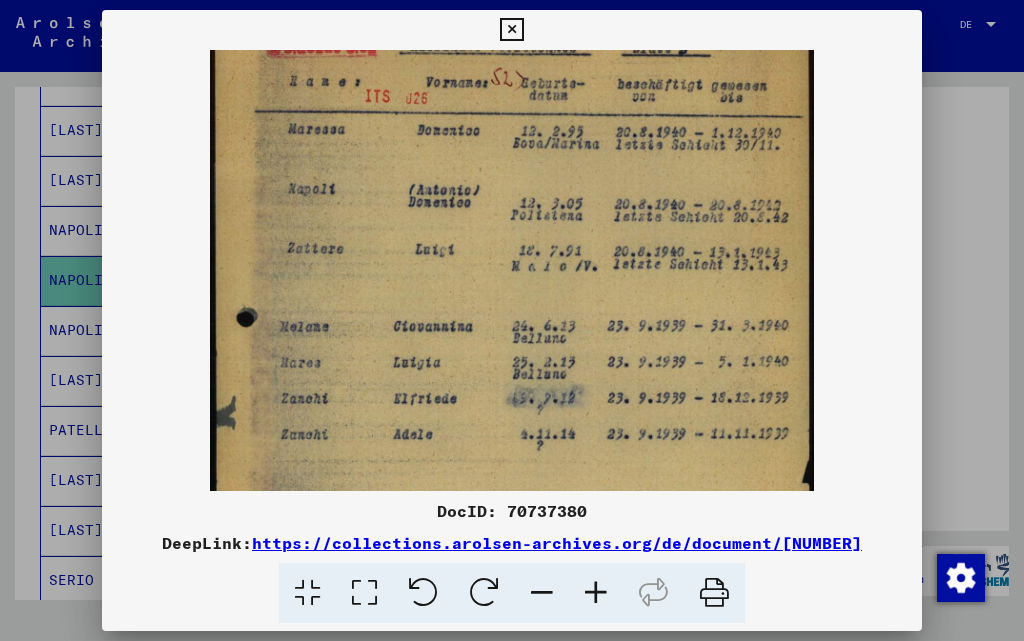 drag, startPoint x: 572, startPoint y: 414, endPoint x: 591, endPoint y: 364, distance: 53.488316 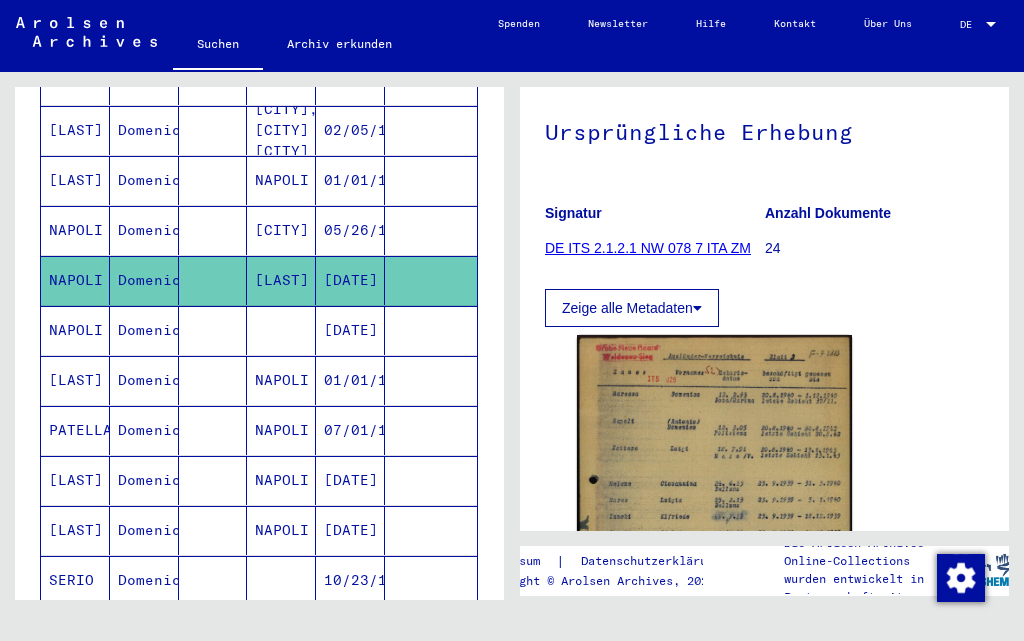 click on "NAPOLI" at bounding box center (75, 380) 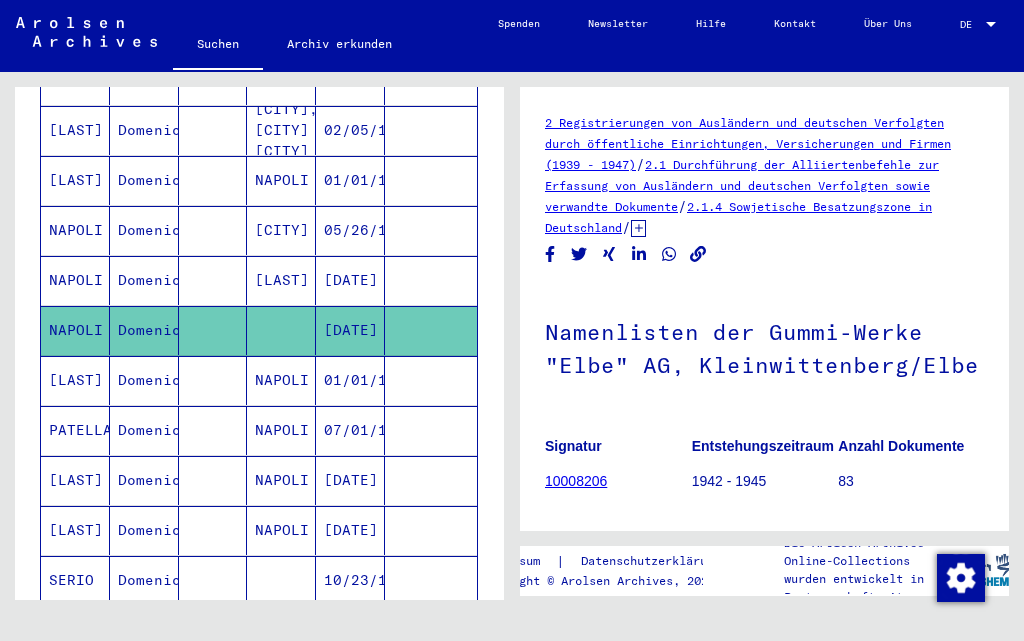 scroll, scrollTop: 0, scrollLeft: 0, axis: both 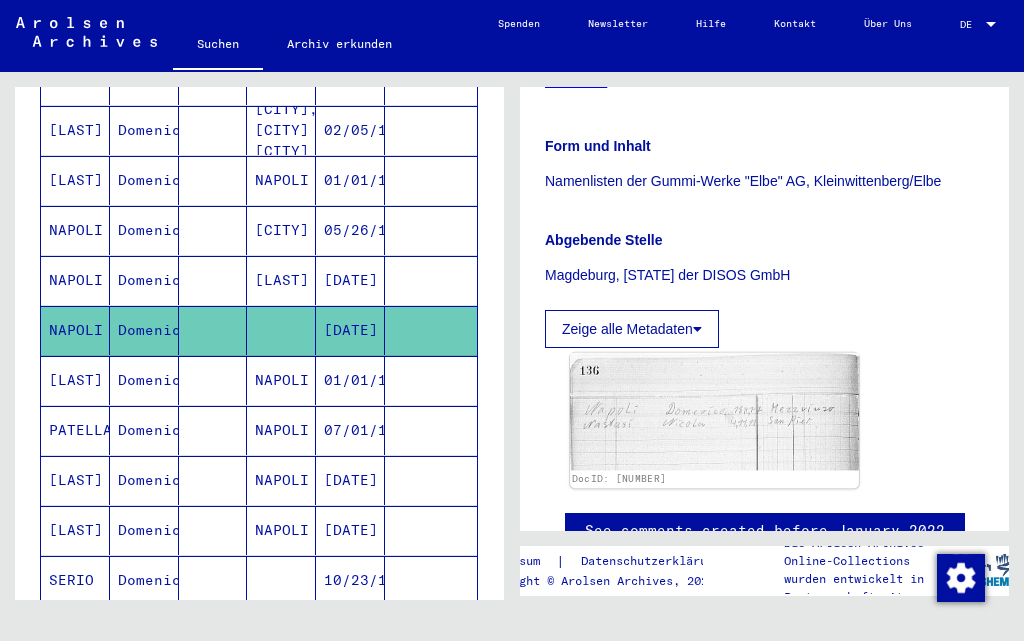 click 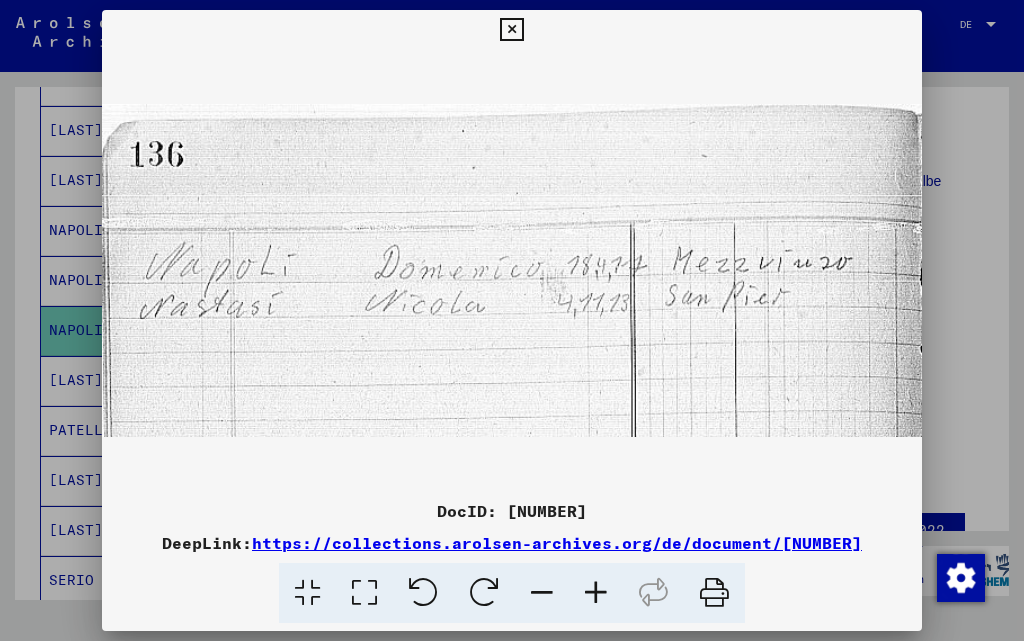 click at bounding box center (511, 30) 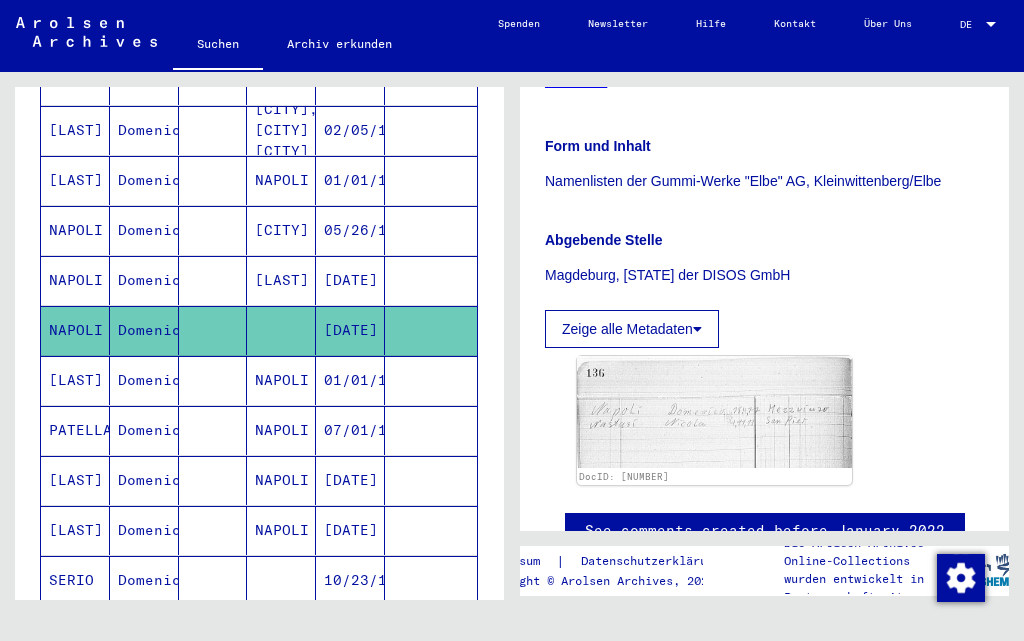 click on "NAPOLI" at bounding box center [75, 330] 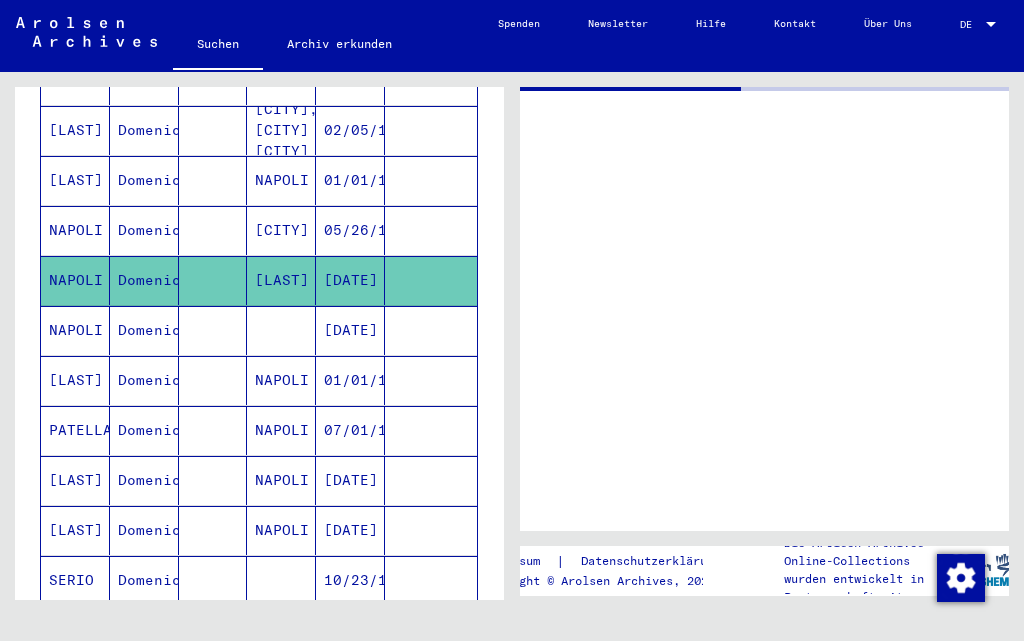scroll, scrollTop: 0, scrollLeft: 0, axis: both 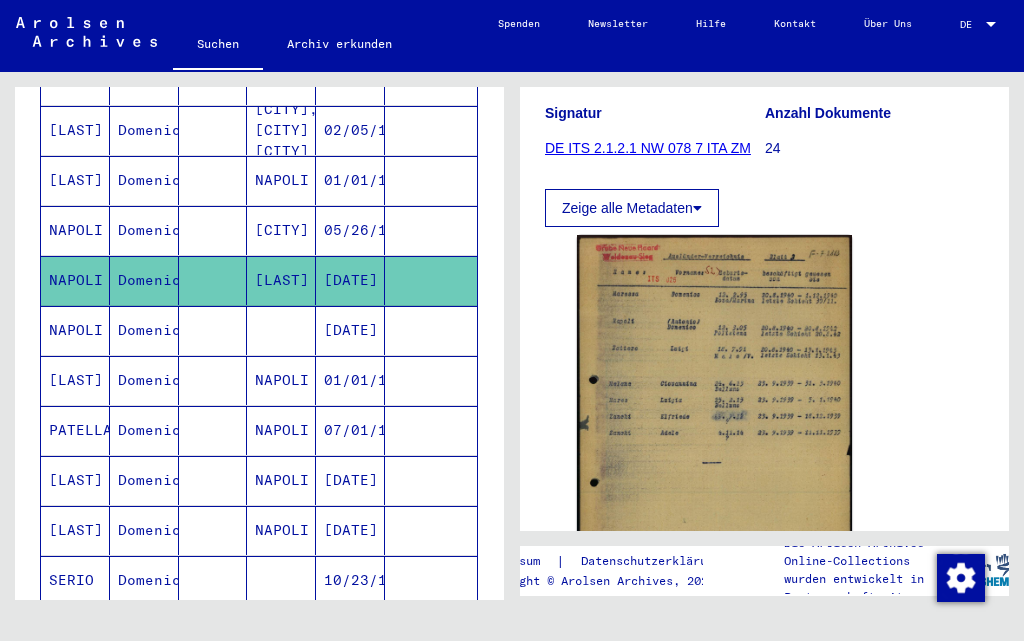 click 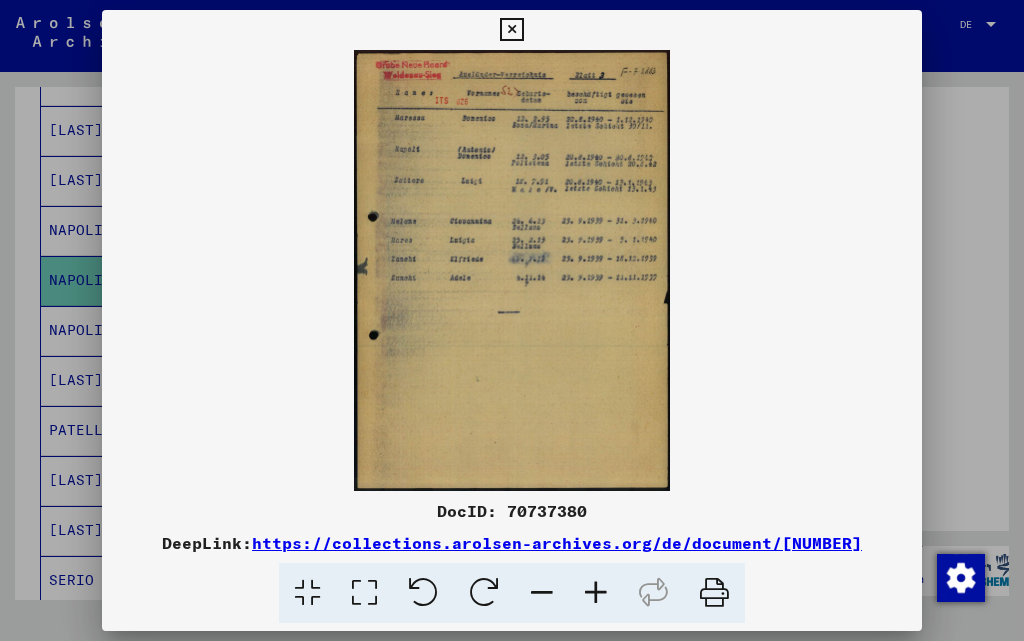 click at bounding box center (596, 593) 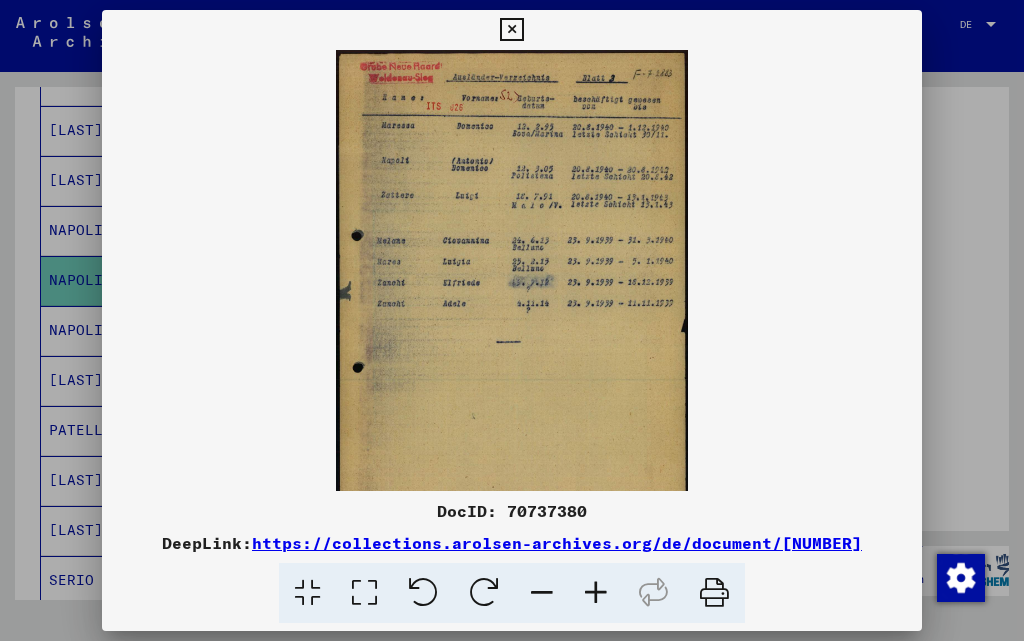 click at bounding box center (596, 593) 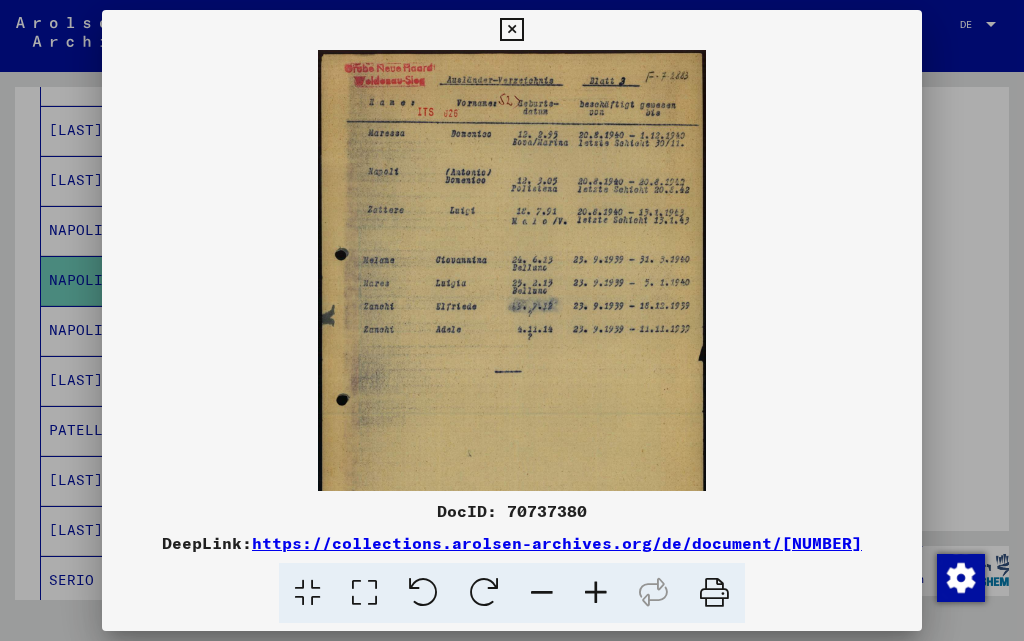 click at bounding box center (596, 593) 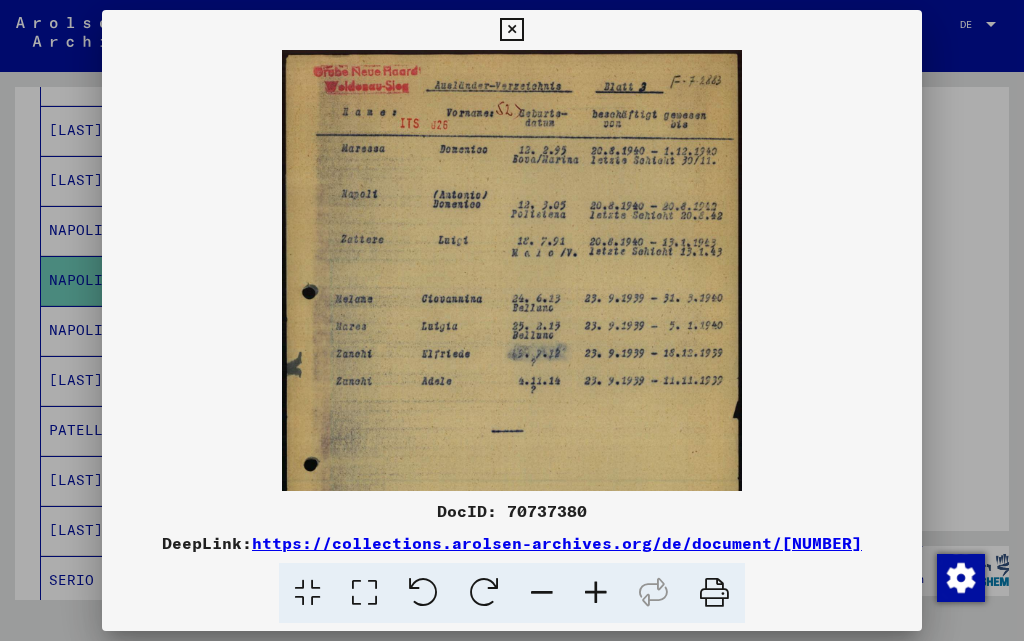 click at bounding box center [596, 593] 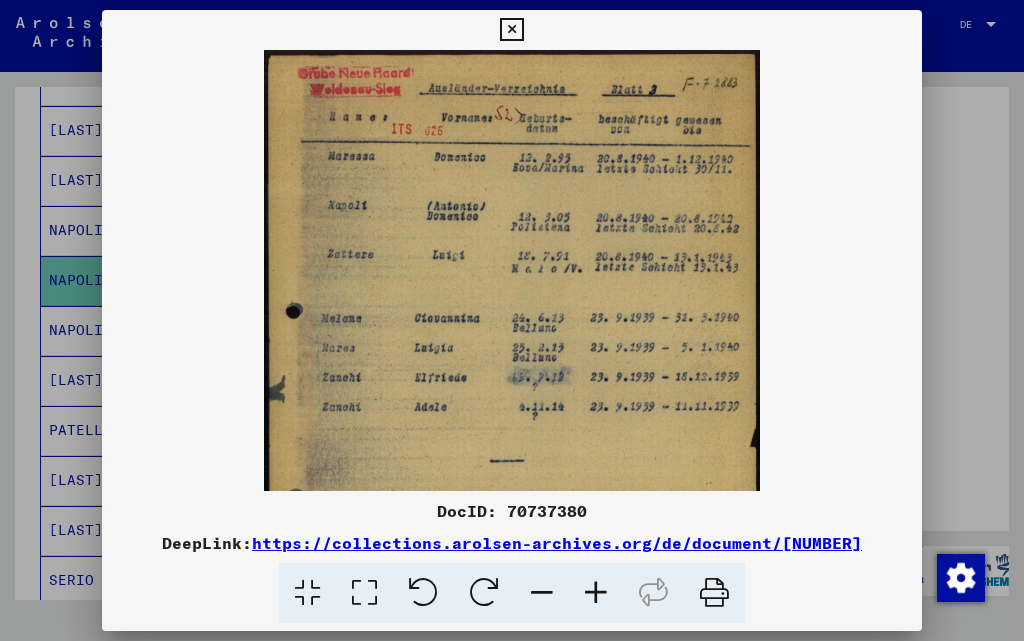 click at bounding box center [596, 593] 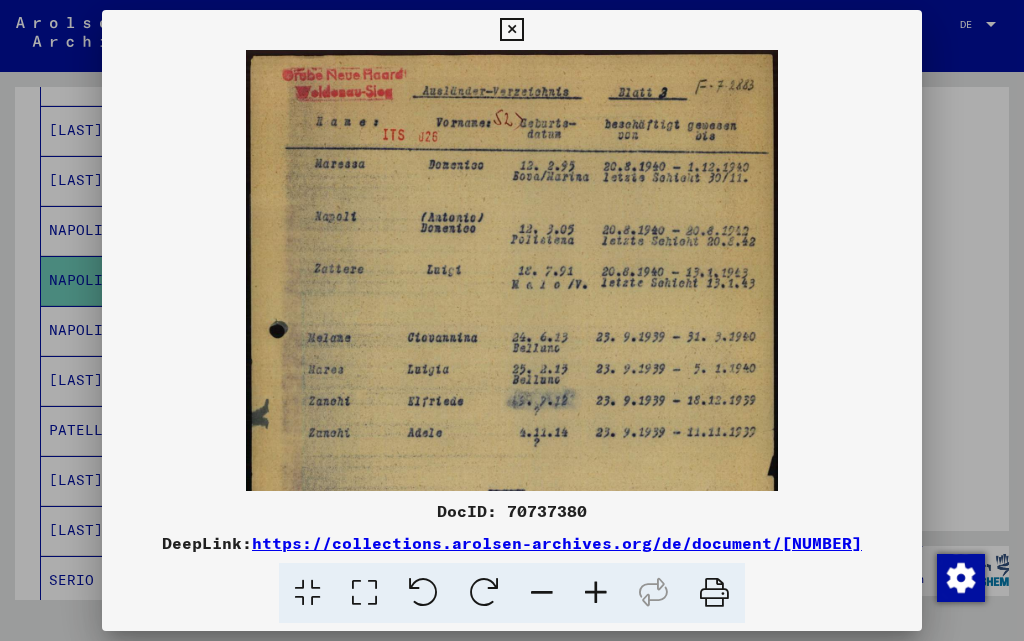 click at bounding box center (511, 30) 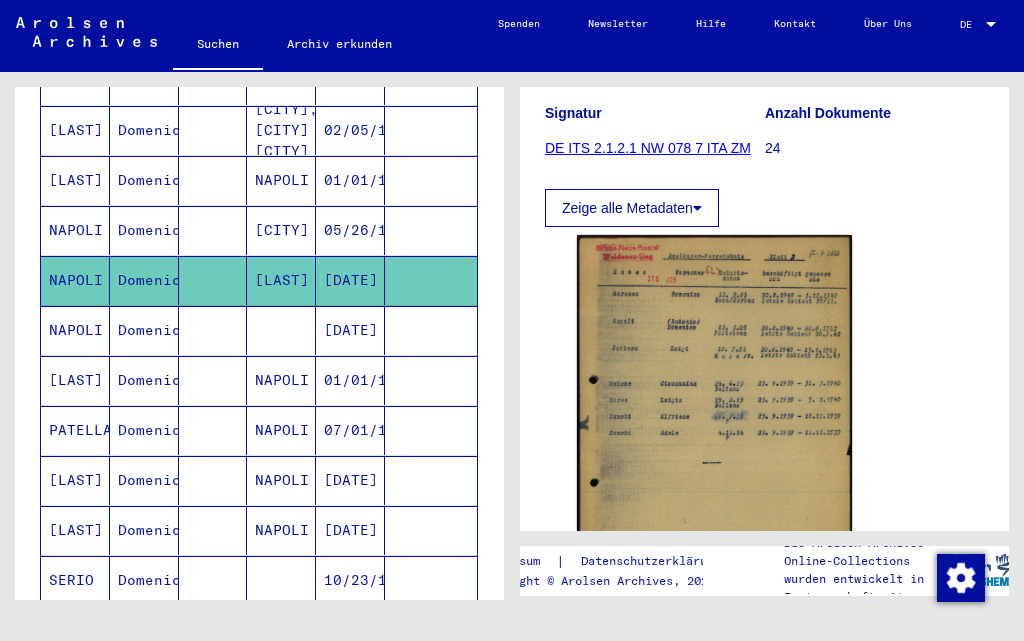 scroll, scrollTop: 0, scrollLeft: 0, axis: both 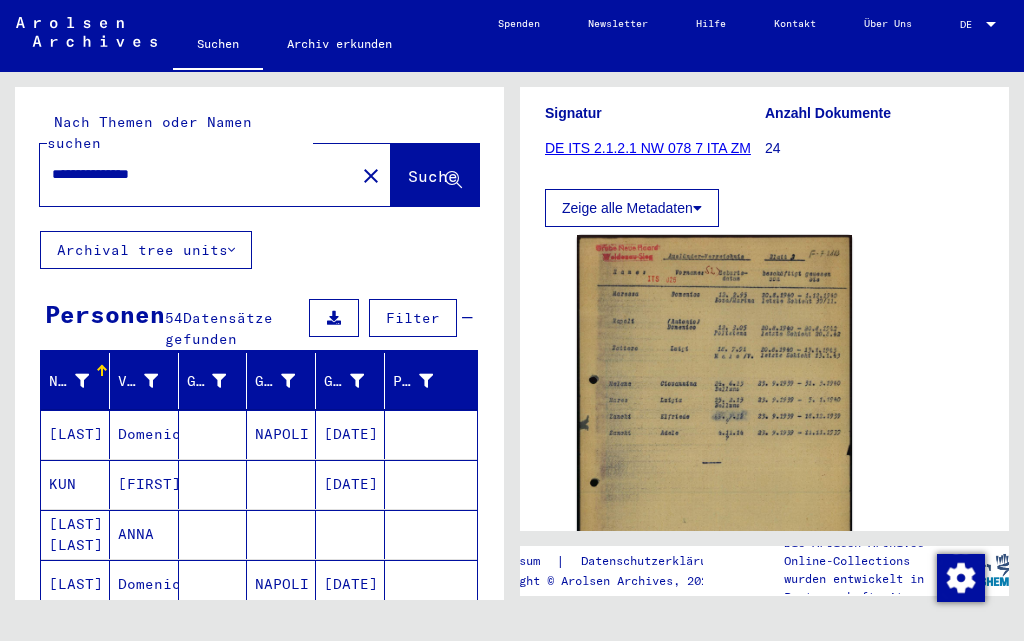 drag, startPoint x: 241, startPoint y: 158, endPoint x: 0, endPoint y: 170, distance: 241.29857 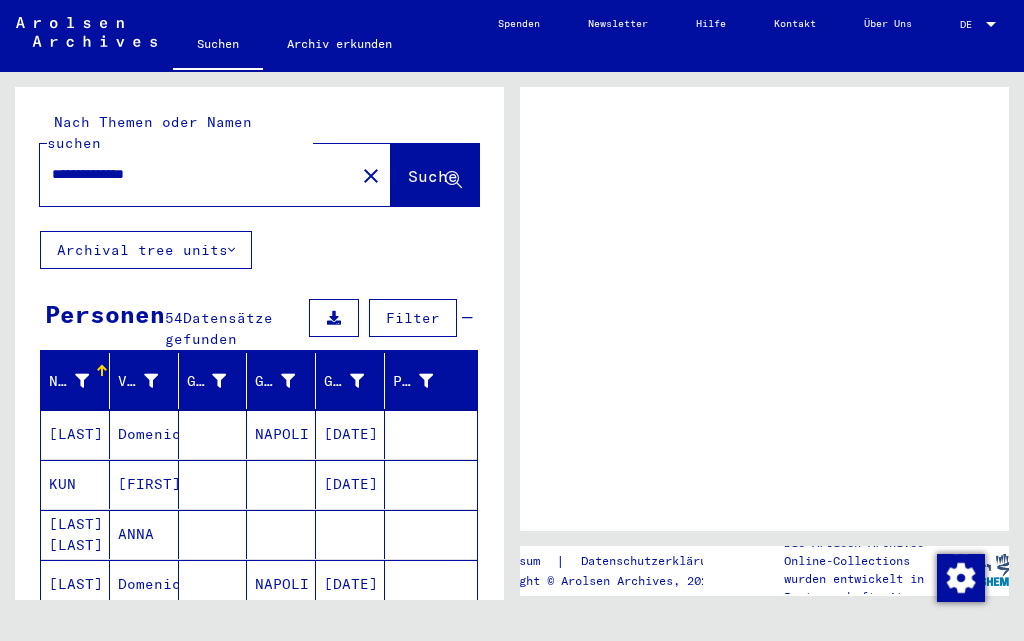 scroll, scrollTop: 0, scrollLeft: 0, axis: both 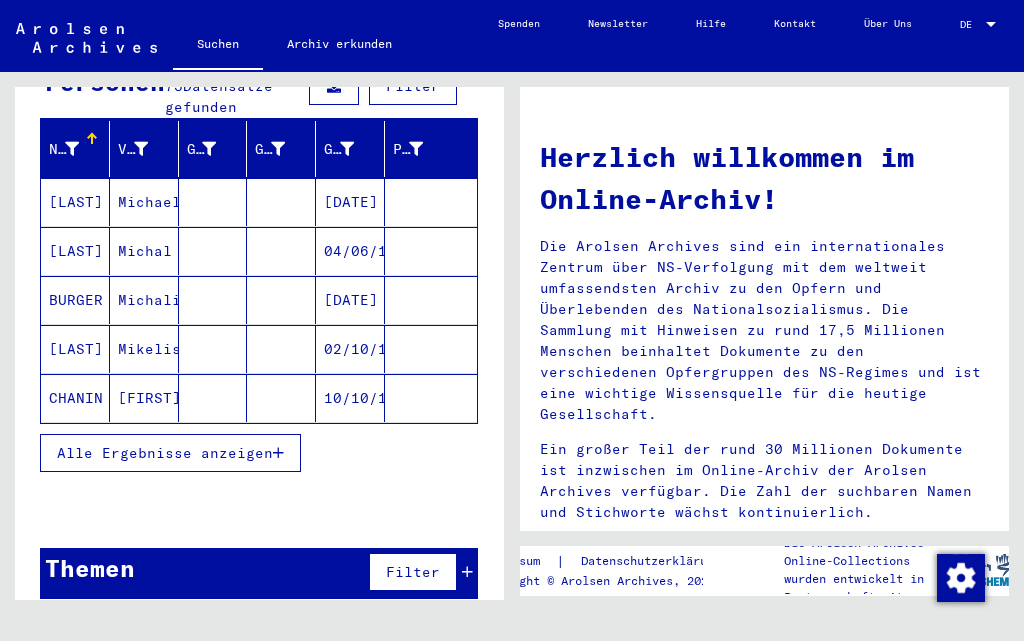 click on "Alle Ergebnisse anzeigen" at bounding box center [259, 453] 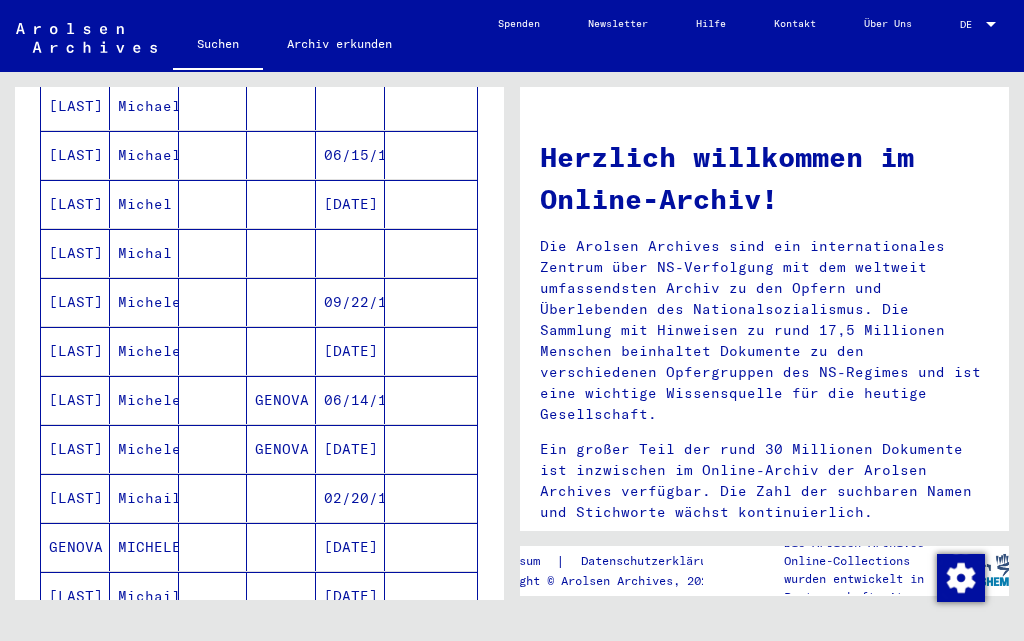 scroll, scrollTop: 832, scrollLeft: 0, axis: vertical 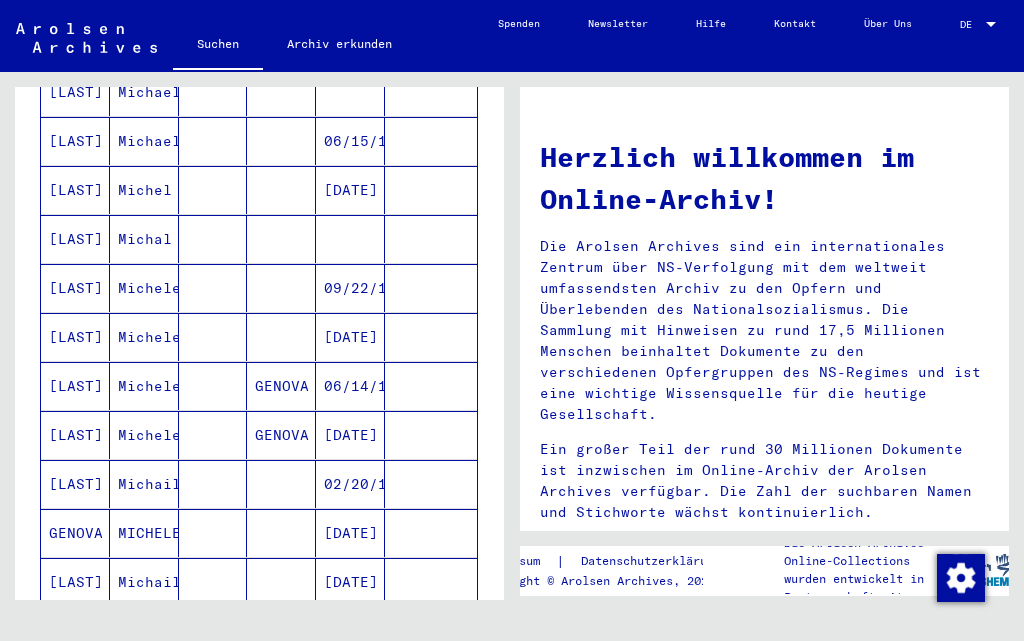 click on "GENOVA" at bounding box center [75, 582] 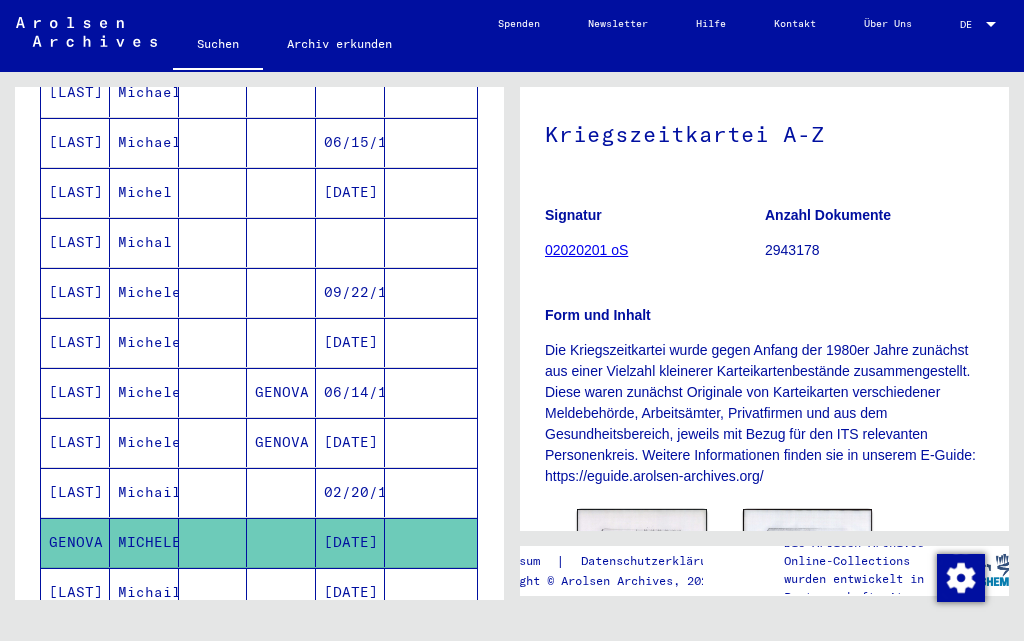 scroll, scrollTop: 200, scrollLeft: 0, axis: vertical 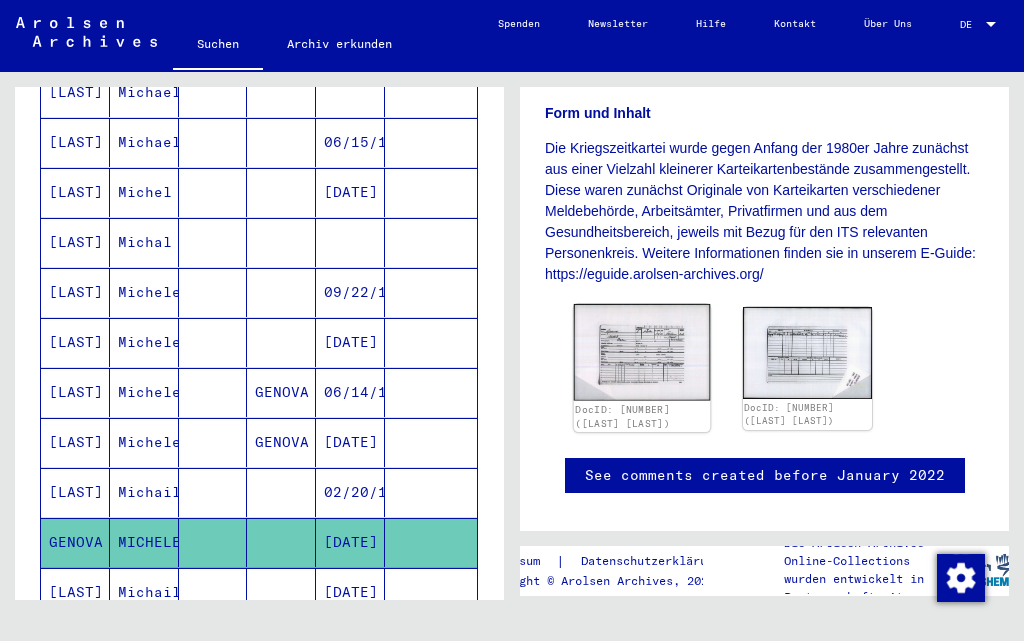 click 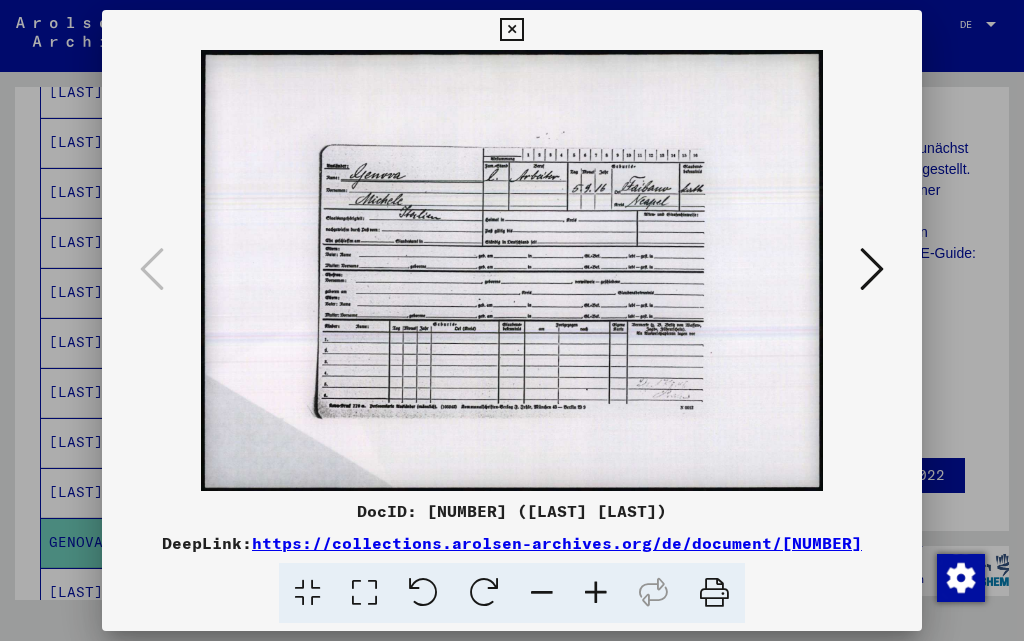 click at bounding box center [596, 593] 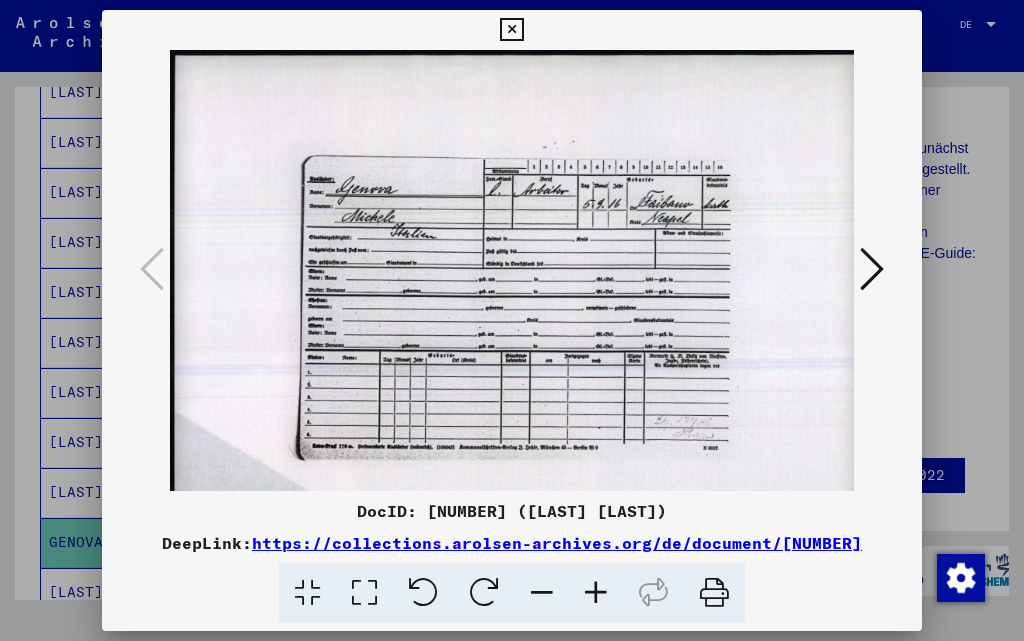 click at bounding box center (596, 593) 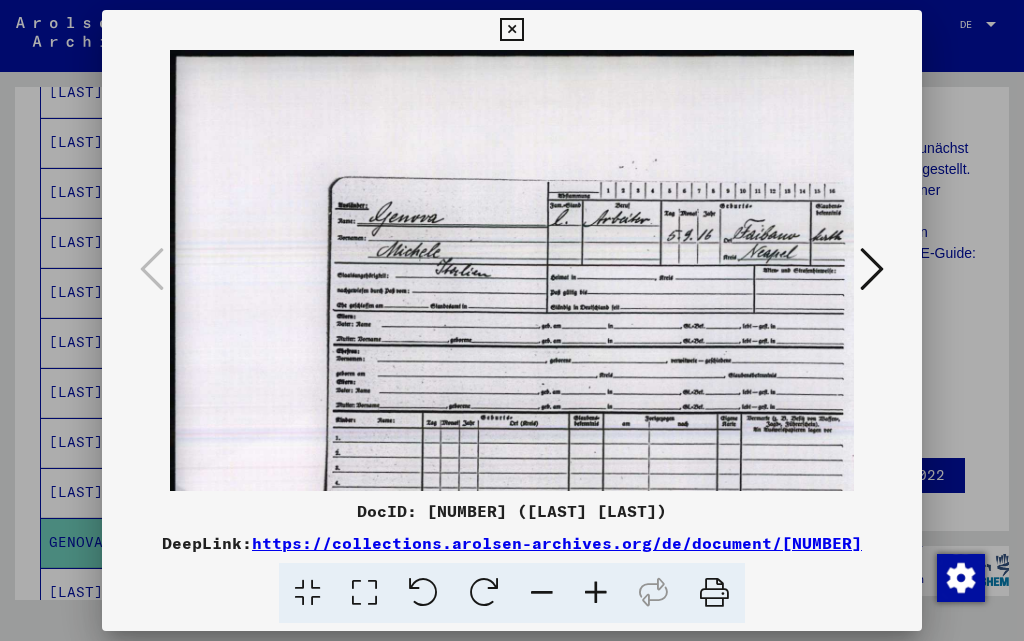 click at bounding box center (596, 593) 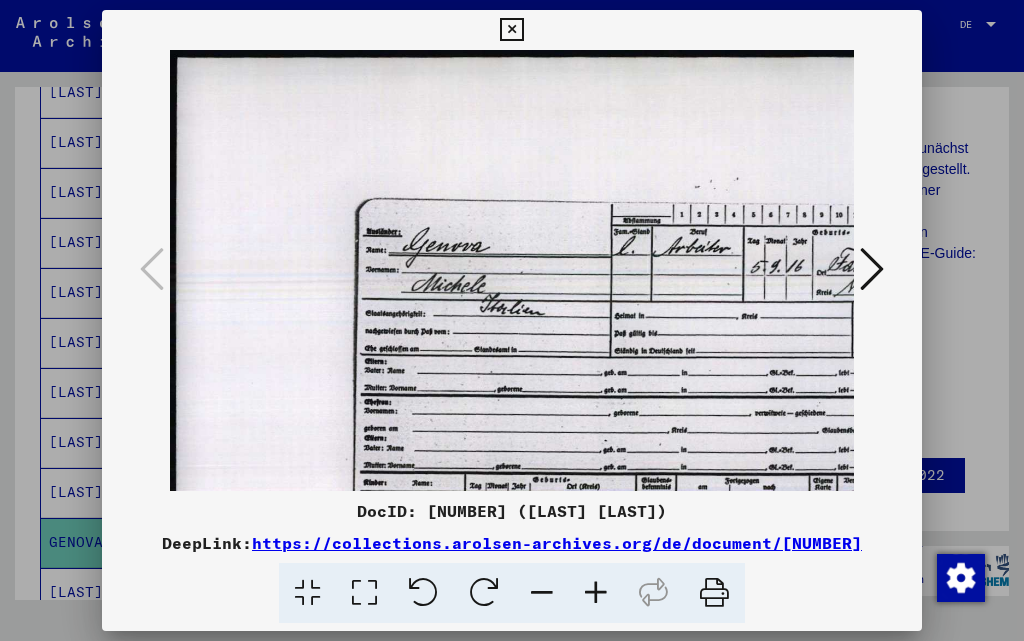 click at bounding box center [596, 593] 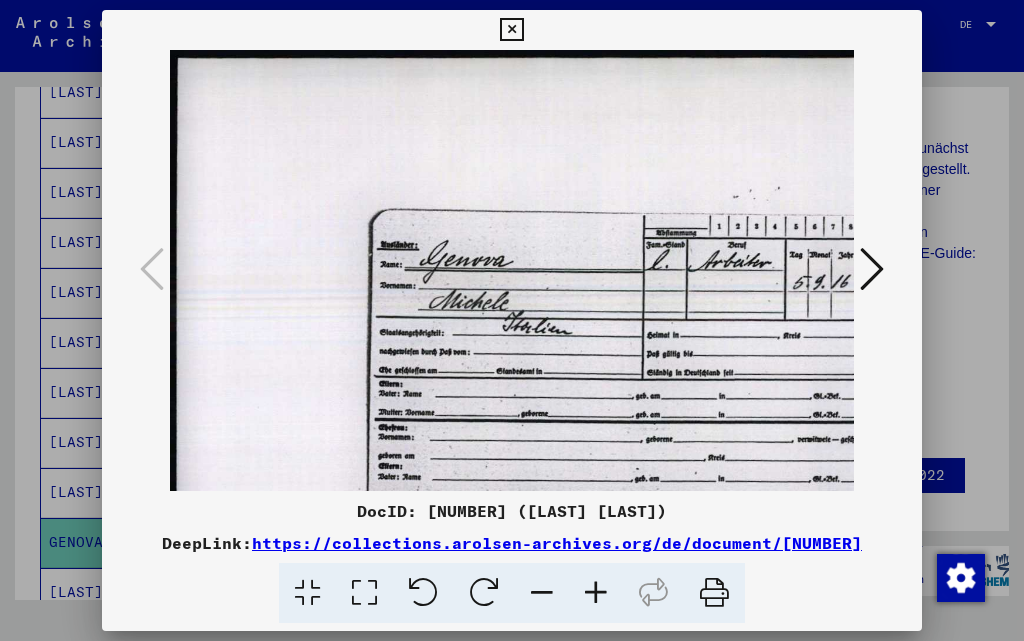 click at bounding box center [596, 593] 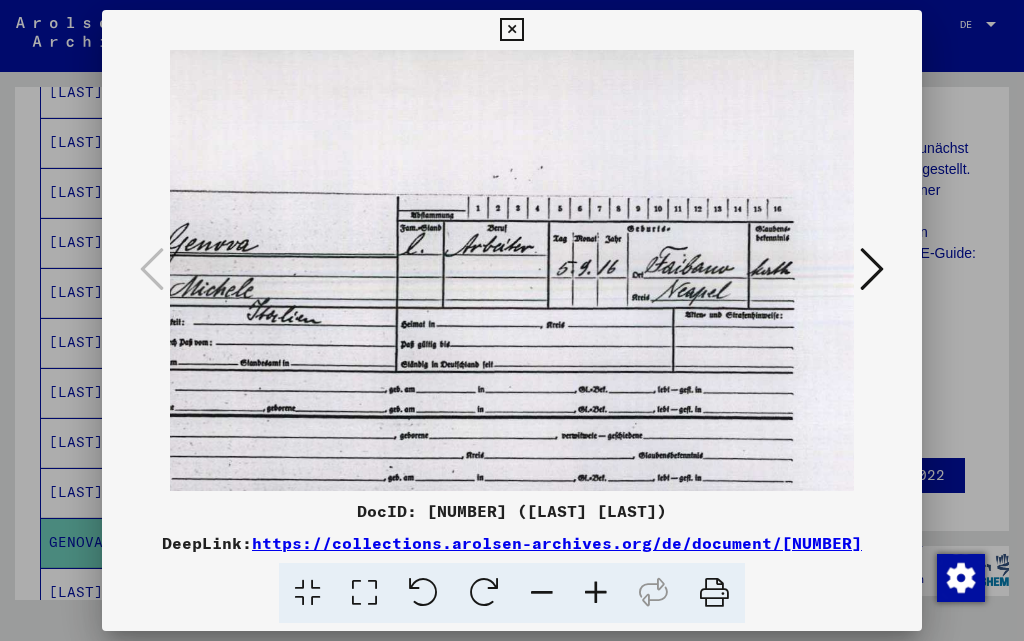 scroll, scrollTop: 31, scrollLeft: 274, axis: both 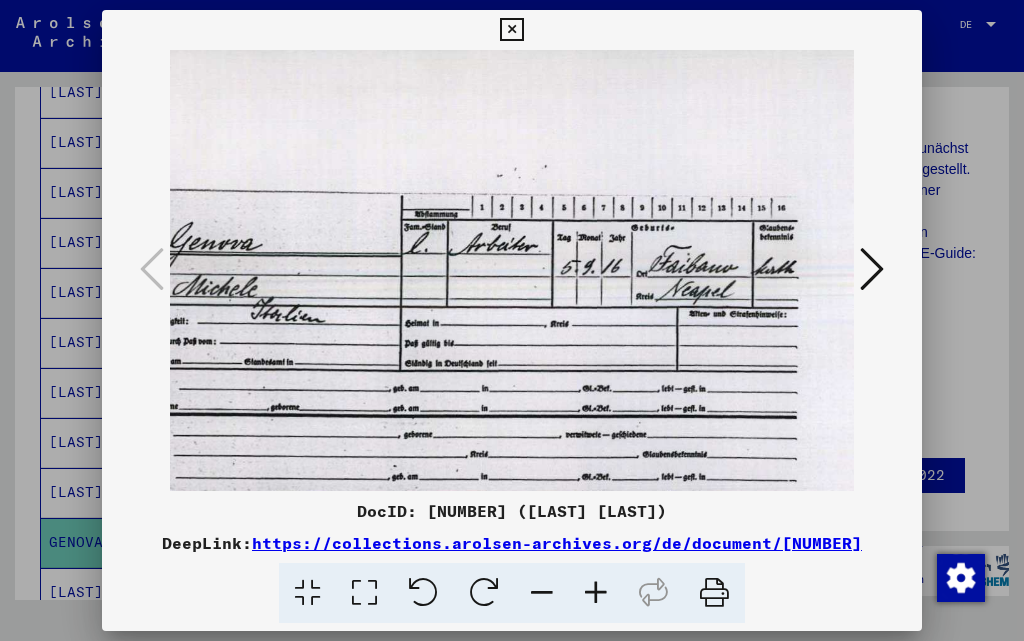 drag, startPoint x: 697, startPoint y: 398, endPoint x: 423, endPoint y: 367, distance: 275.74808 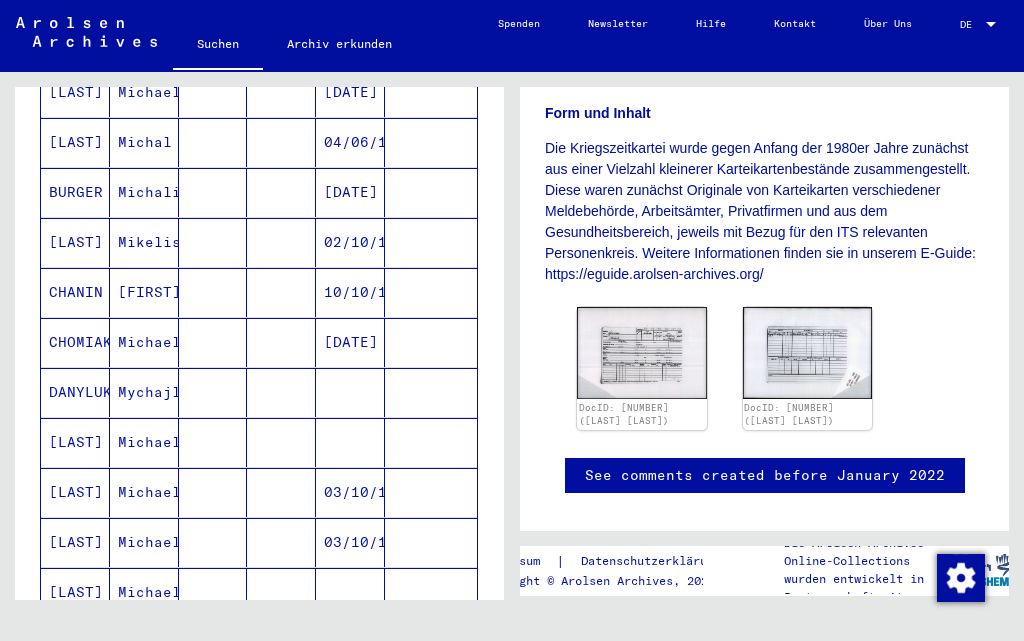 scroll, scrollTop: 0, scrollLeft: 0, axis: both 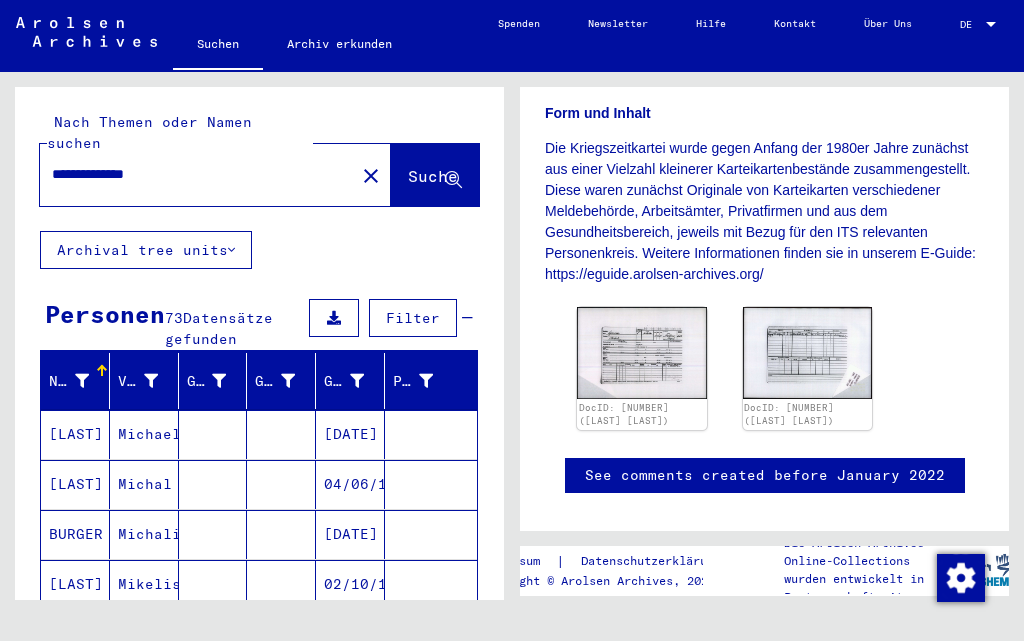 drag, startPoint x: 243, startPoint y: 159, endPoint x: 0, endPoint y: 164, distance: 243.05144 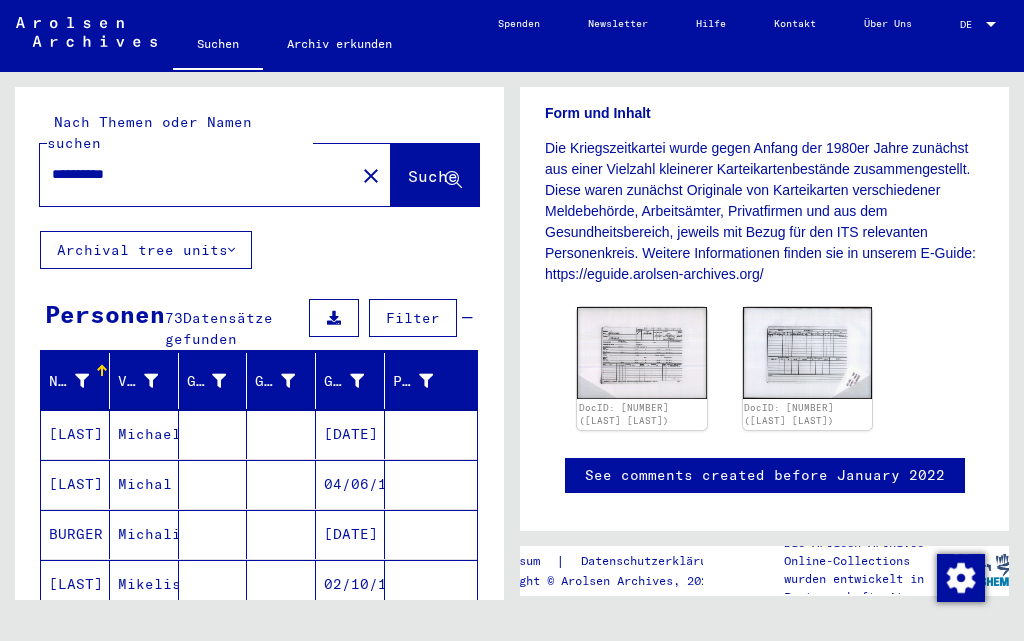 type on "**********" 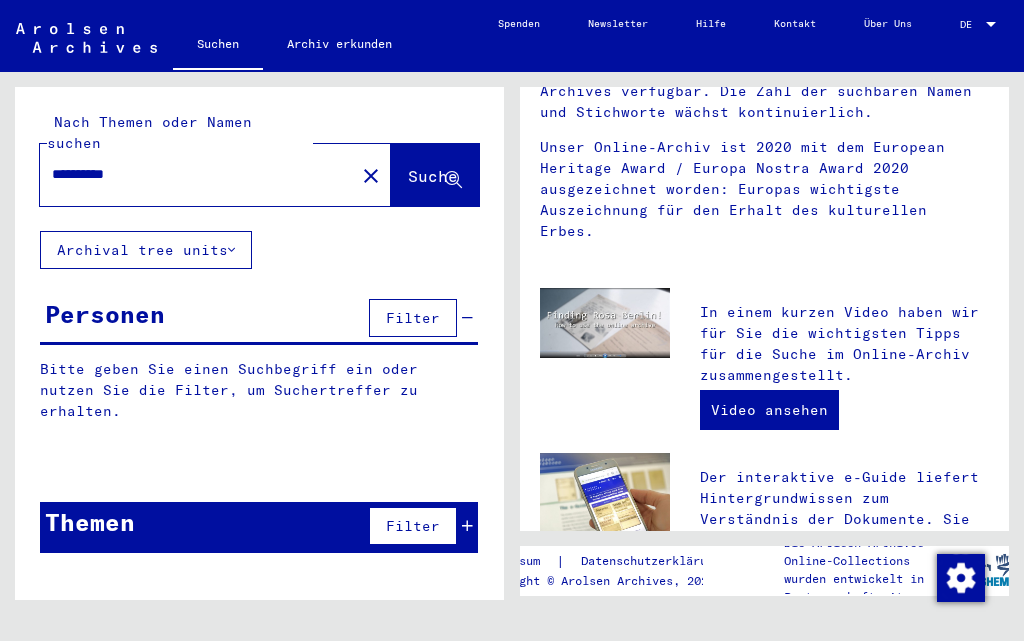 scroll, scrollTop: 0, scrollLeft: 0, axis: both 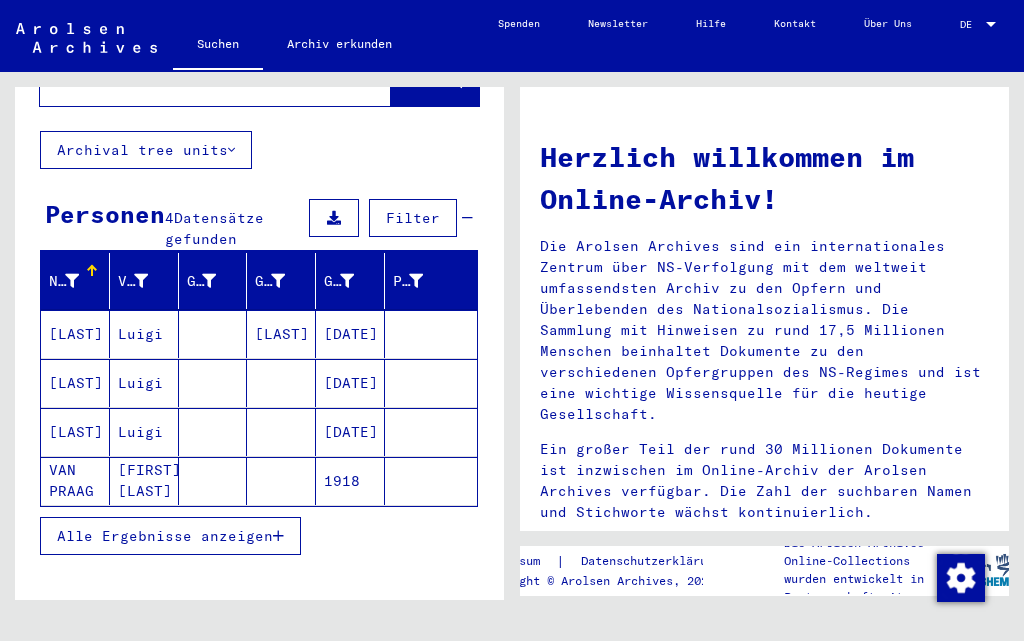 click on "[LAST]" at bounding box center (75, 432) 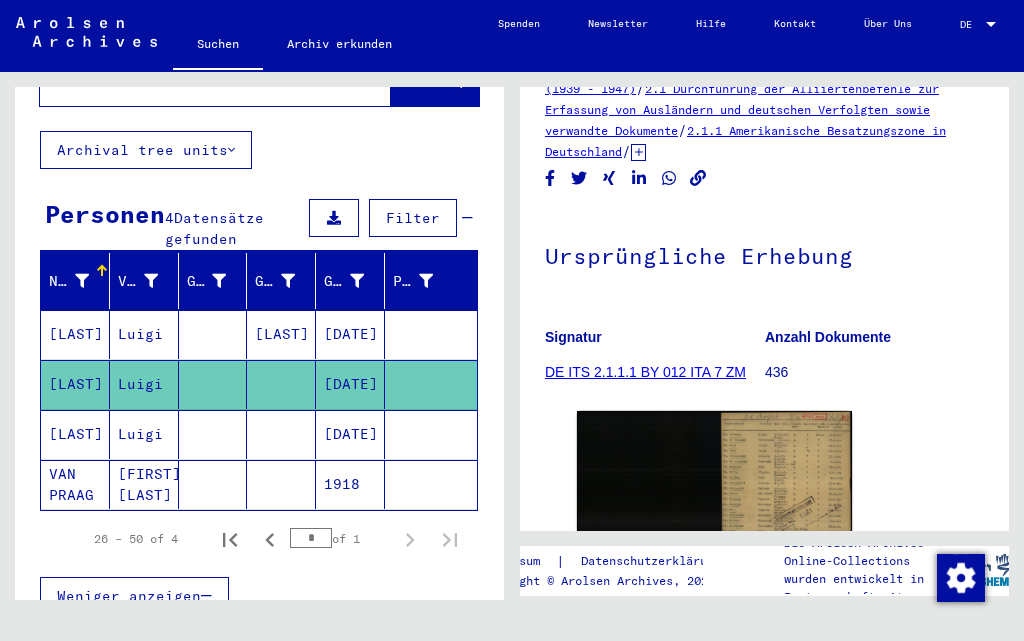 scroll, scrollTop: 200, scrollLeft: 0, axis: vertical 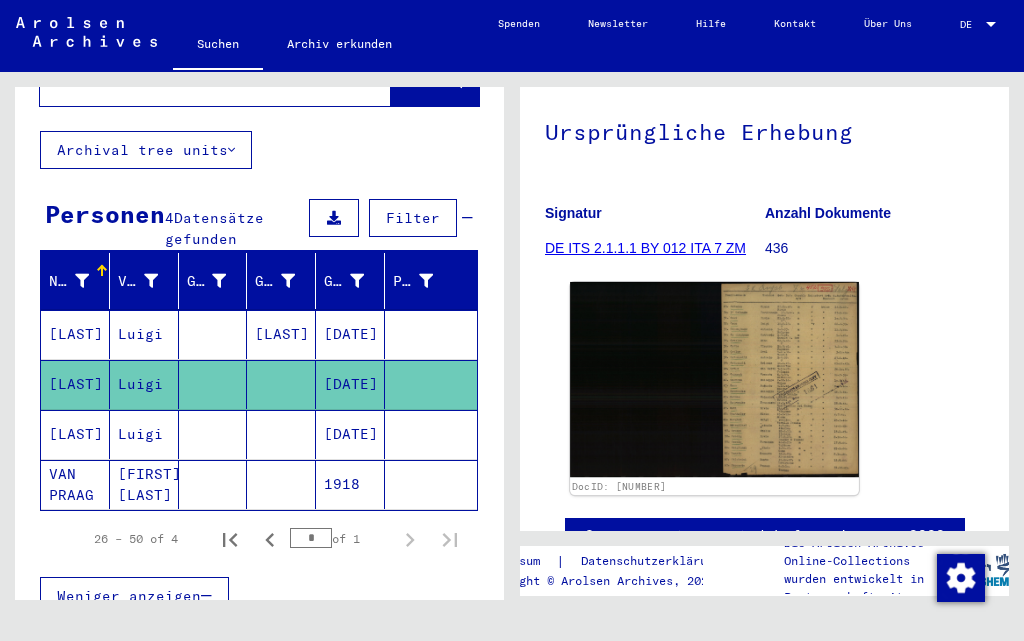click 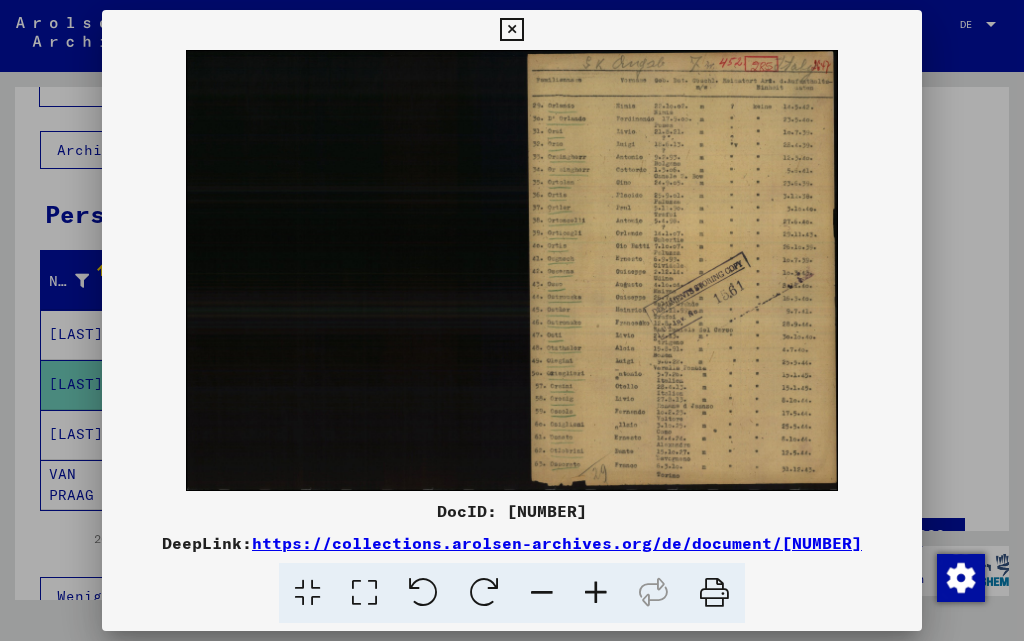click at bounding box center (596, 593) 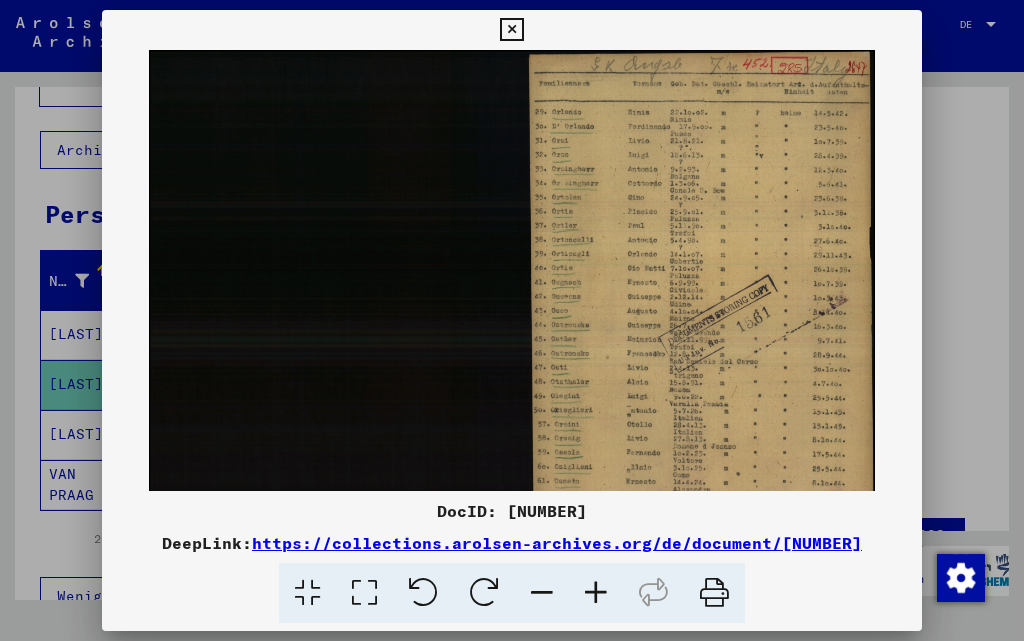 click at bounding box center [596, 593] 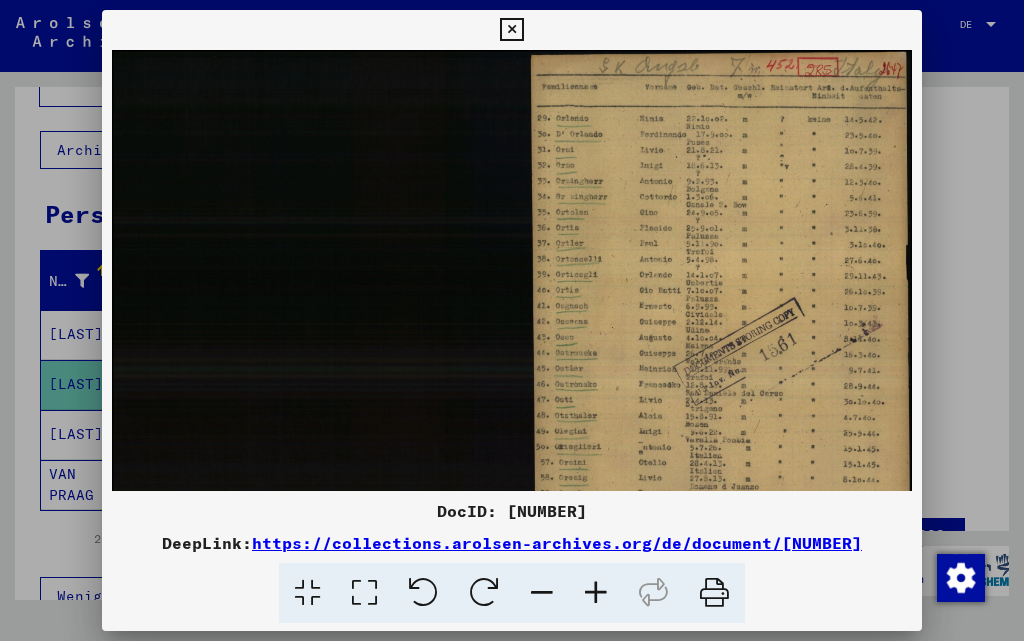 click at bounding box center [596, 593] 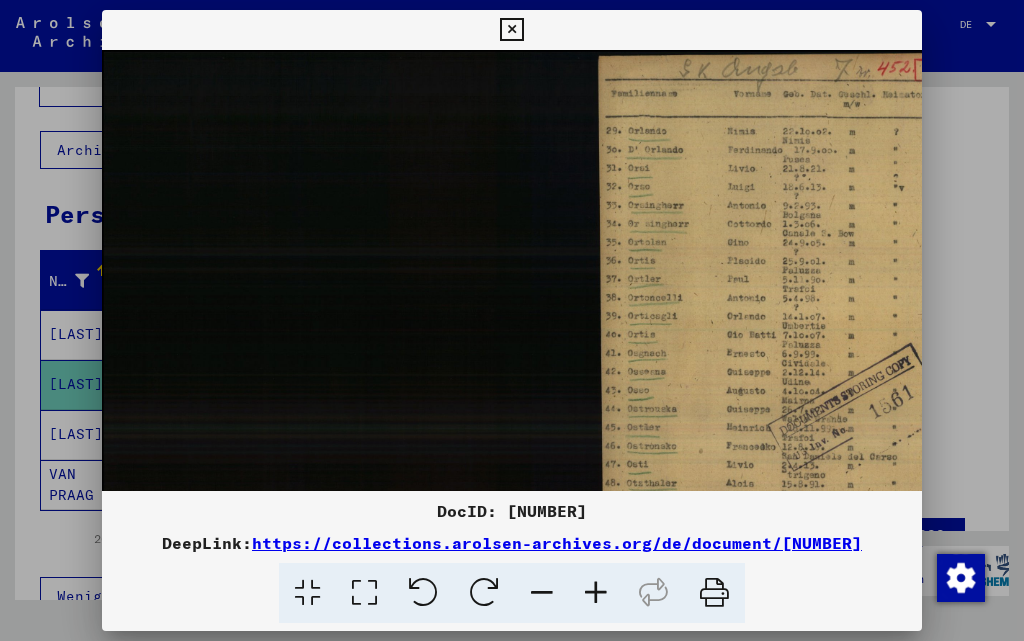 click at bounding box center [596, 593] 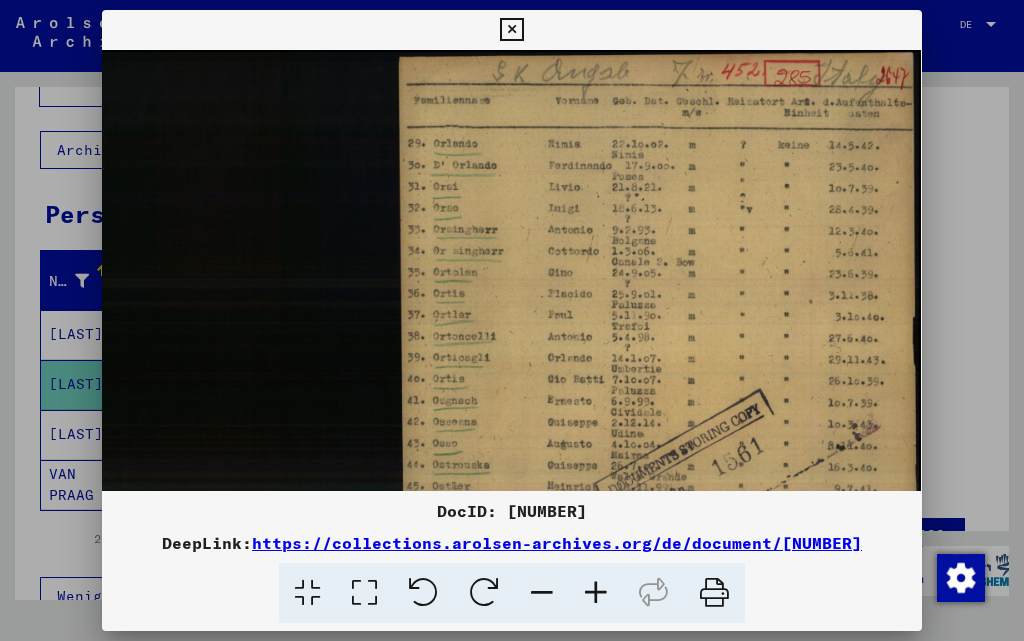 scroll, scrollTop: 16, scrollLeft: 277, axis: both 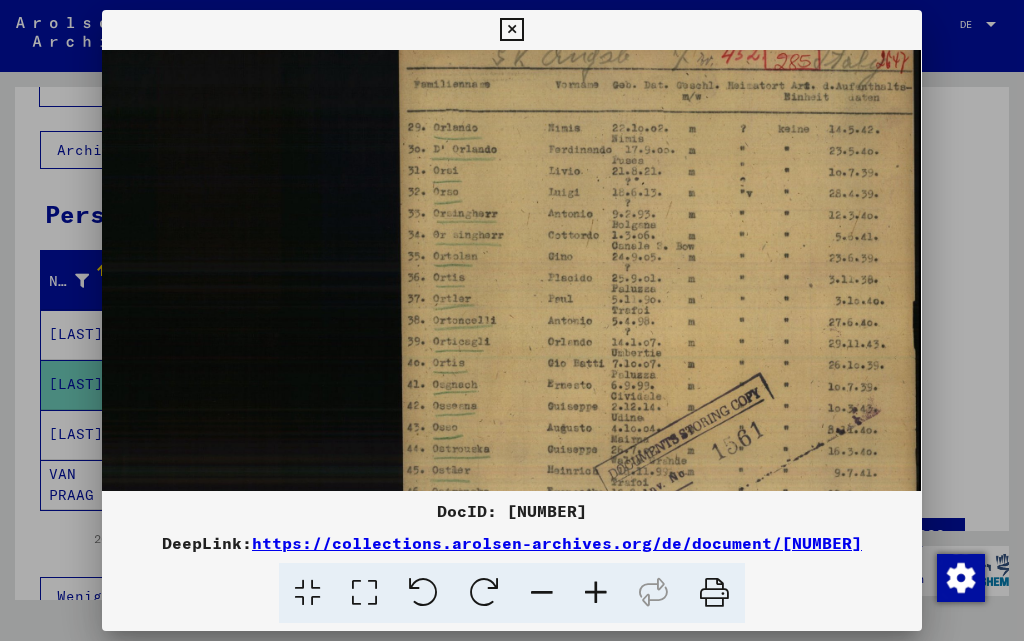 drag, startPoint x: 743, startPoint y: 375, endPoint x: 141, endPoint y: 382, distance: 602.0407 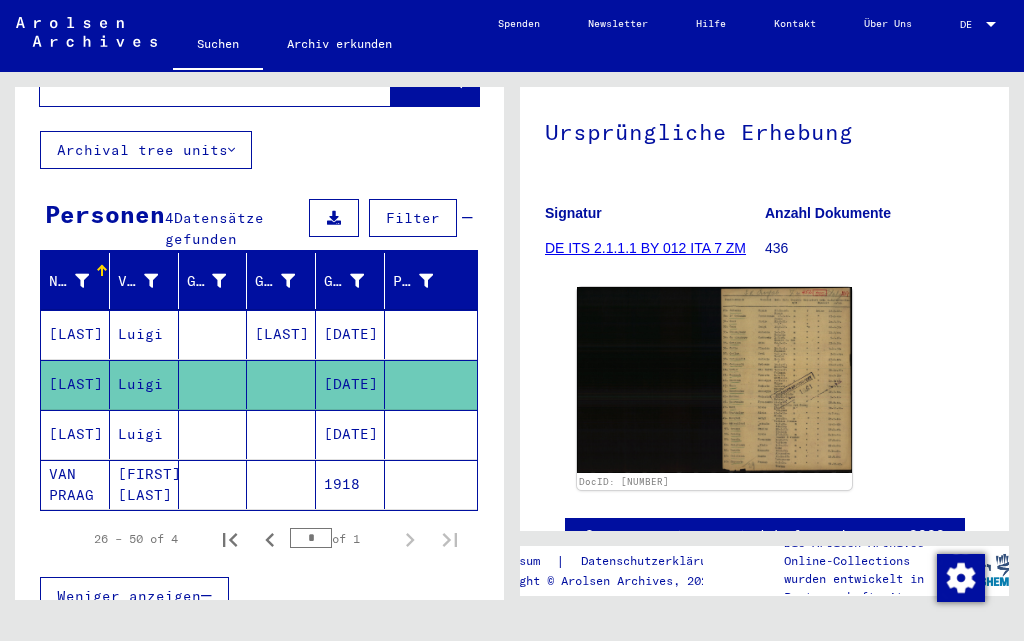 click on "[LAST]" at bounding box center (75, 484) 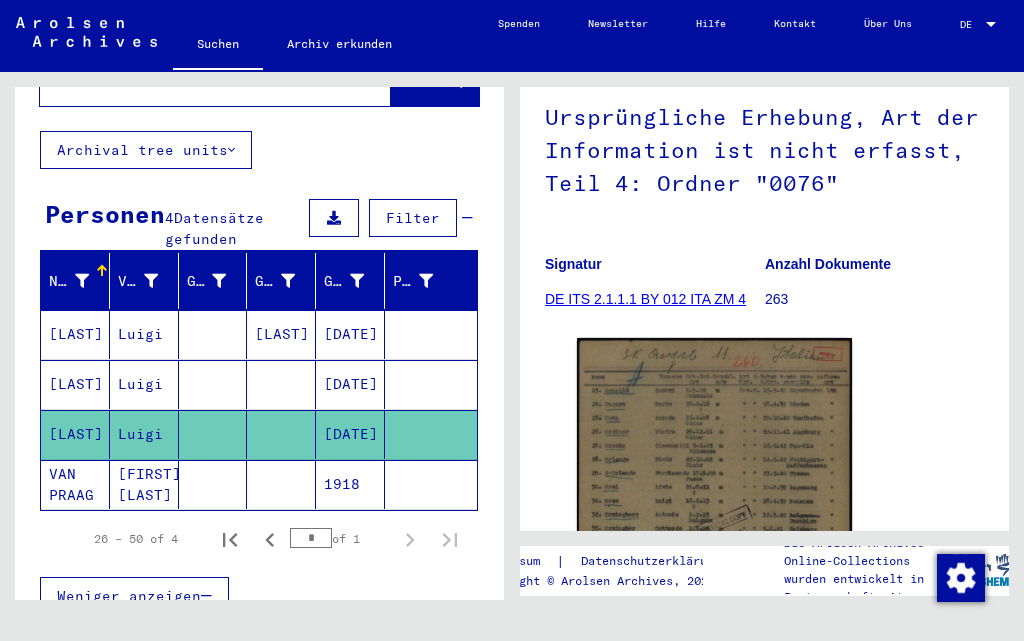scroll, scrollTop: 222, scrollLeft: 0, axis: vertical 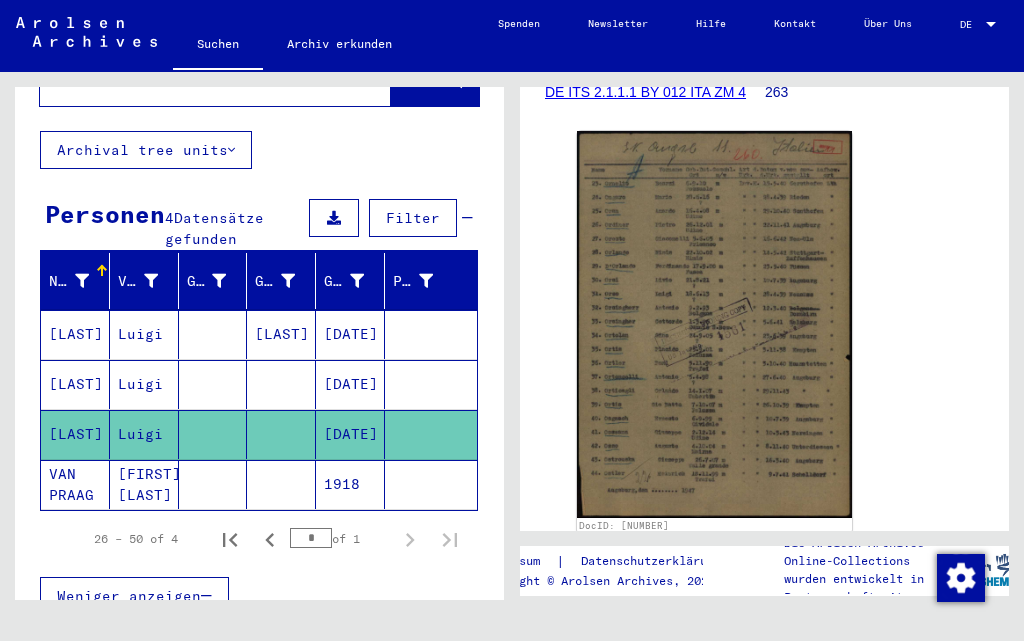 click 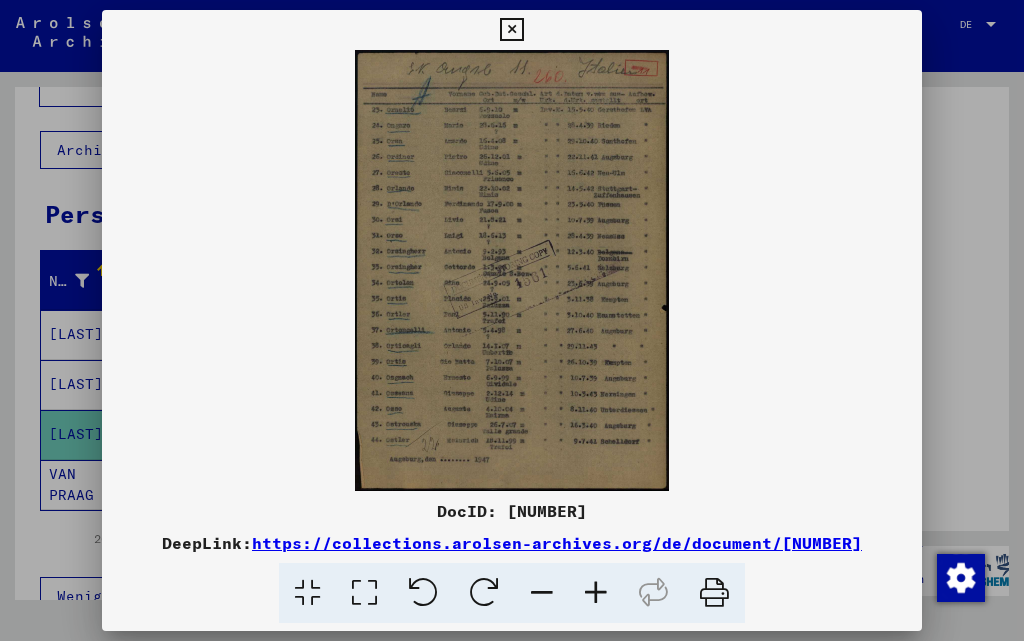 click at bounding box center (596, 593) 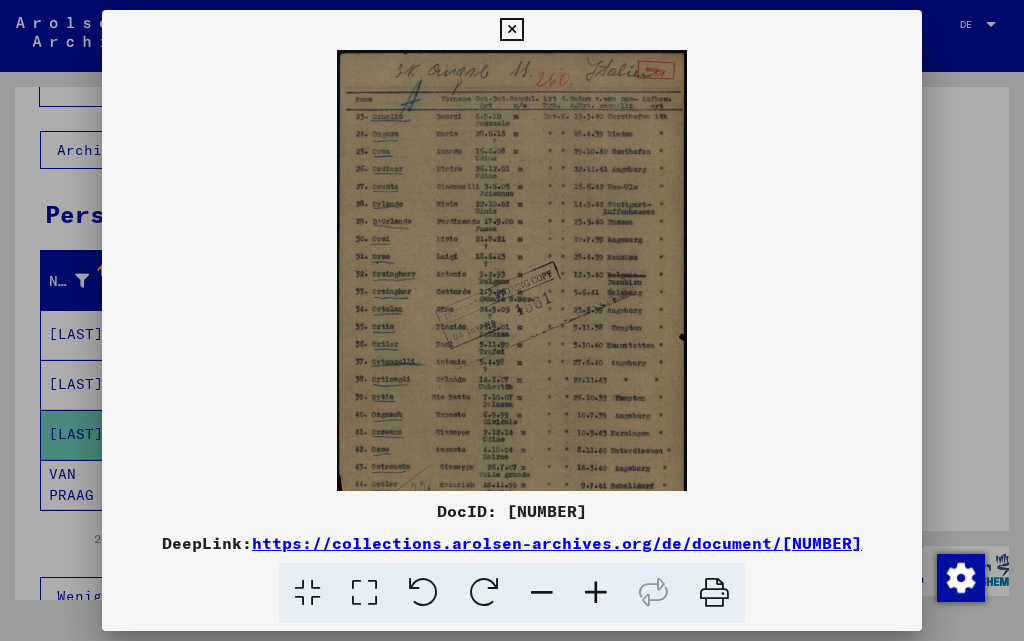 click at bounding box center [596, 593] 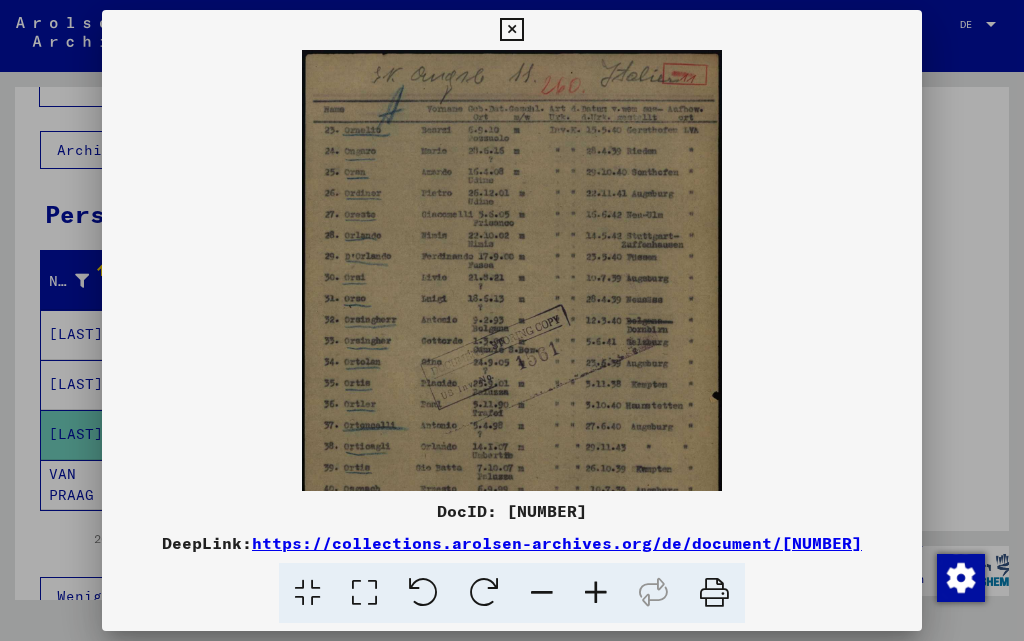 click at bounding box center (596, 593) 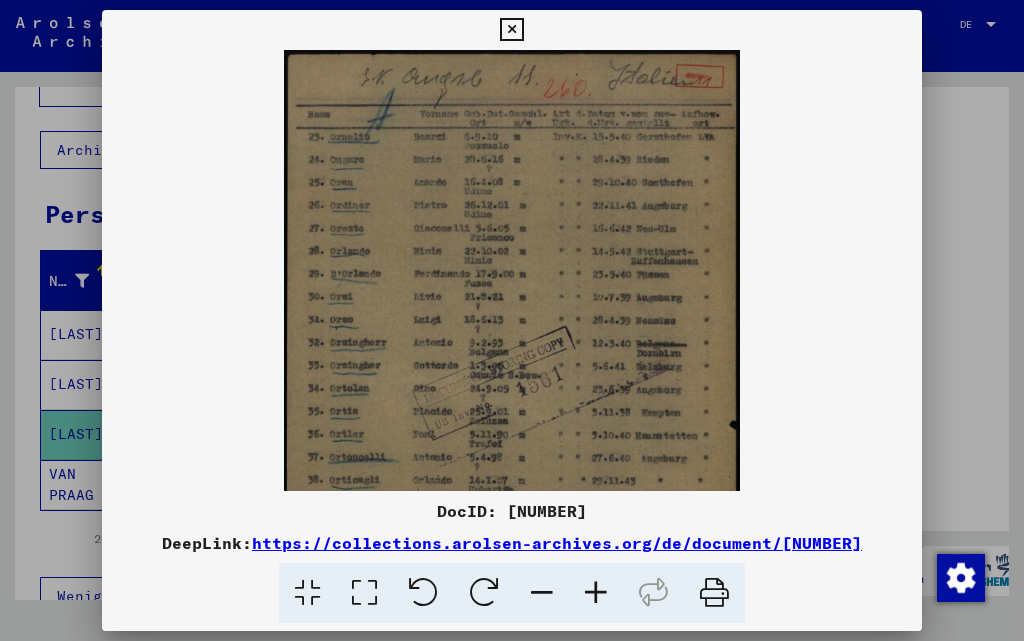 click at bounding box center (596, 593) 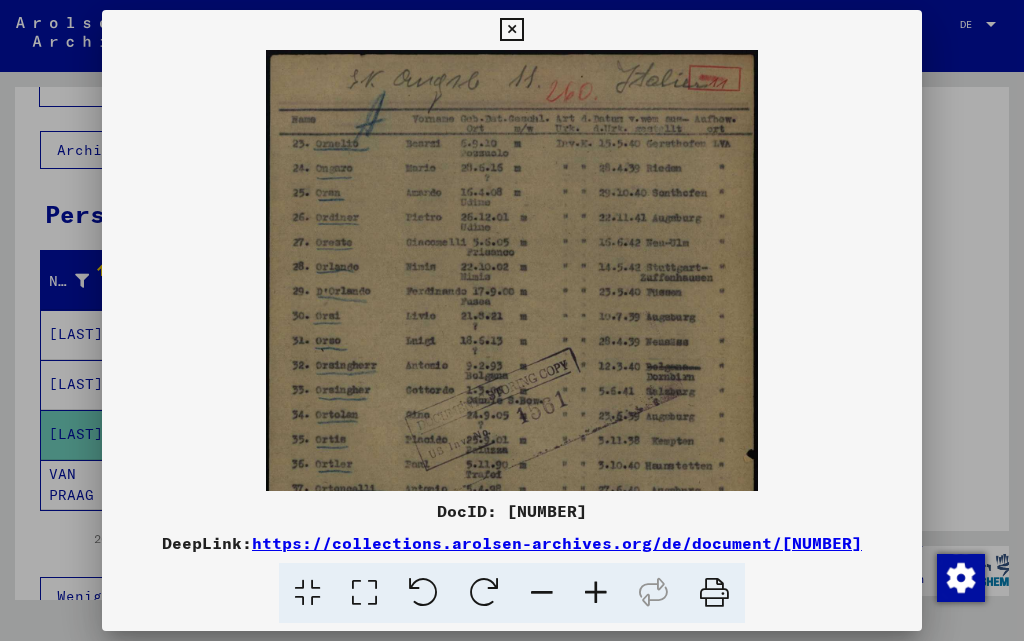 click at bounding box center [596, 593] 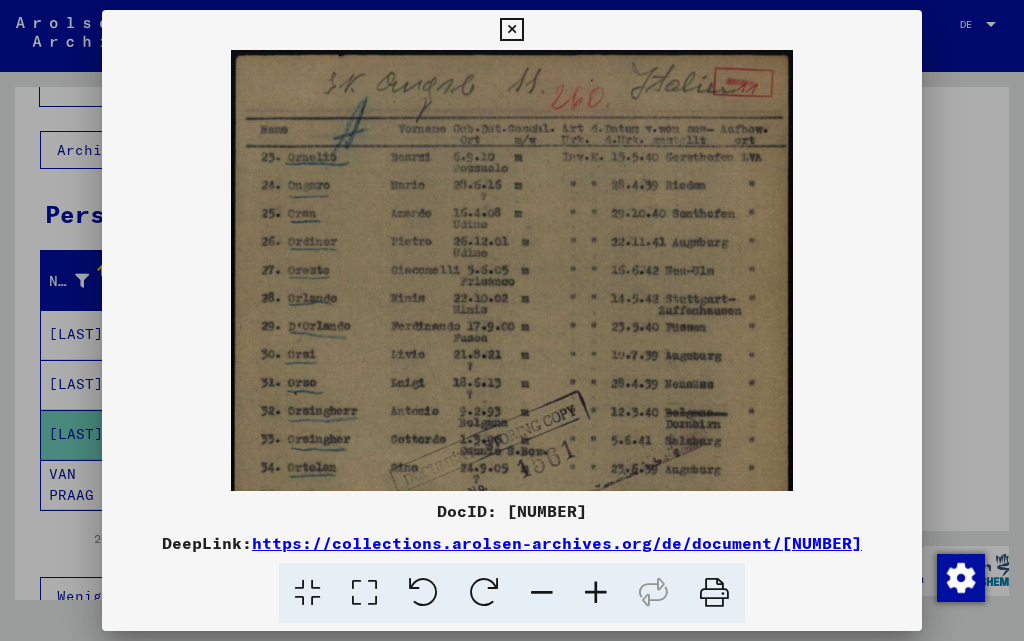 click at bounding box center [596, 593] 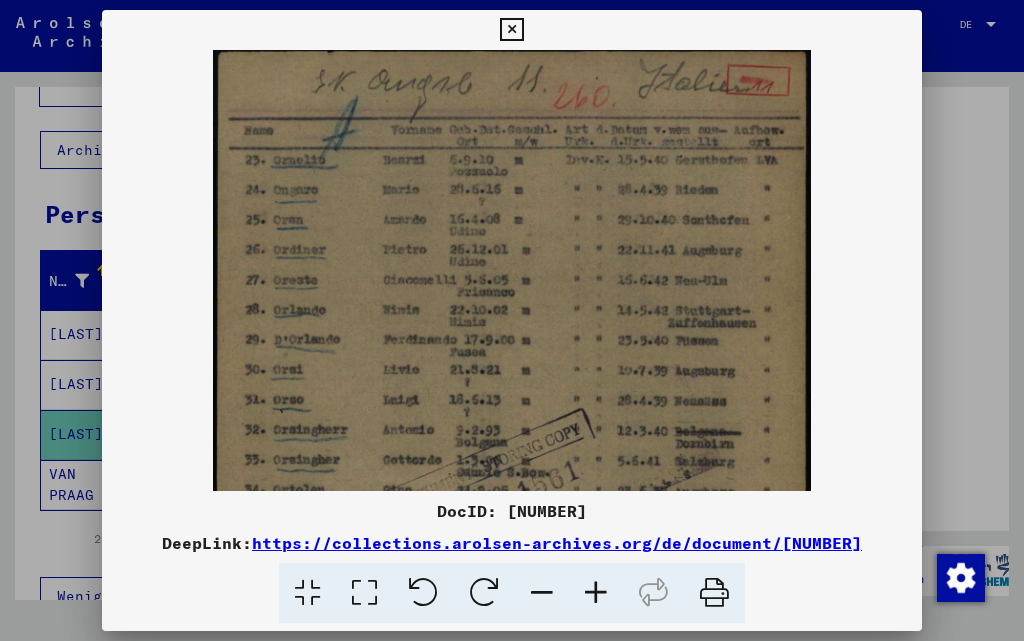 scroll, scrollTop: 5, scrollLeft: 0, axis: vertical 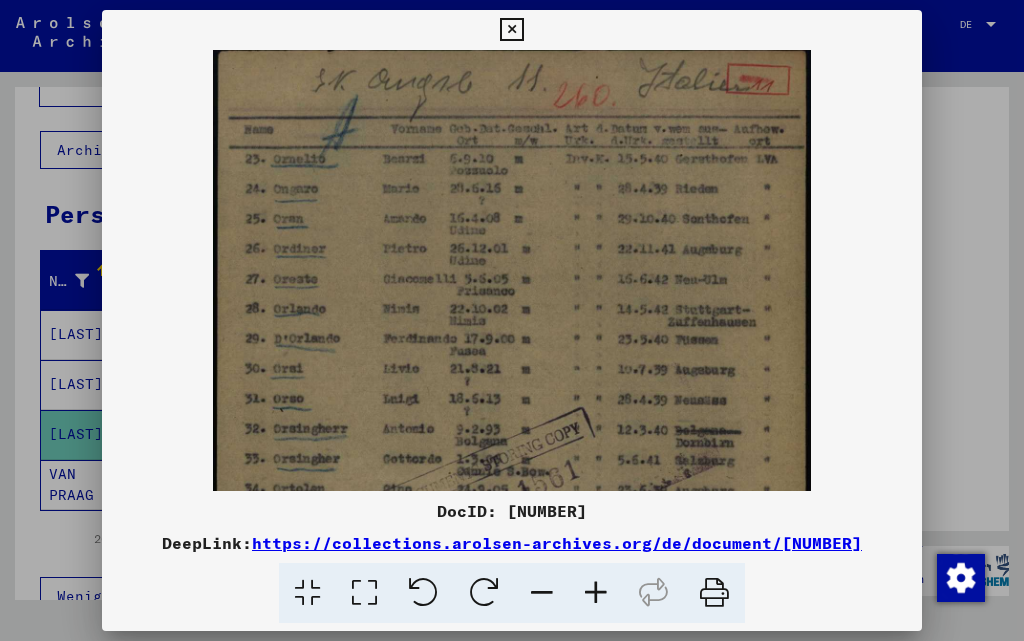 drag, startPoint x: 625, startPoint y: 430, endPoint x: 446, endPoint y: 425, distance: 179.06982 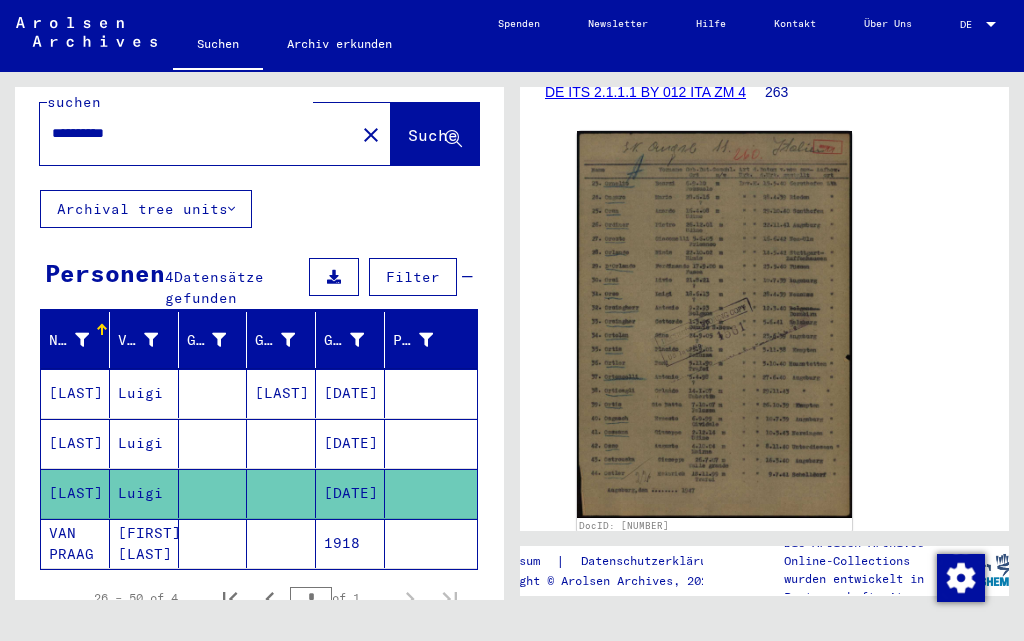 scroll, scrollTop: 0, scrollLeft: 0, axis: both 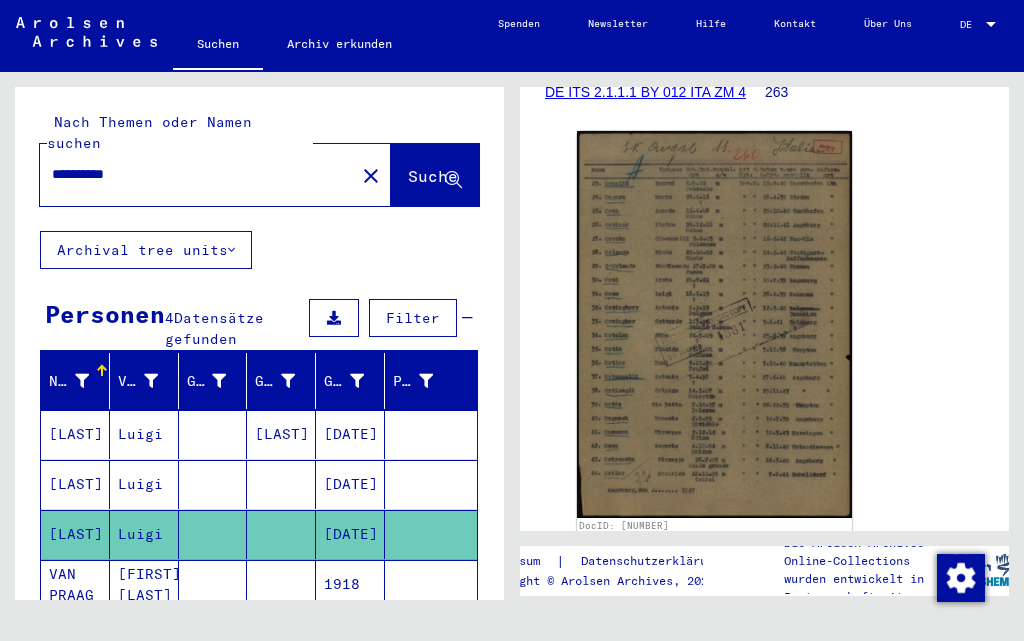 drag, startPoint x: 194, startPoint y: 142, endPoint x: 83, endPoint y: 175, distance: 115.80155 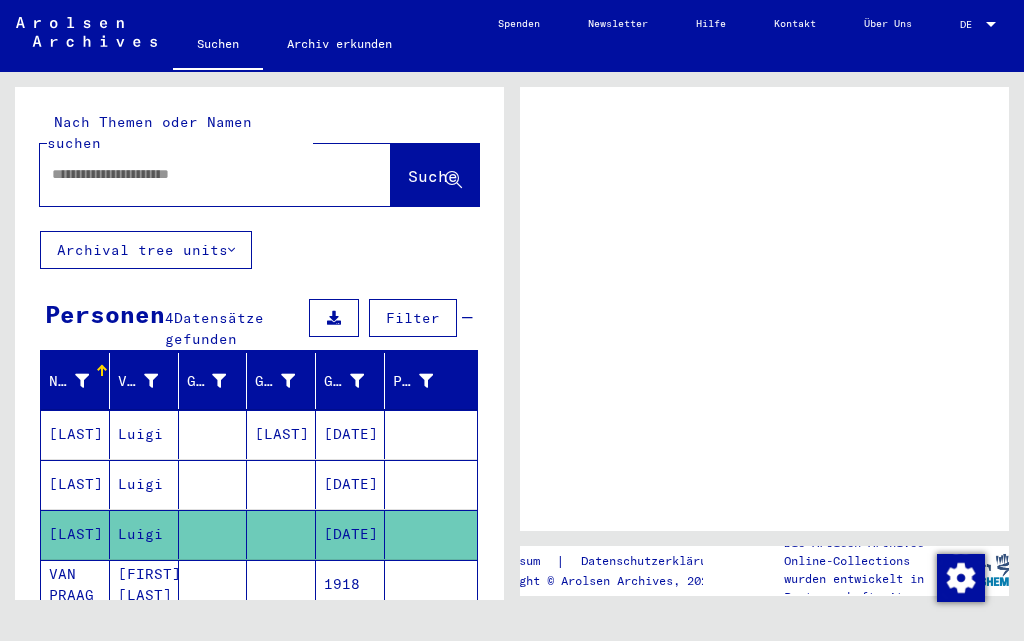 scroll, scrollTop: 0, scrollLeft: 0, axis: both 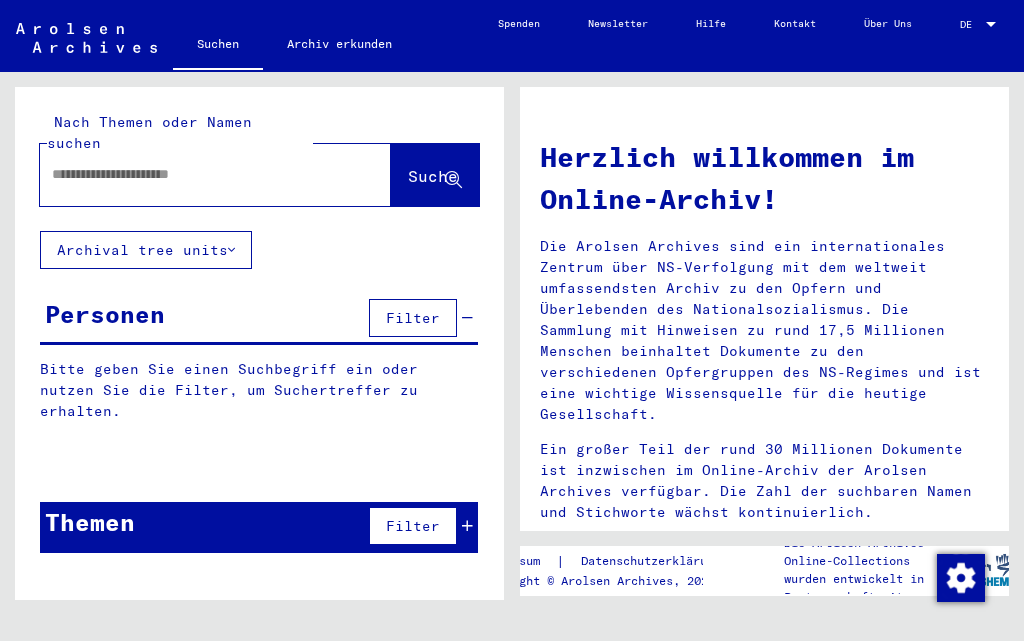 click at bounding box center (191, 174) 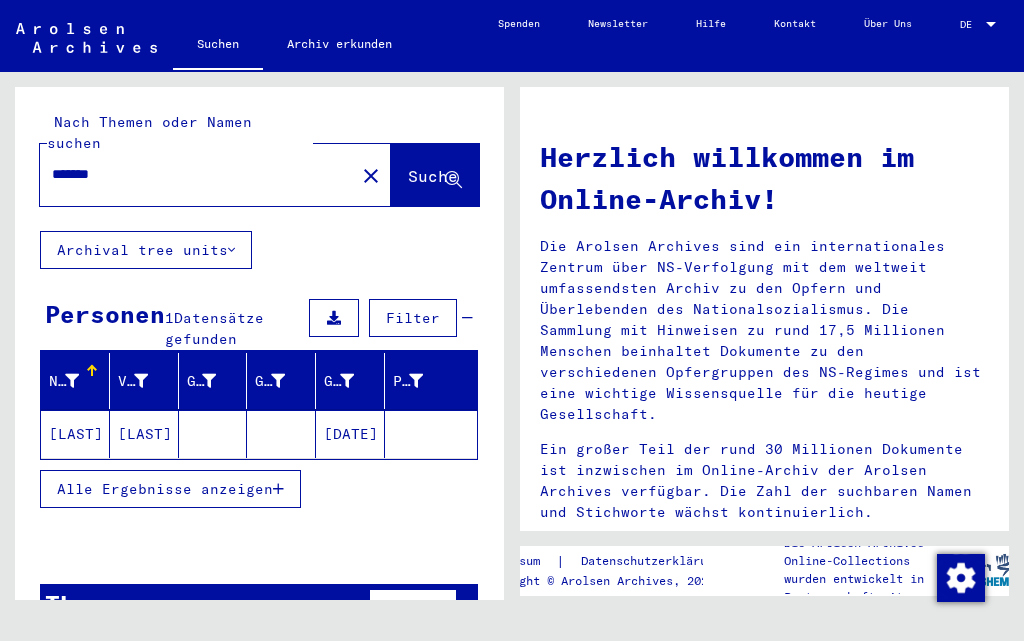 click on "[LAST]" 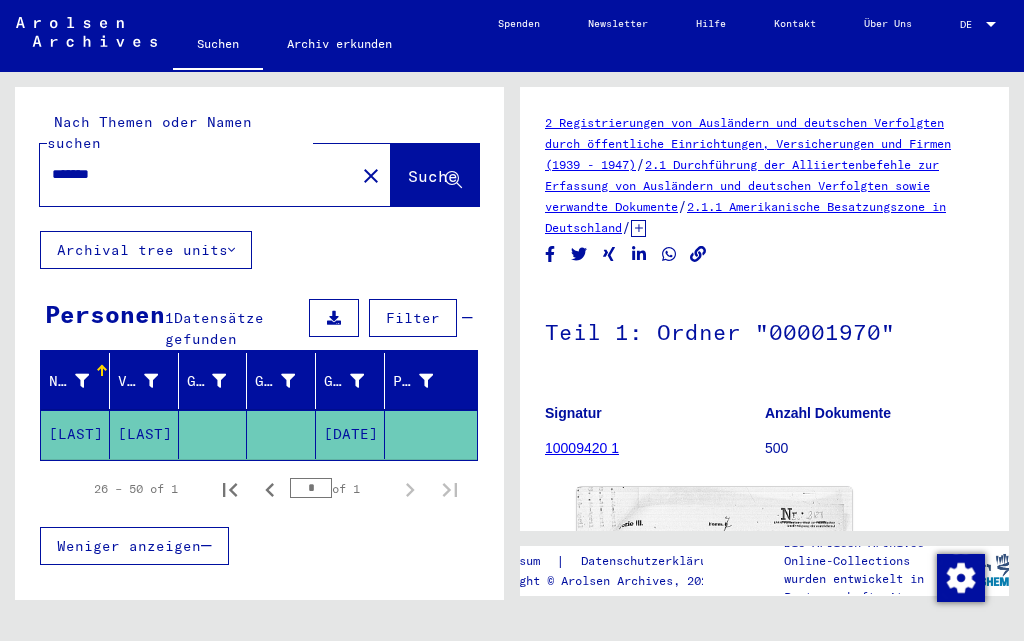 scroll, scrollTop: 199, scrollLeft: 0, axis: vertical 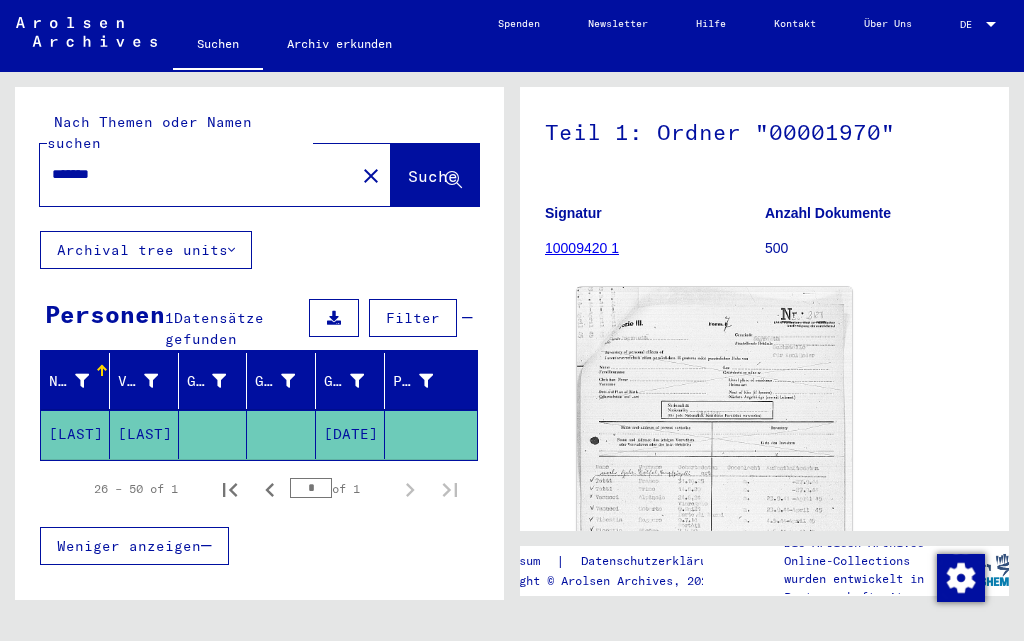 click 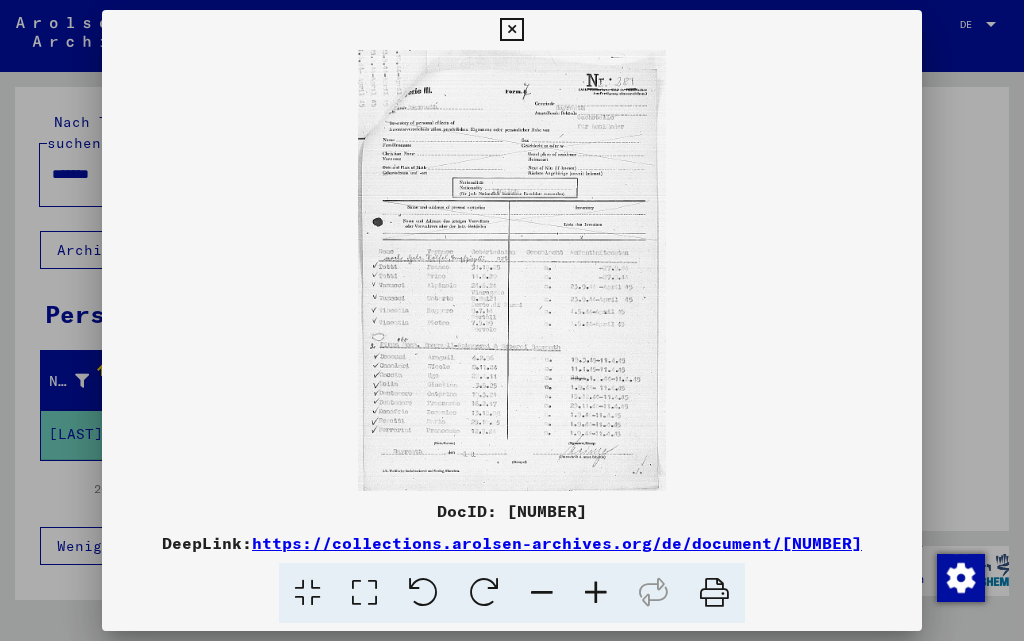 click at bounding box center [596, 593] 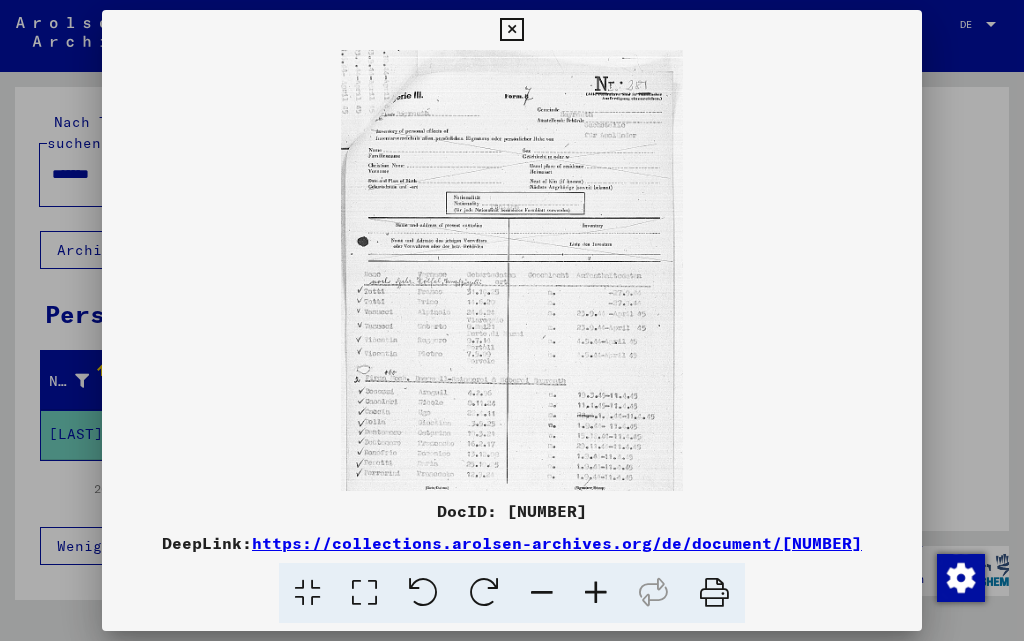 click at bounding box center [596, 593] 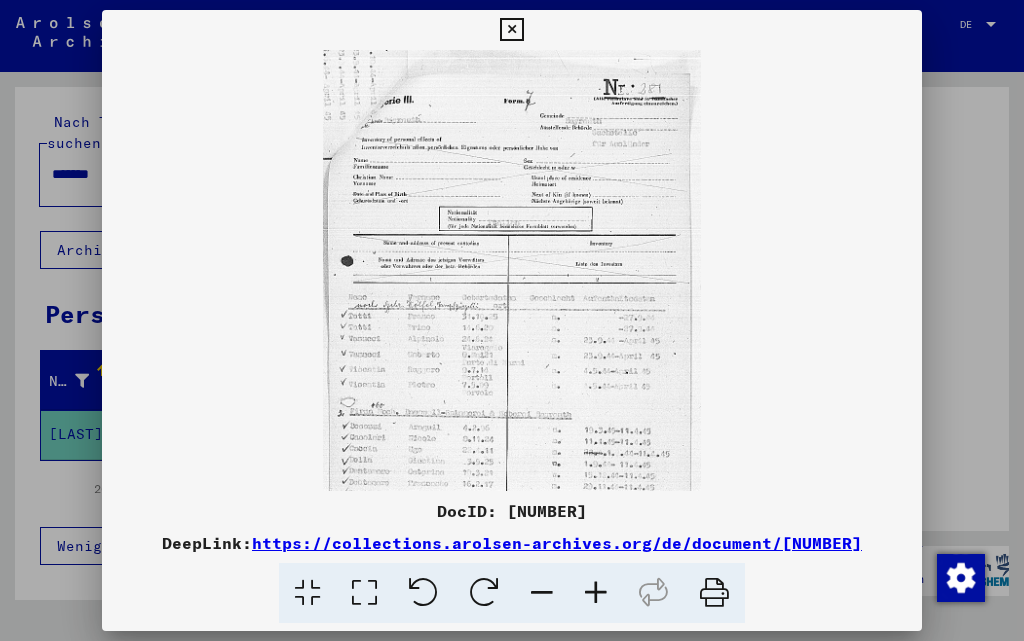 click at bounding box center [596, 593] 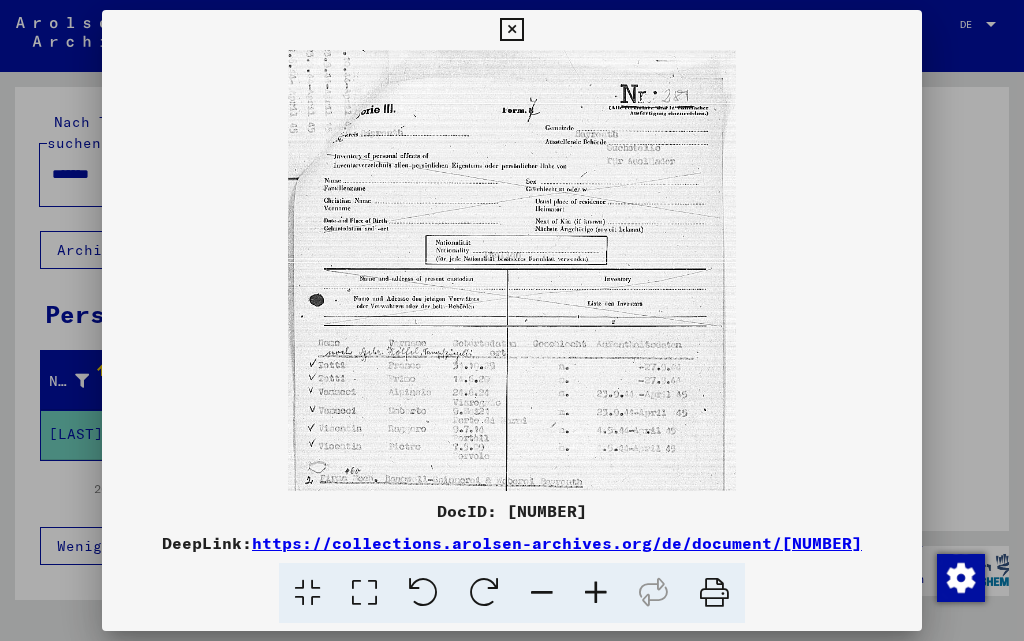 click at bounding box center [596, 593] 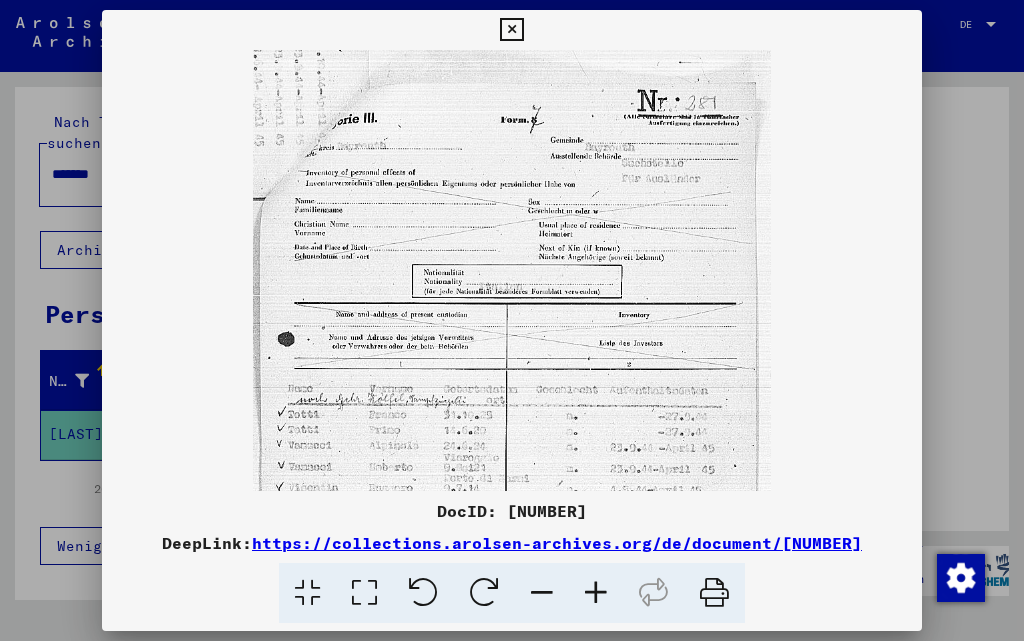 click at bounding box center [596, 593] 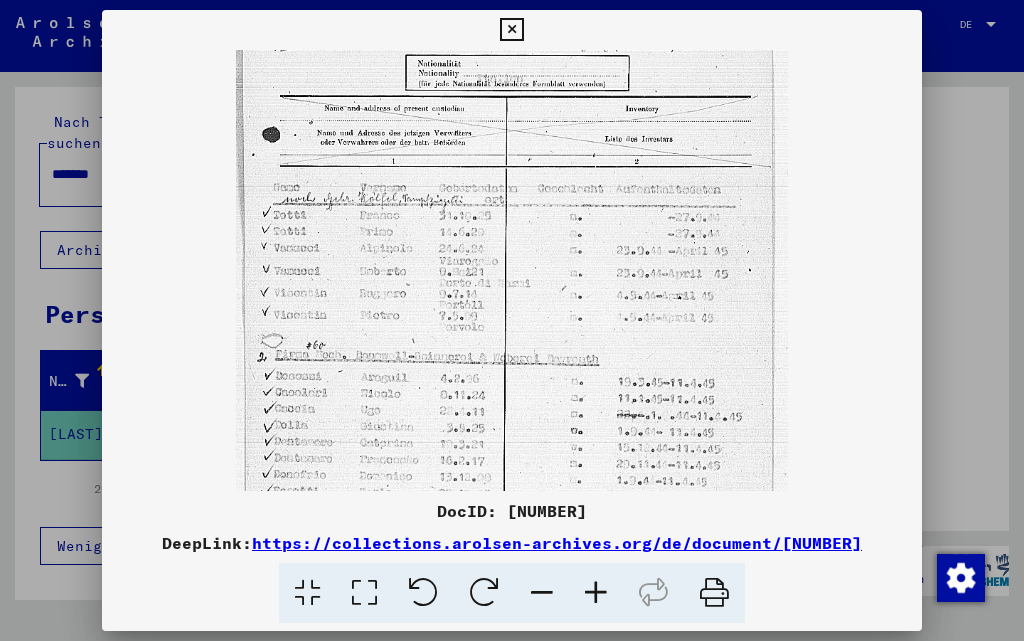 scroll, scrollTop: 242, scrollLeft: 0, axis: vertical 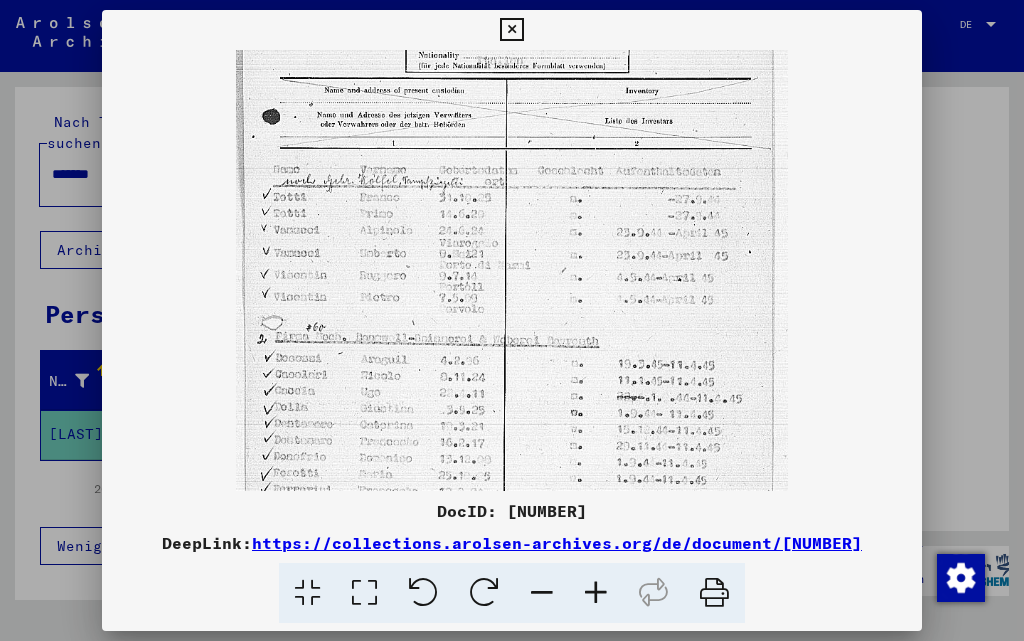drag, startPoint x: 518, startPoint y: 431, endPoint x: 518, endPoint y: 189, distance: 242 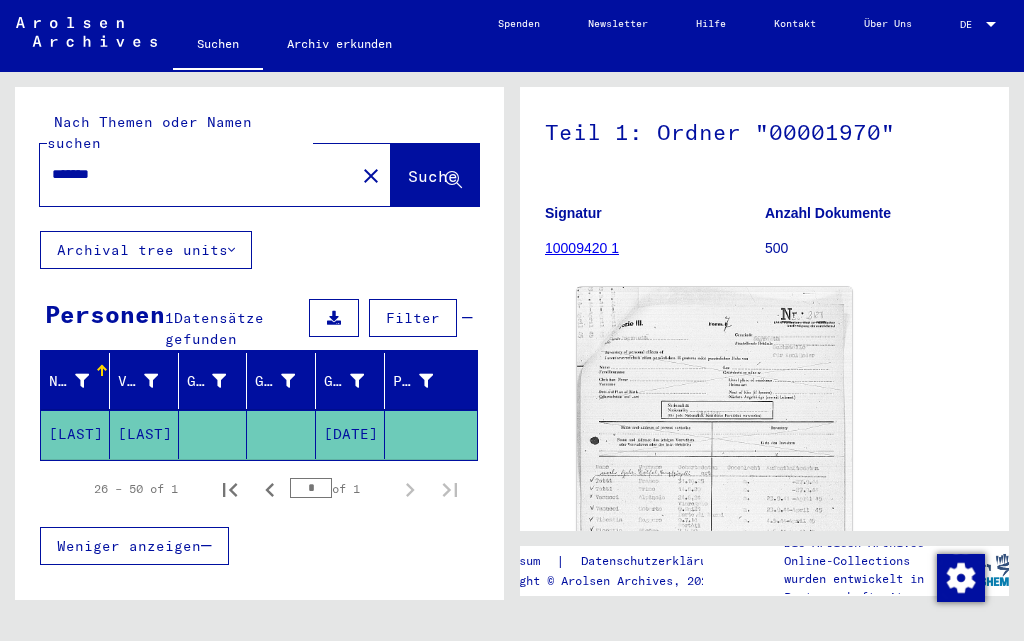 drag, startPoint x: 259, startPoint y: 158, endPoint x: 0, endPoint y: 171, distance: 259.32605 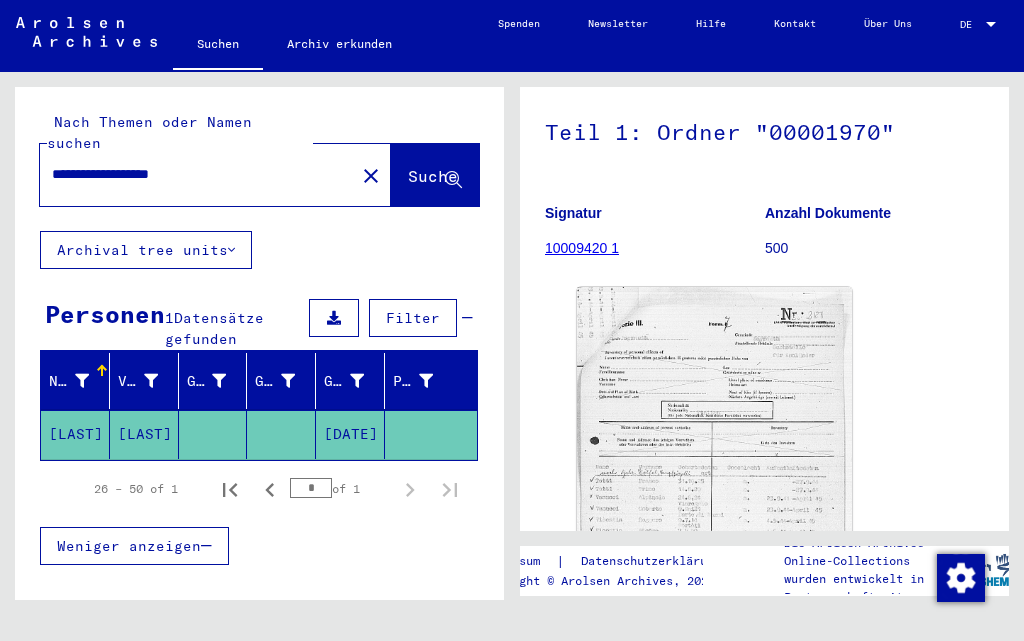 type on "**********" 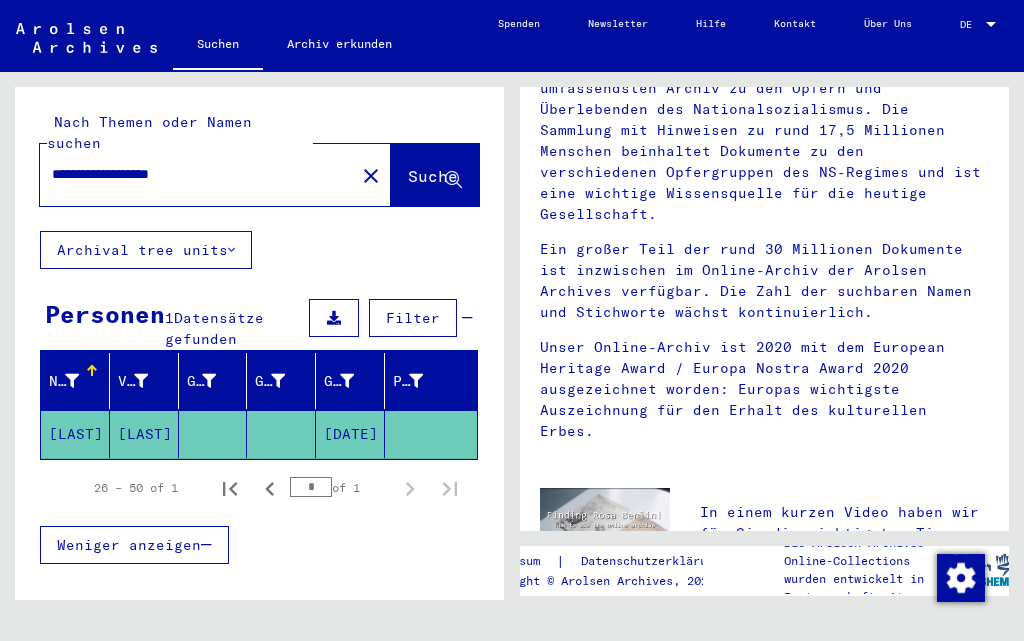scroll, scrollTop: 0, scrollLeft: 0, axis: both 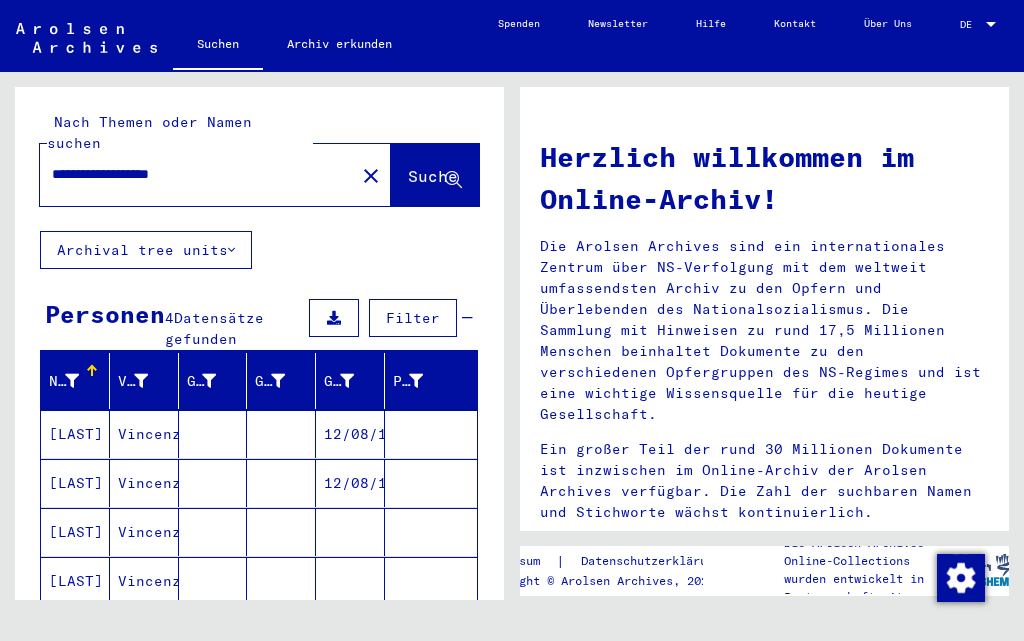 click on "[LAST]" at bounding box center (75, 483) 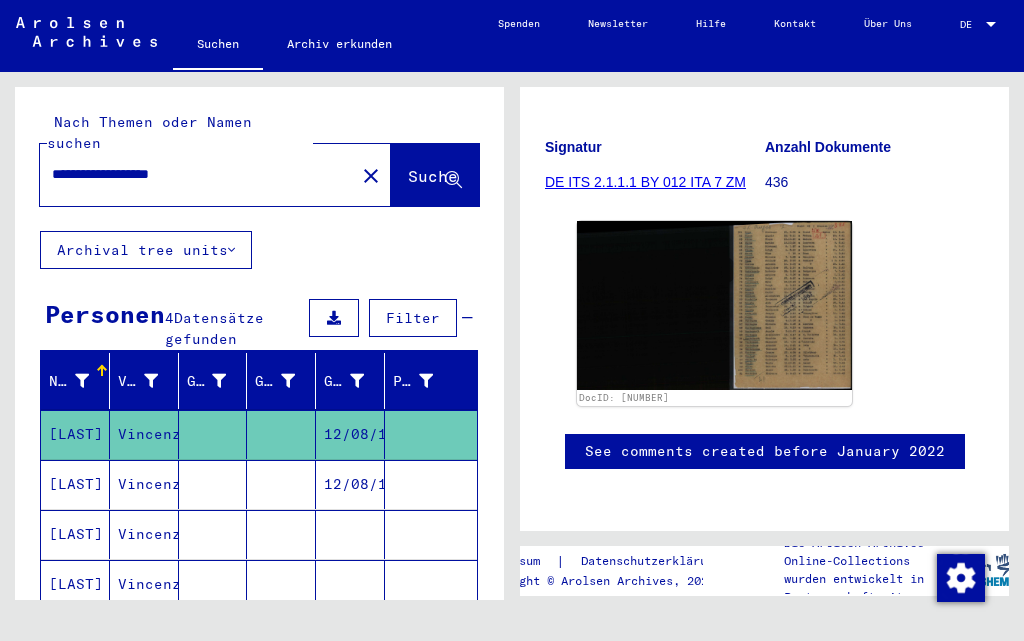 scroll, scrollTop: 300, scrollLeft: 0, axis: vertical 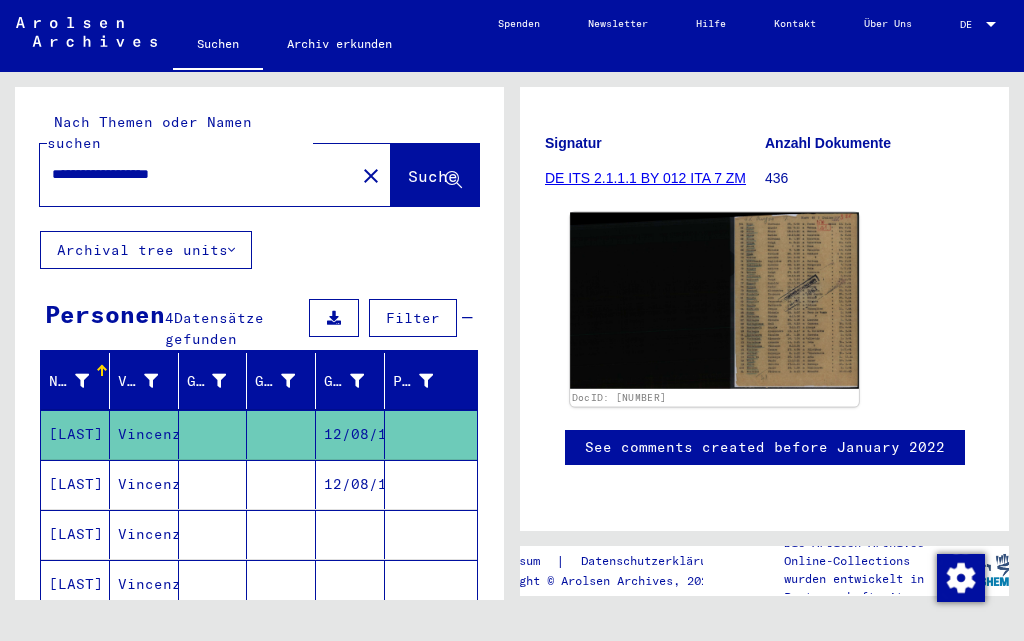 click 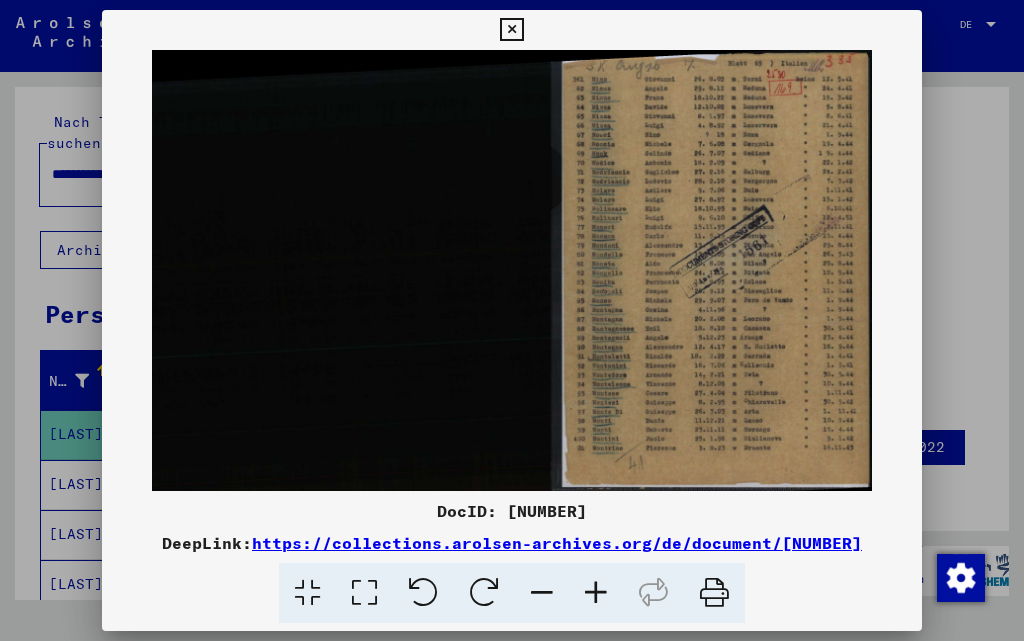 click at bounding box center (596, 593) 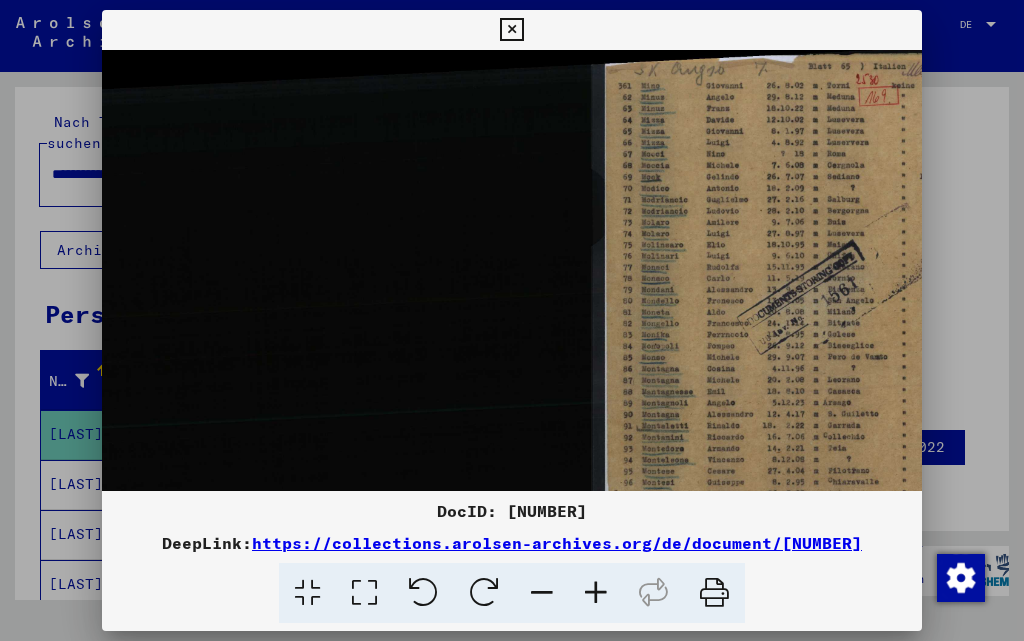 click at bounding box center [596, 593] 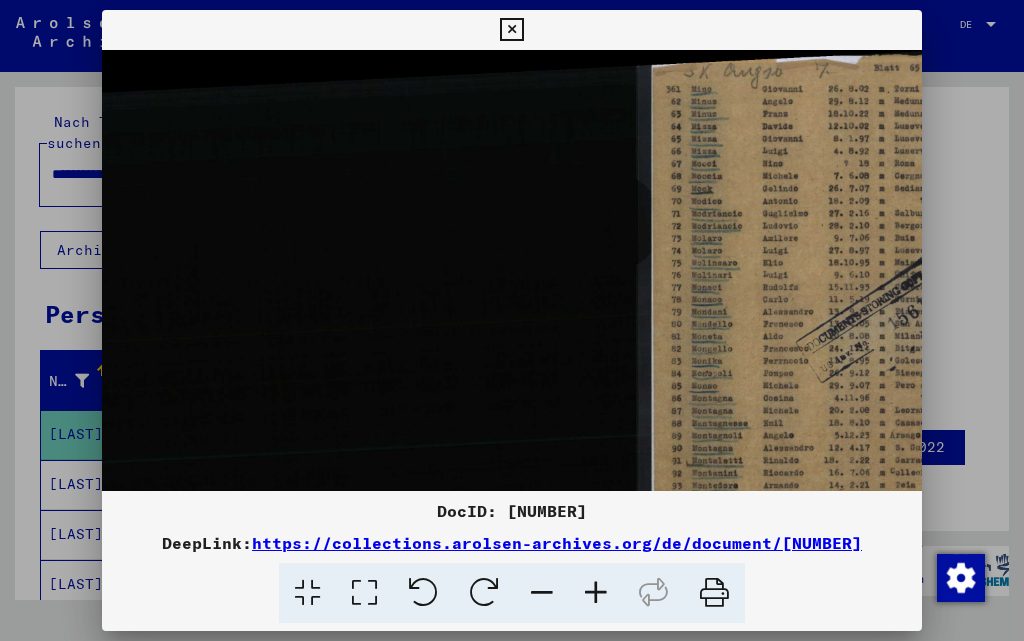 click at bounding box center [596, 593] 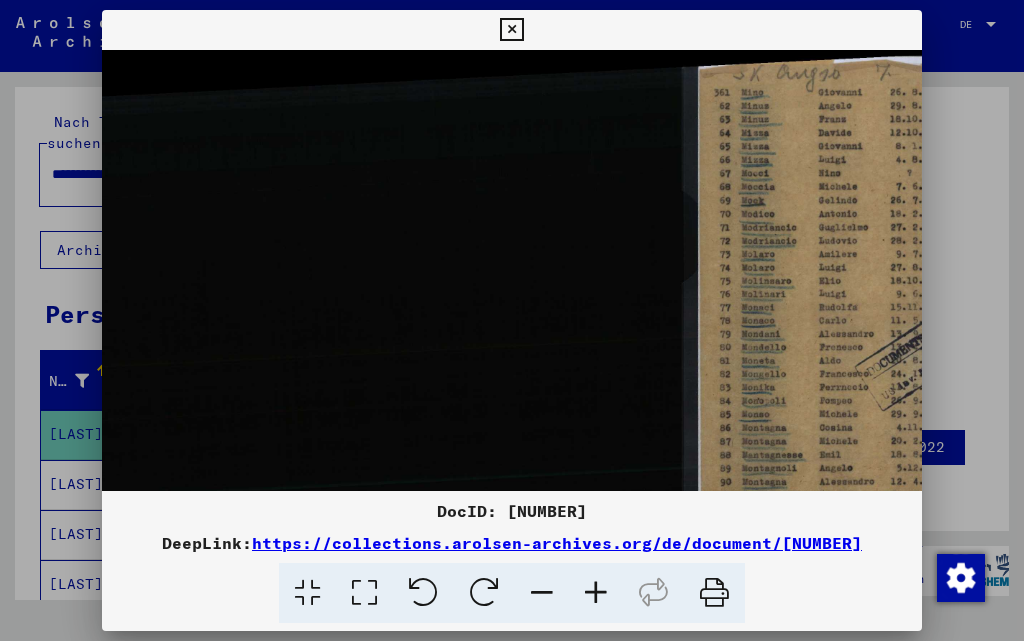 click at bounding box center (596, 593) 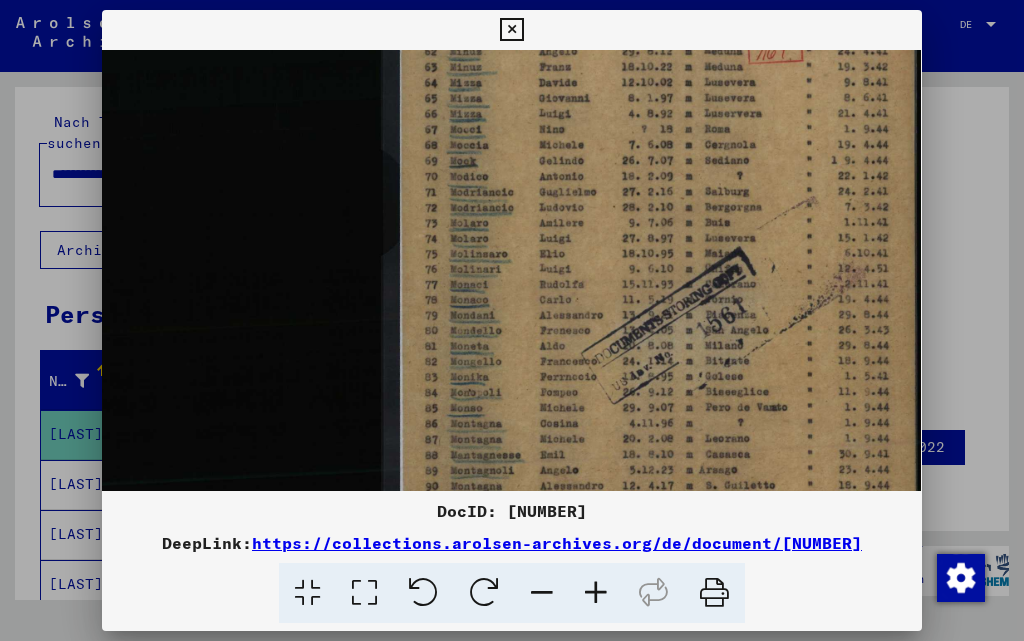 scroll, scrollTop: 62, scrollLeft: 391, axis: both 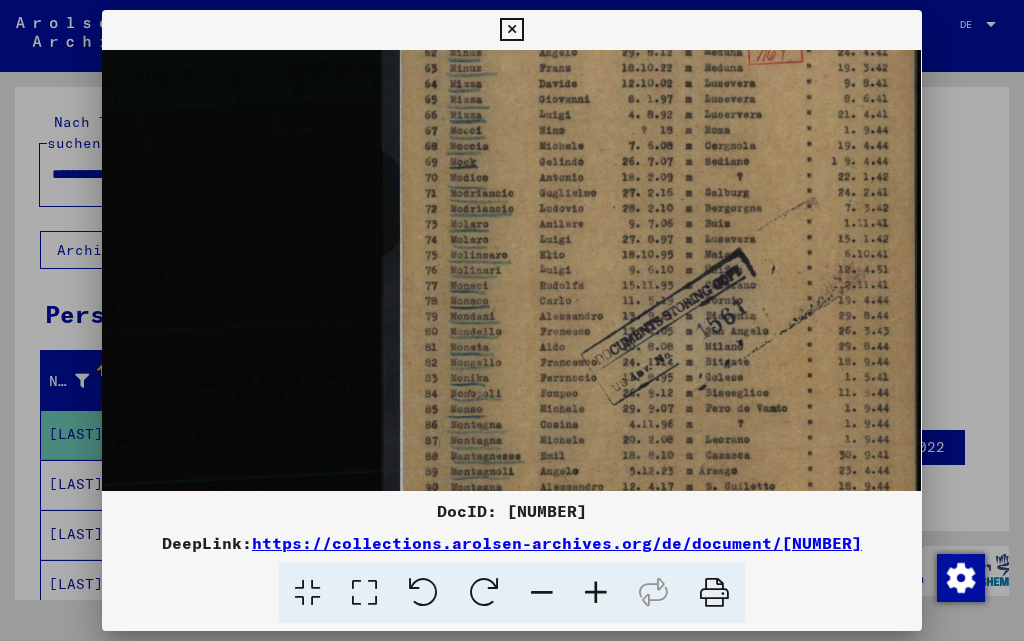 drag, startPoint x: 842, startPoint y: 400, endPoint x: 162, endPoint y: 338, distance: 682.8206 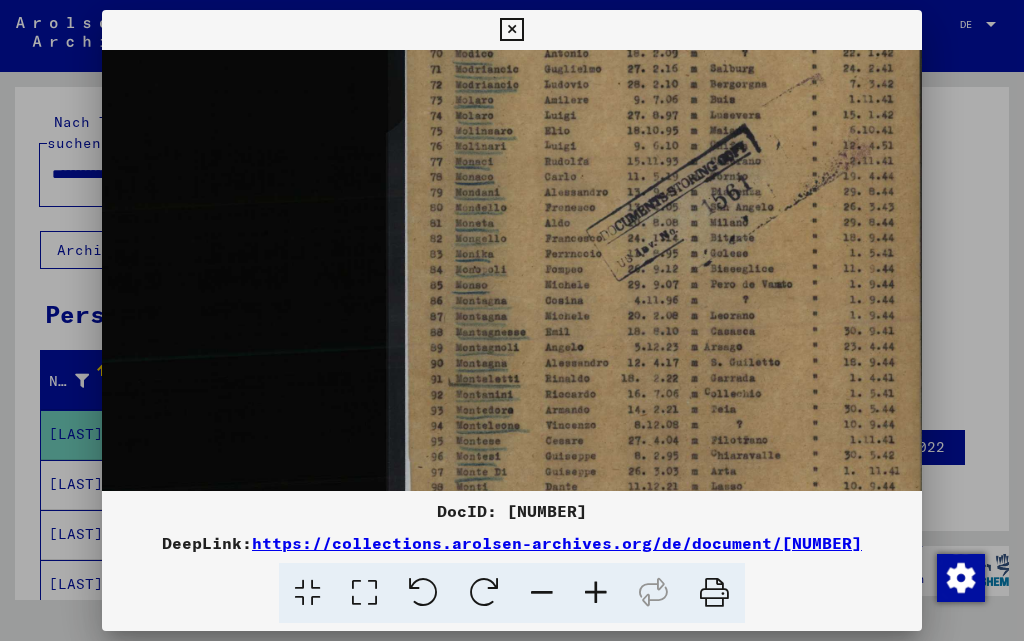 scroll, scrollTop: 203, scrollLeft: 386, axis: both 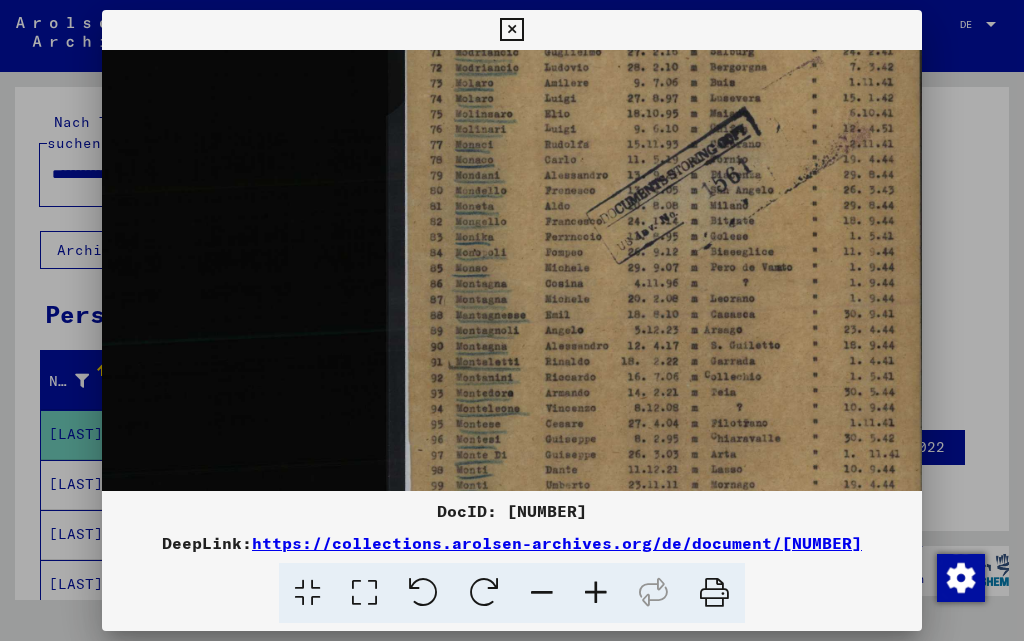 drag, startPoint x: 525, startPoint y: 366, endPoint x: 530, endPoint y: 225, distance: 141.08862 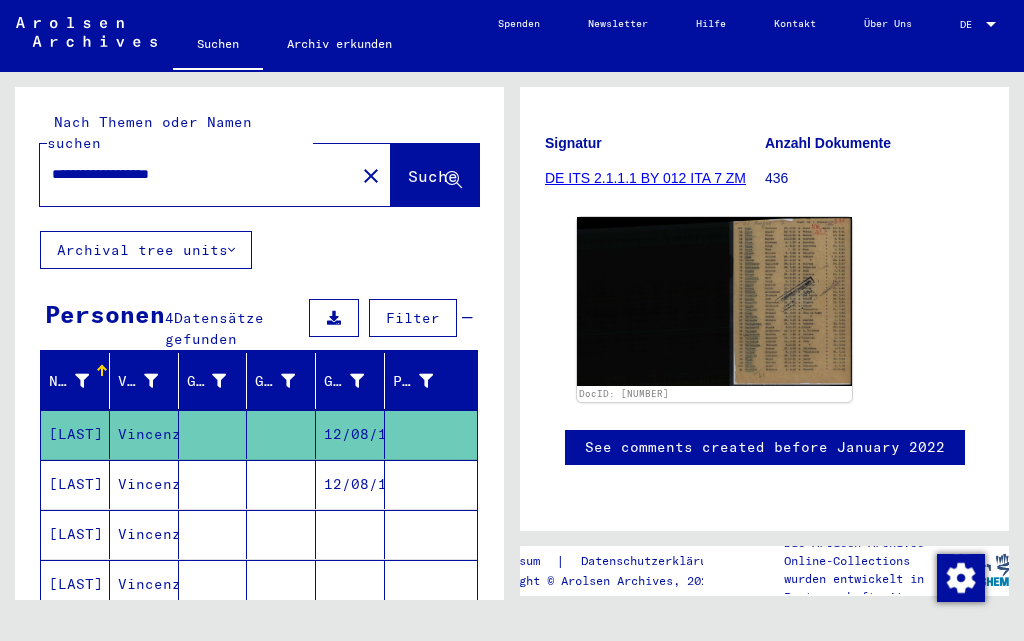 click on "[LAST]" at bounding box center [75, 534] 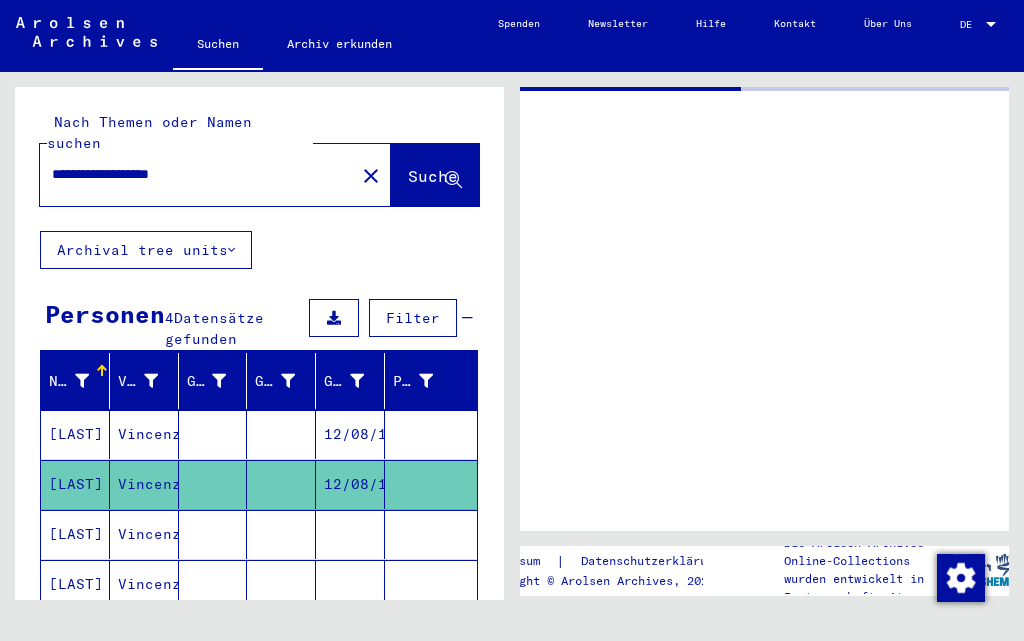 scroll, scrollTop: 0, scrollLeft: 0, axis: both 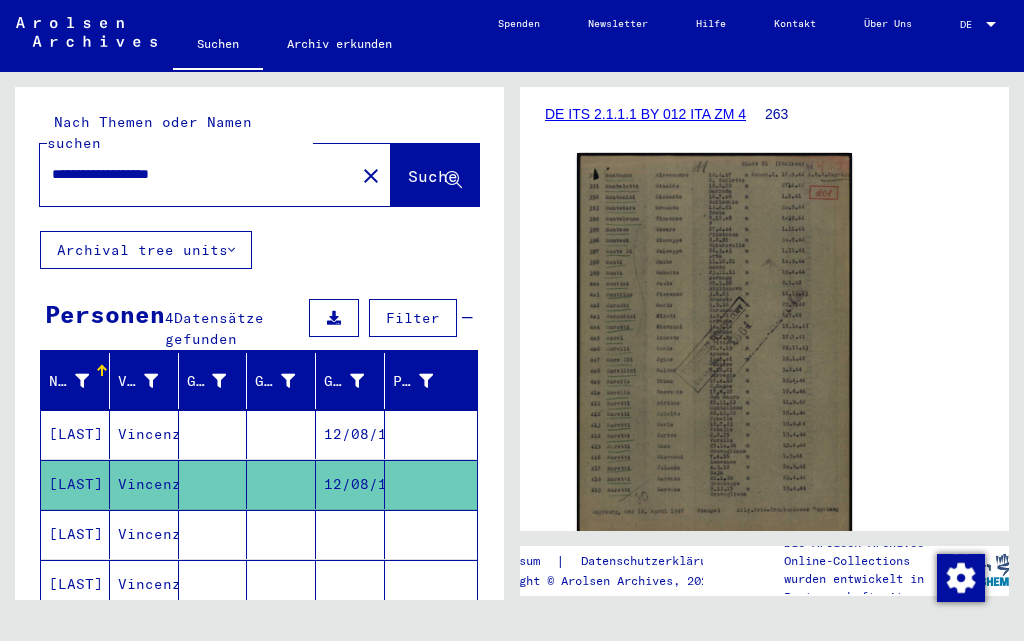 click 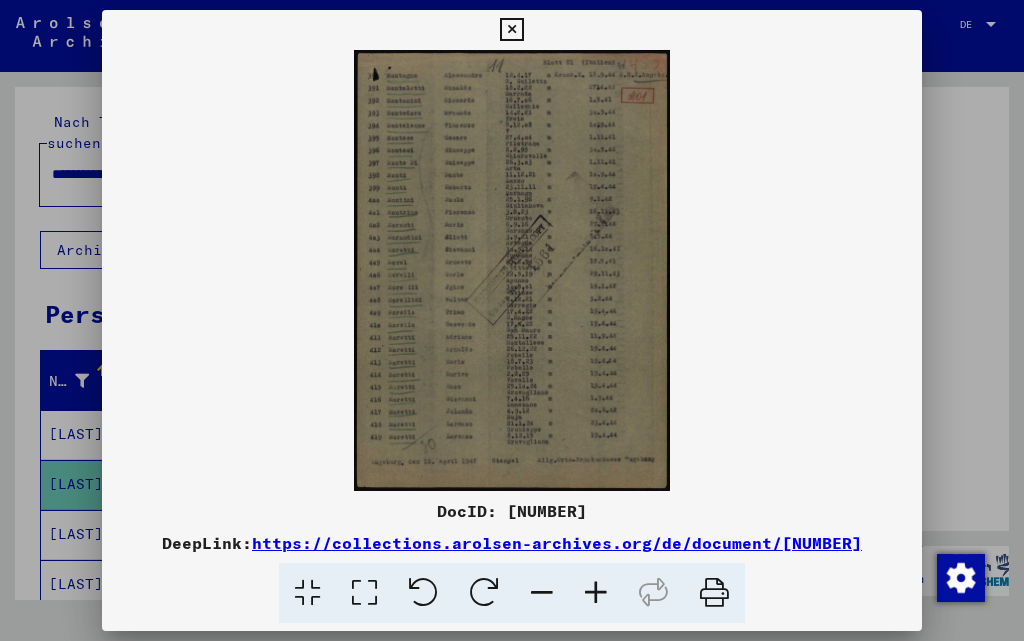 click at bounding box center [596, 593] 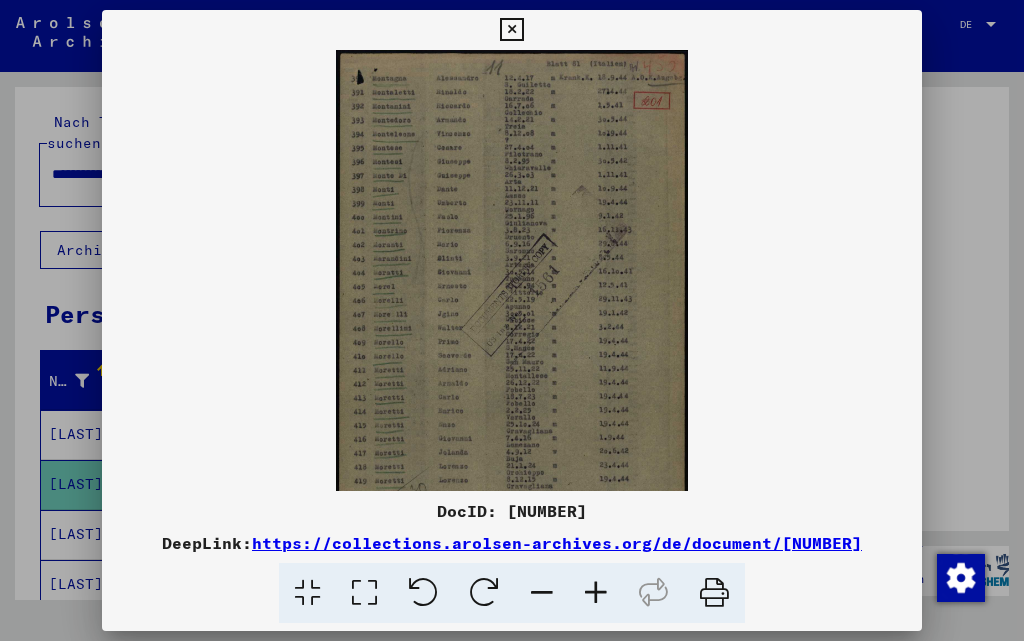 click at bounding box center (596, 593) 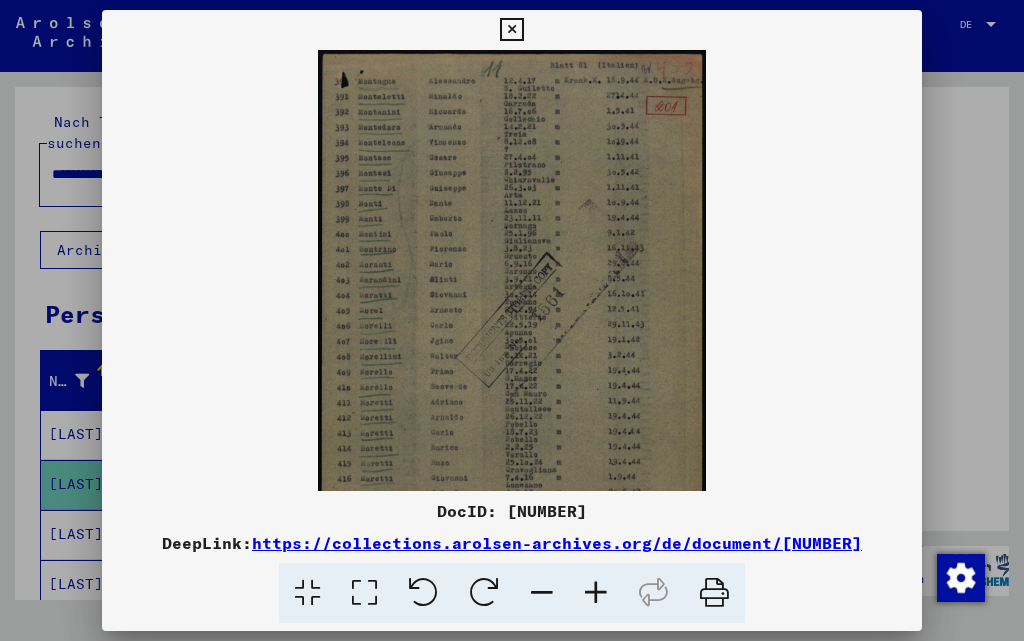 click at bounding box center [596, 593] 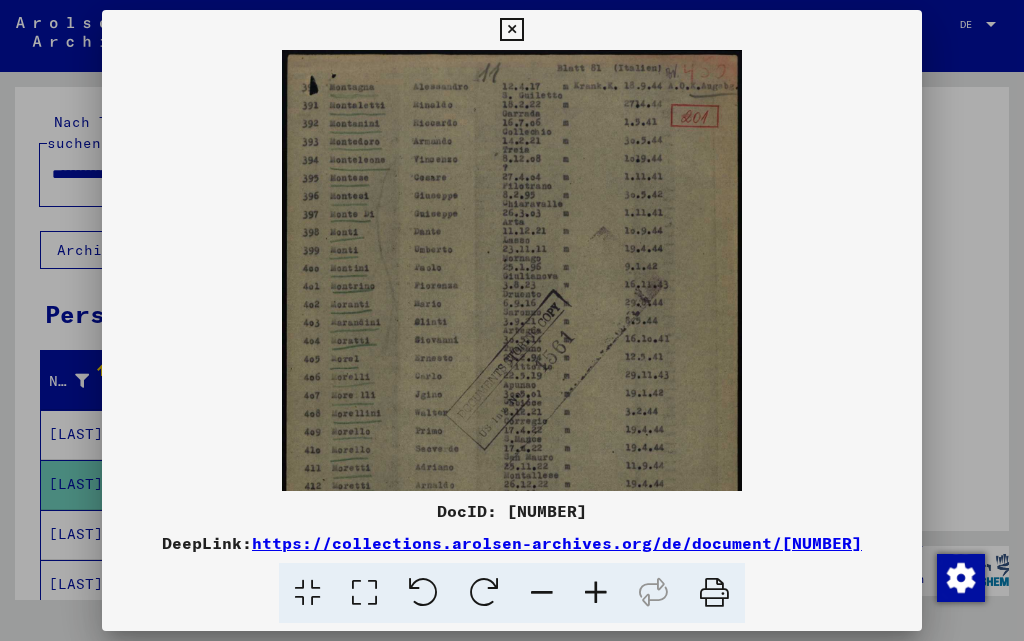 click at bounding box center (596, 593) 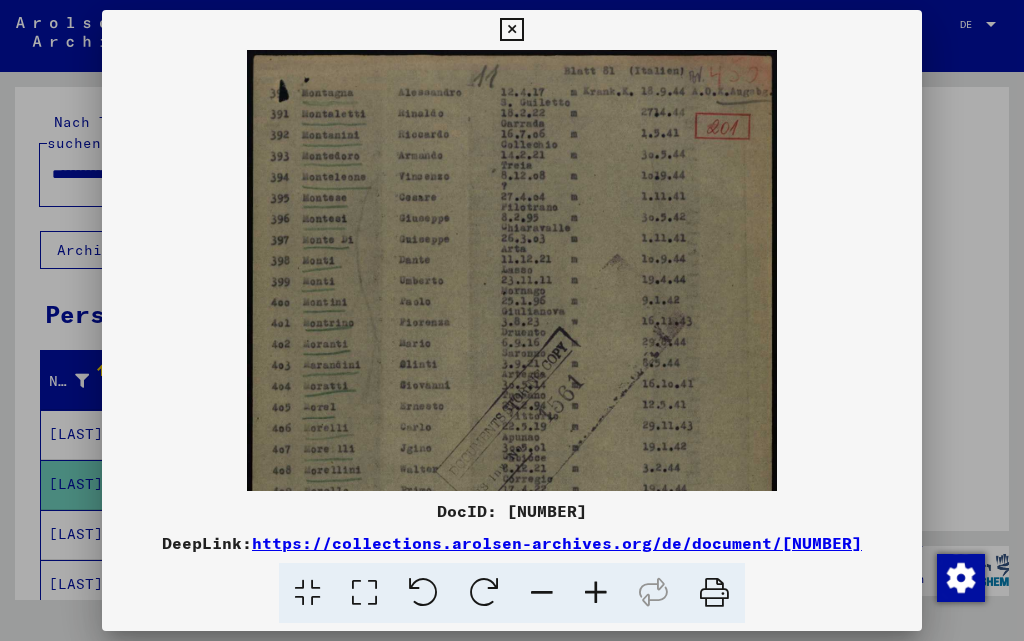 click at bounding box center [596, 593] 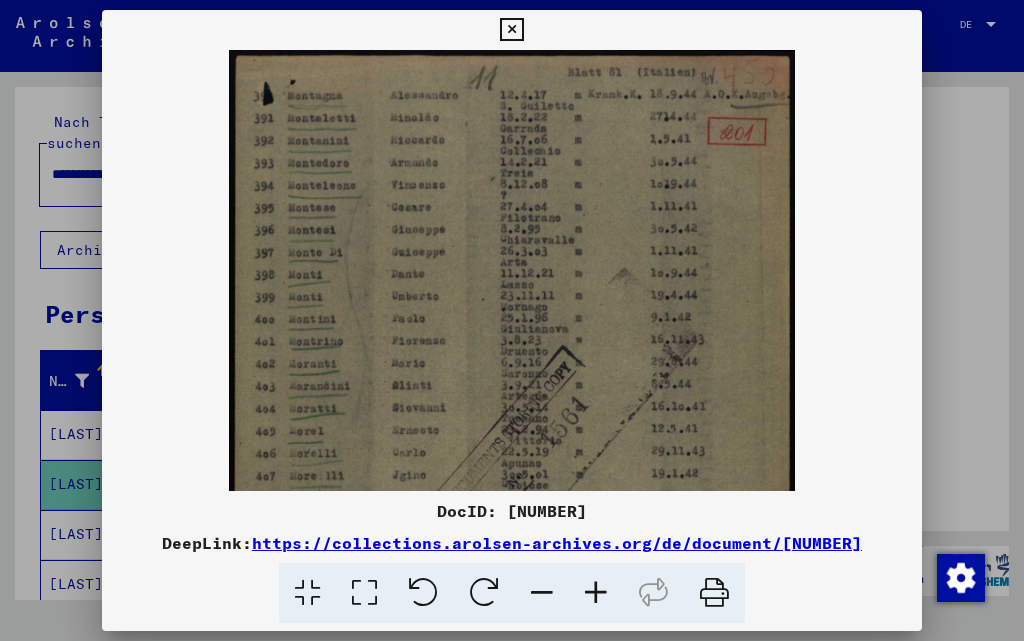 click at bounding box center [596, 593] 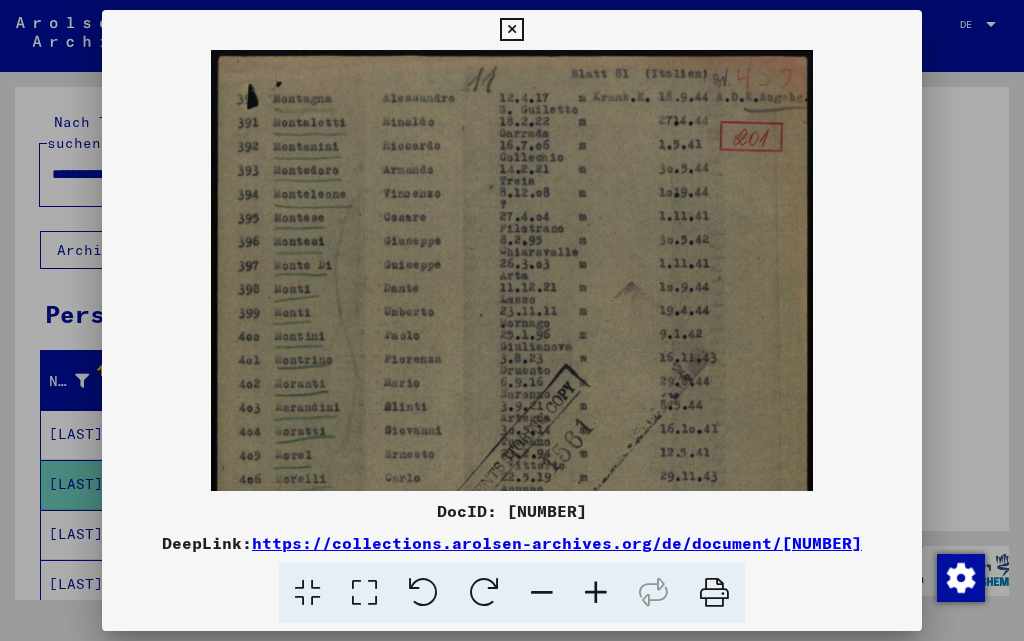 click at bounding box center [511, 30] 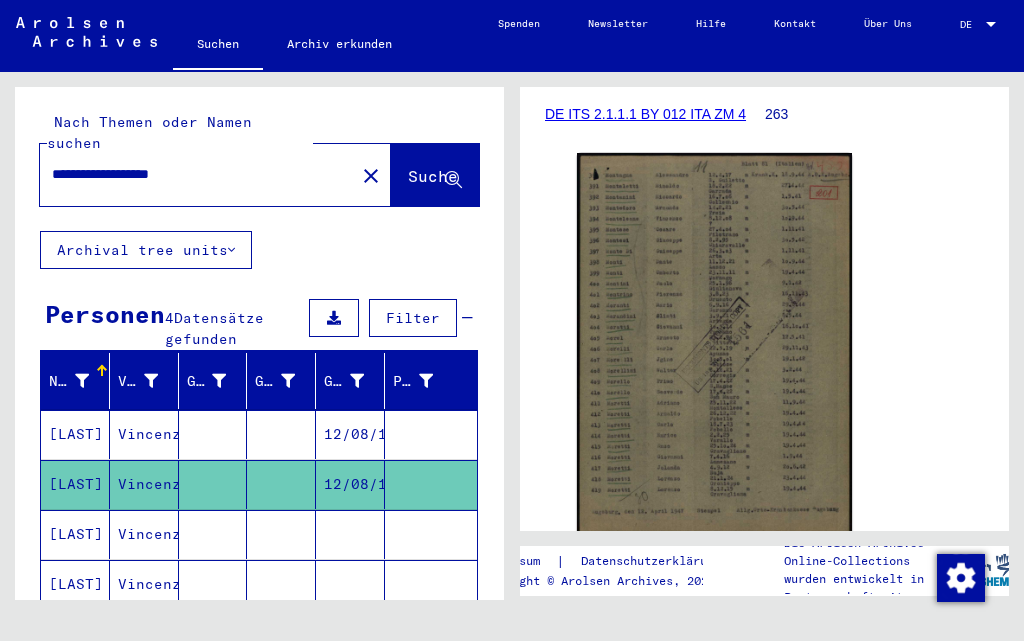 click on "[LAST]" at bounding box center [75, 584] 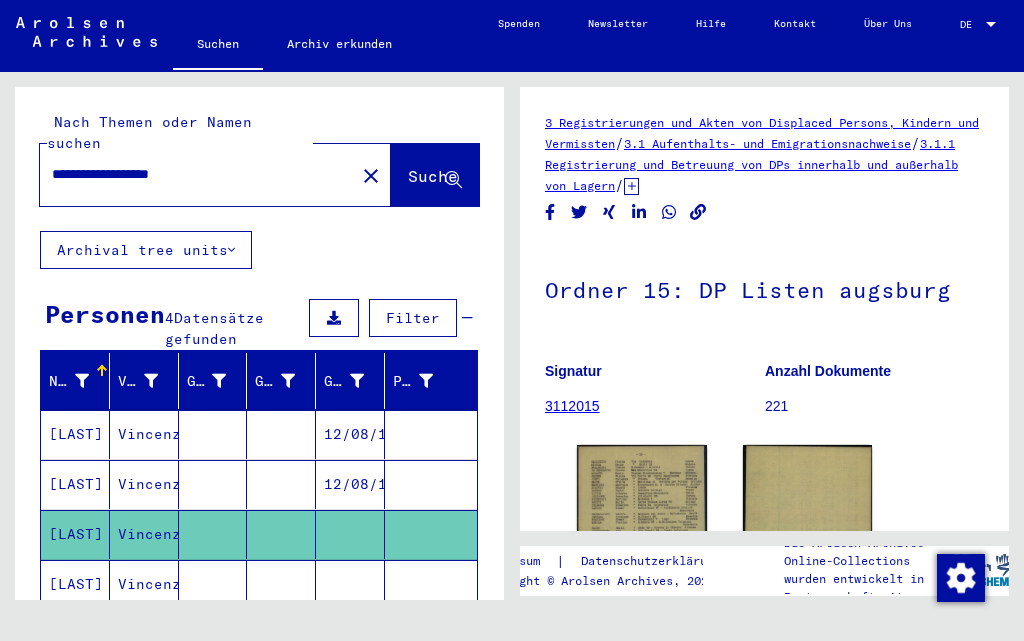 scroll, scrollTop: 300, scrollLeft: 0, axis: vertical 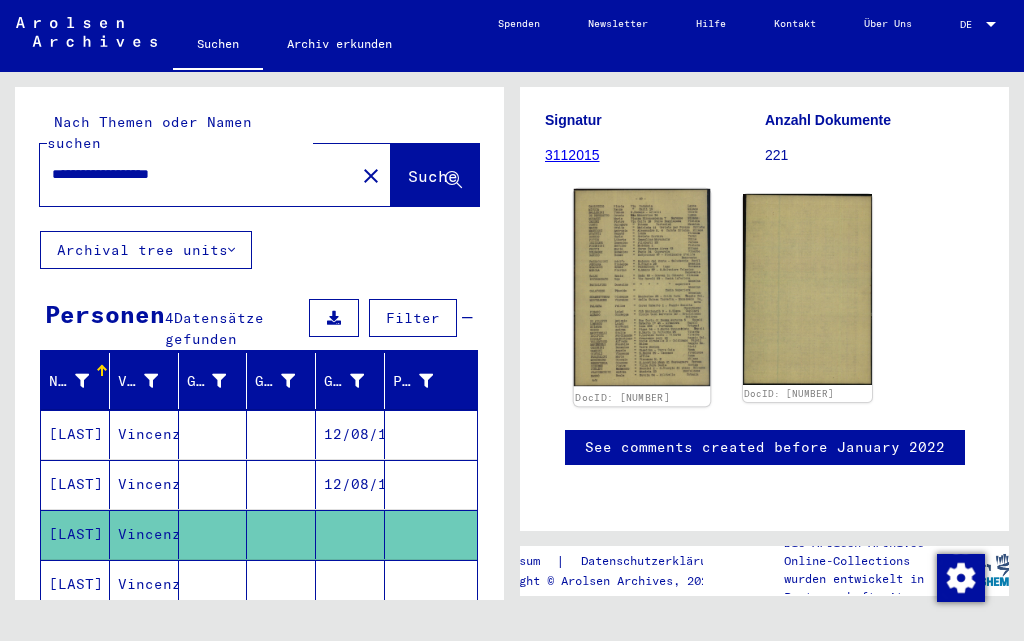 click 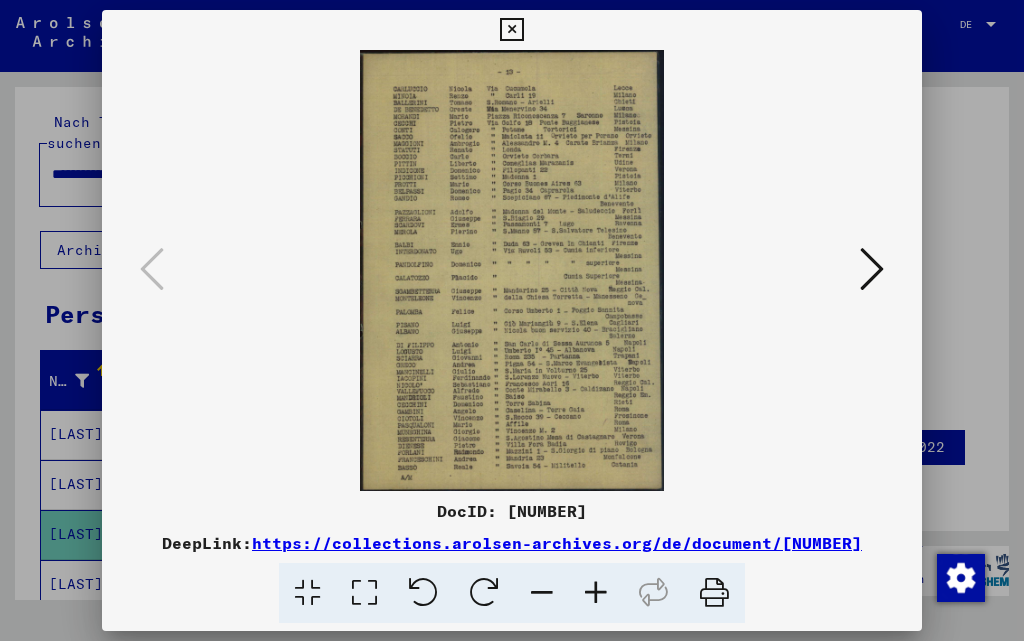 click at bounding box center [596, 593] 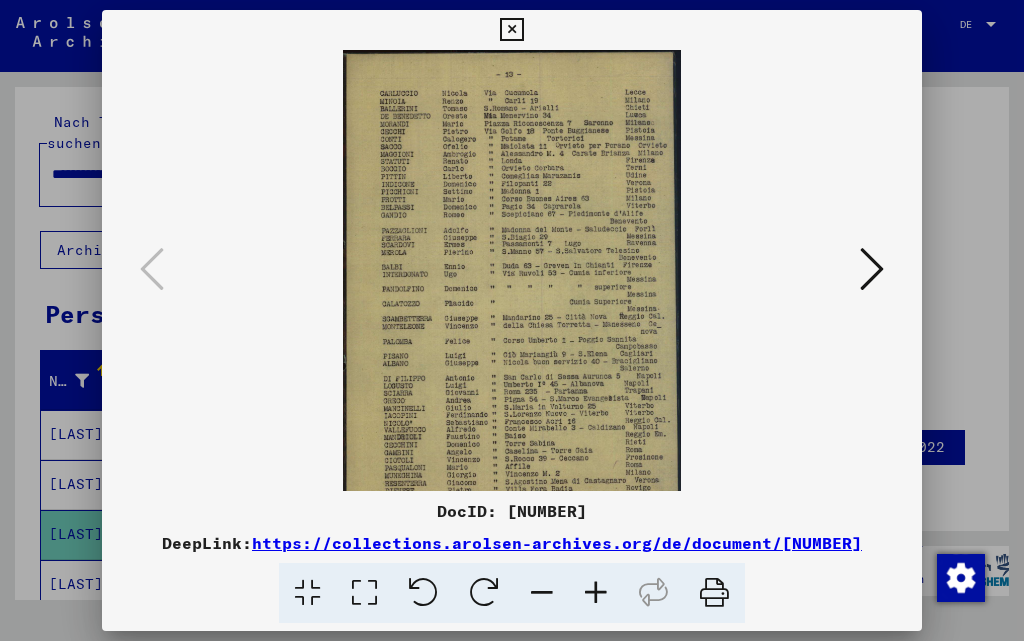 click at bounding box center [596, 593] 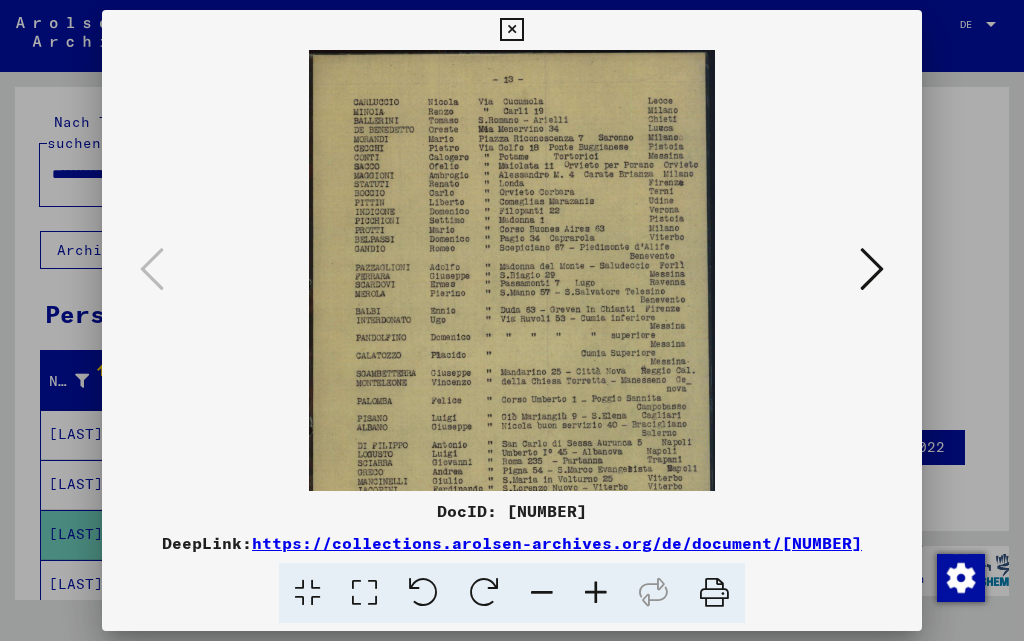 click at bounding box center [596, 593] 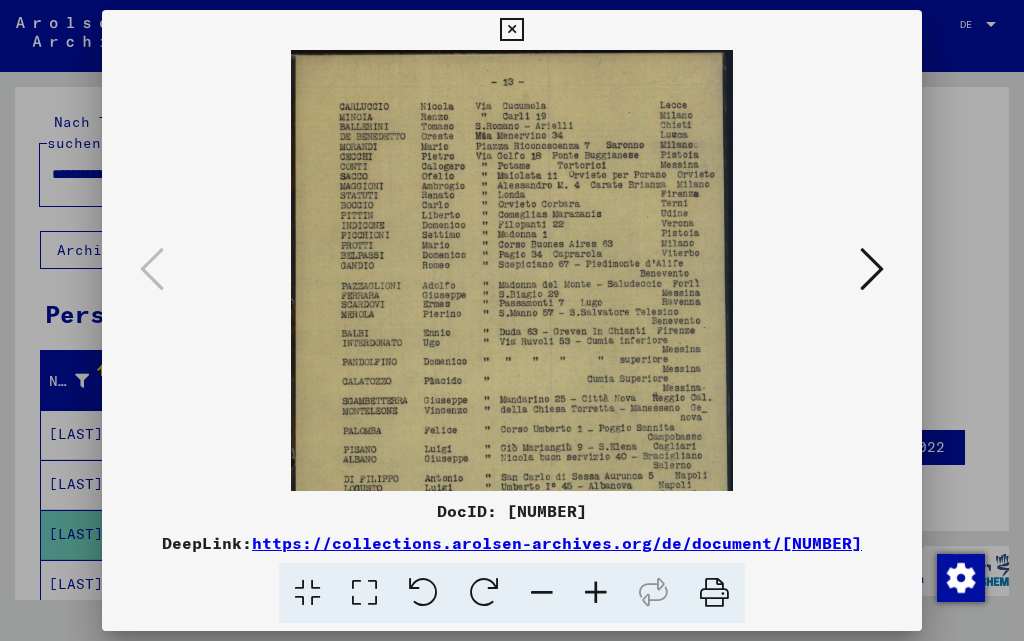 click at bounding box center [596, 593] 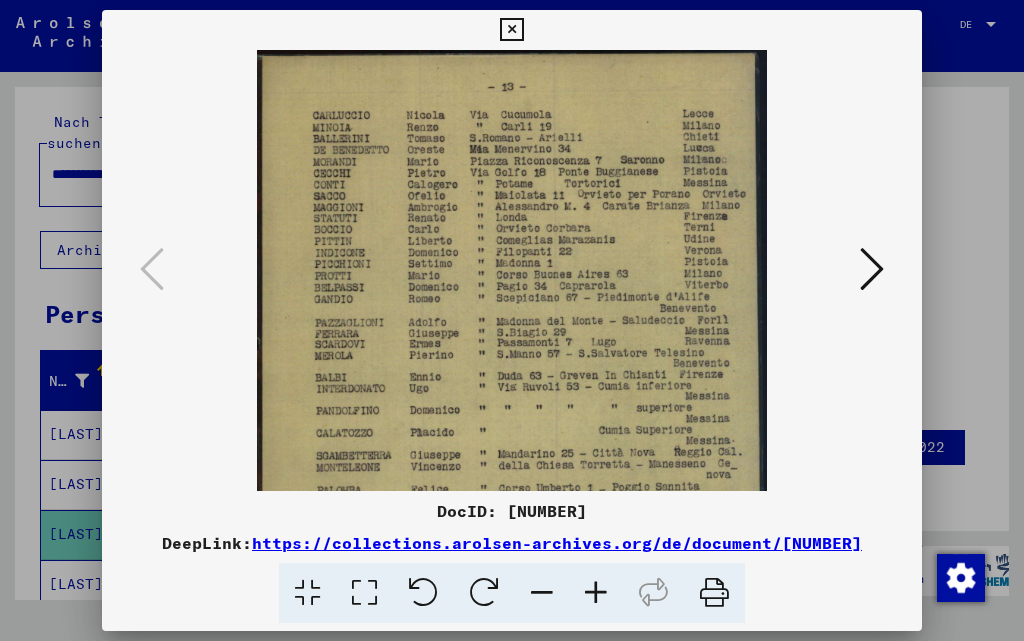 click at bounding box center [596, 593] 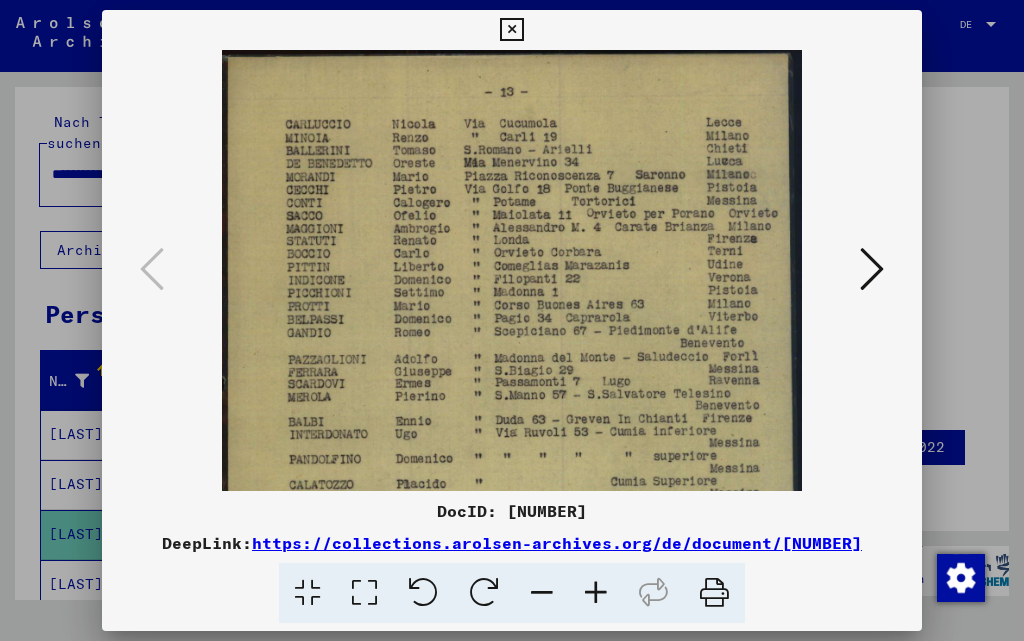 click at bounding box center (596, 593) 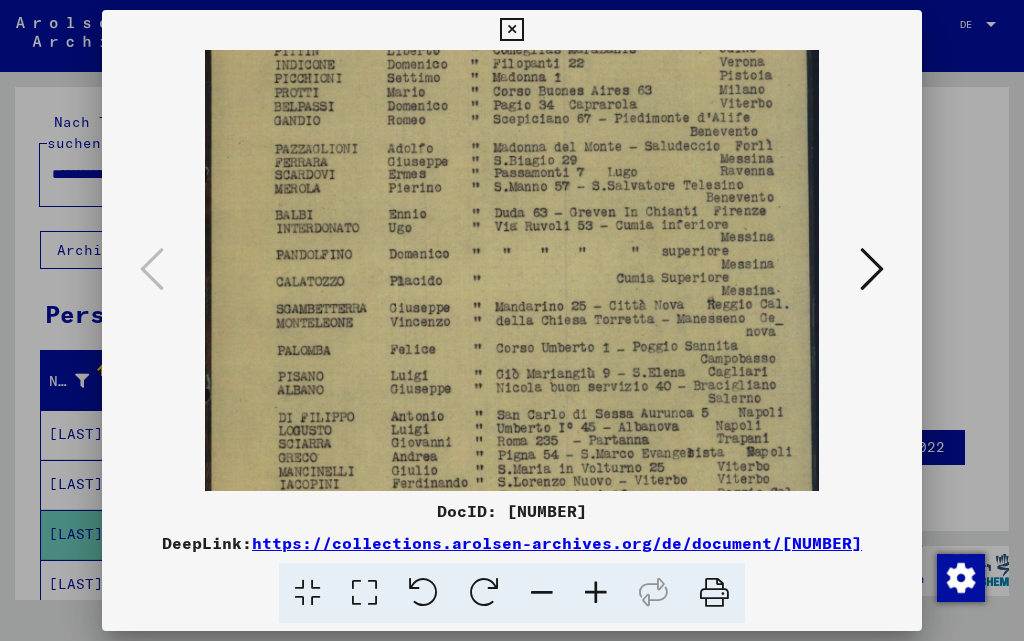 scroll, scrollTop: 231, scrollLeft: 0, axis: vertical 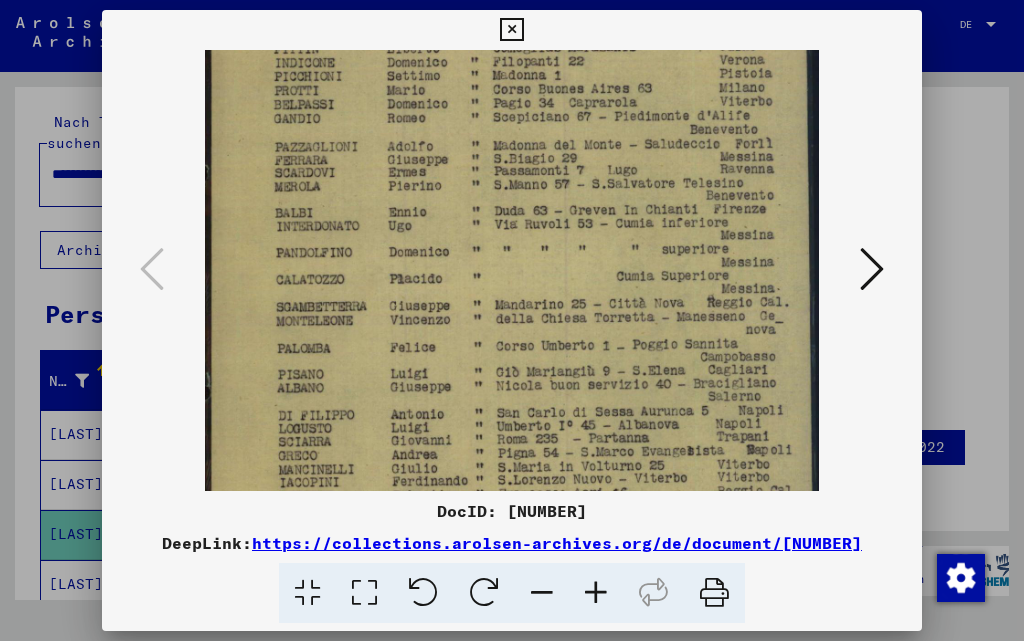 drag, startPoint x: 538, startPoint y: 449, endPoint x: 535, endPoint y: 218, distance: 231.01949 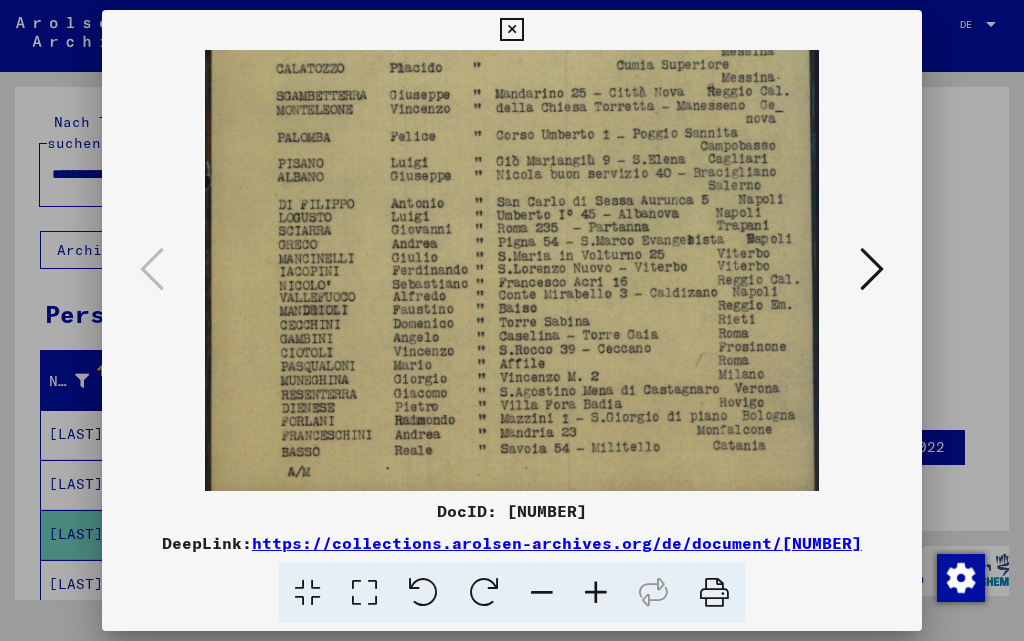 drag, startPoint x: 528, startPoint y: 448, endPoint x: 549, endPoint y: 237, distance: 212.04245 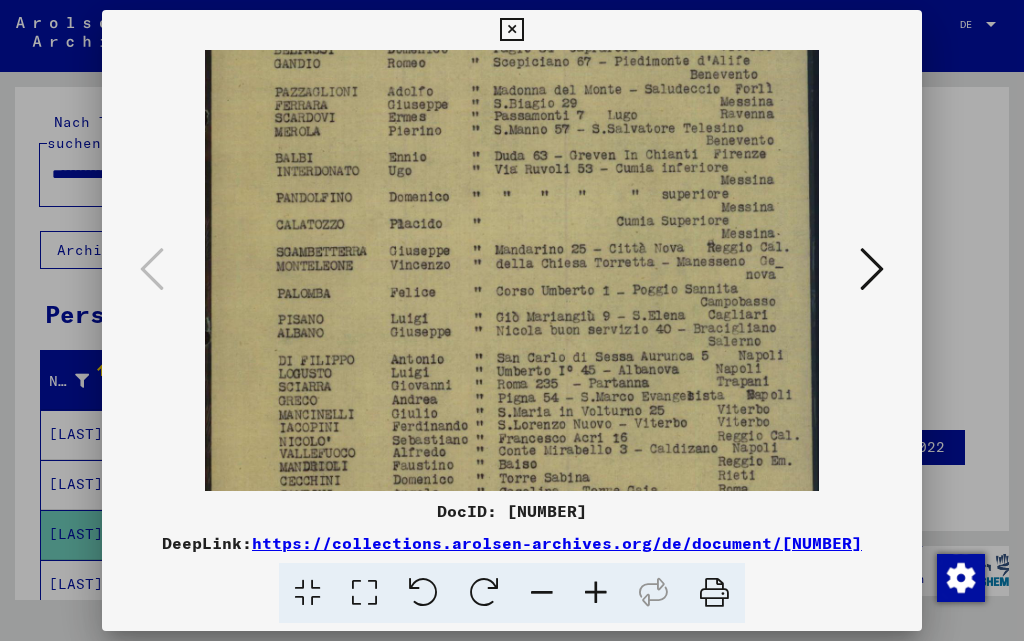 drag, startPoint x: 538, startPoint y: 395, endPoint x: 521, endPoint y: 426, distance: 35.35534 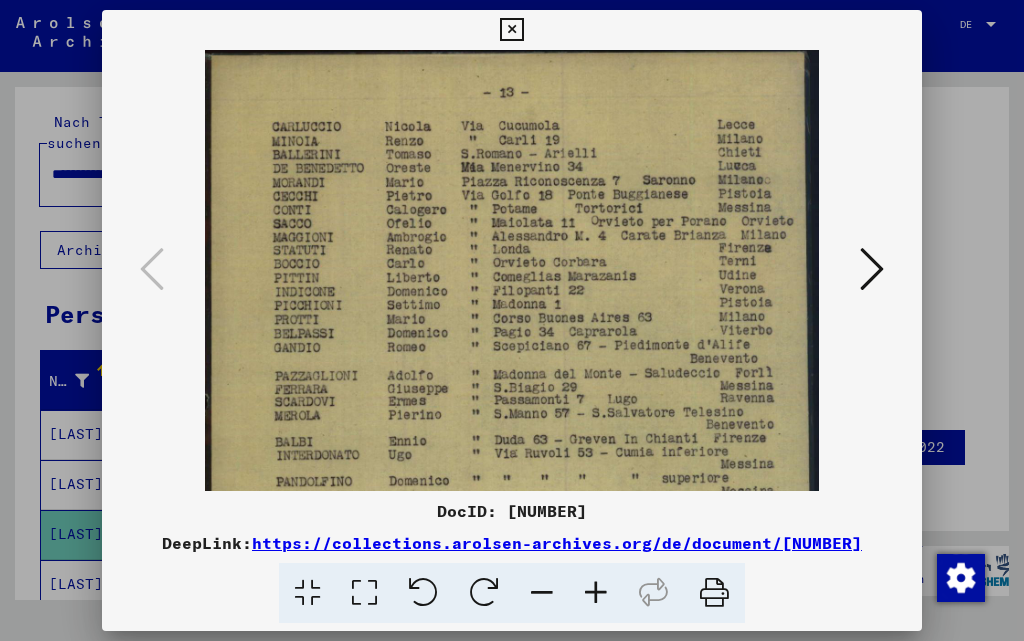 scroll, scrollTop: 0, scrollLeft: 0, axis: both 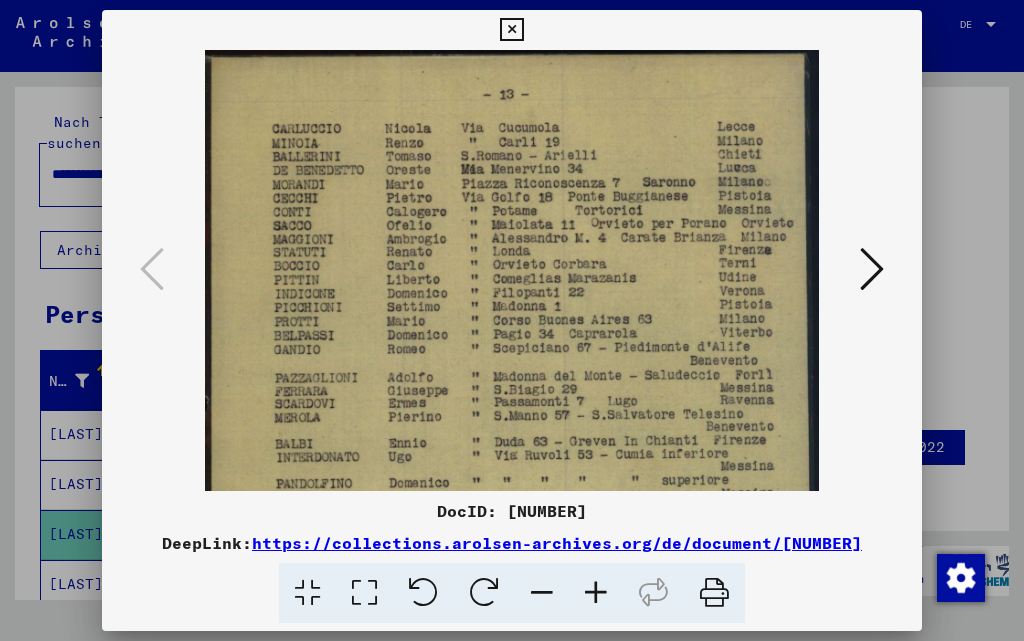 drag, startPoint x: 535, startPoint y: 136, endPoint x: 523, endPoint y: 435, distance: 299.2407 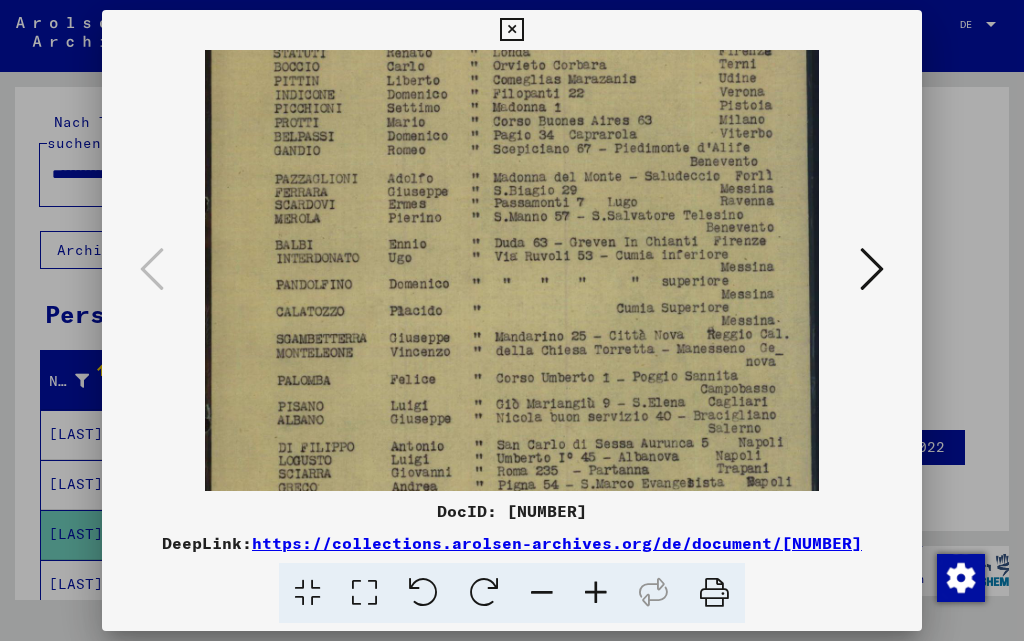 scroll, scrollTop: 202, scrollLeft: 0, axis: vertical 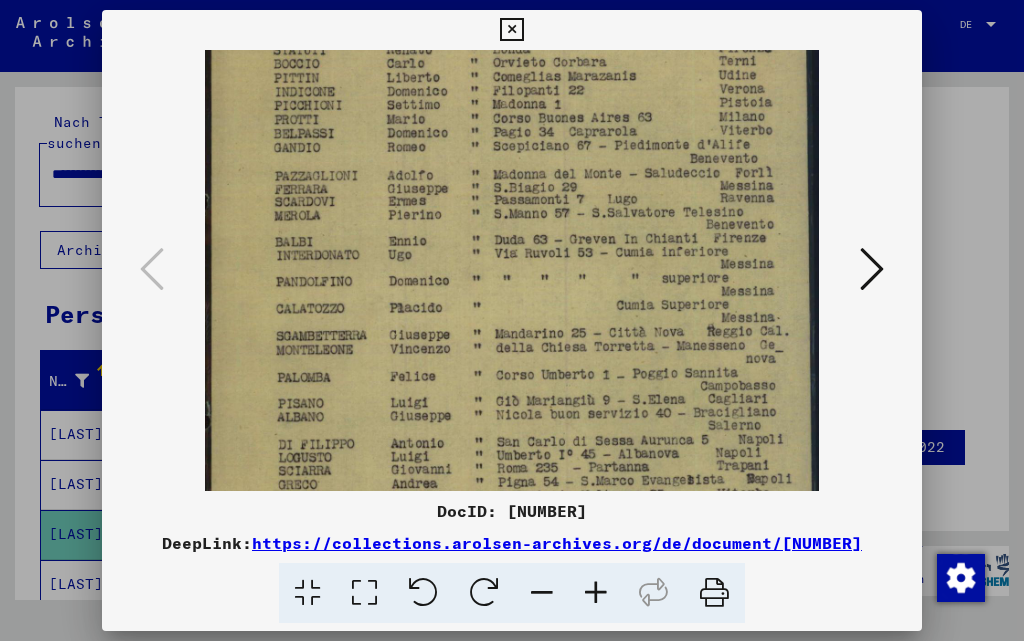 drag, startPoint x: 529, startPoint y: 355, endPoint x: 504, endPoint y: 153, distance: 203.54115 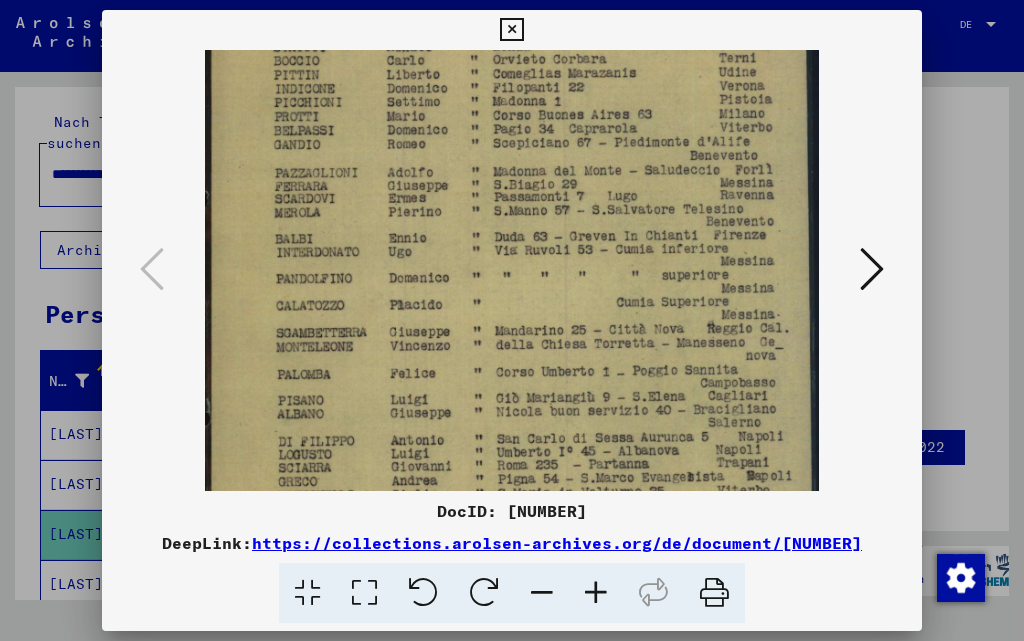 scroll, scrollTop: 215, scrollLeft: 0, axis: vertical 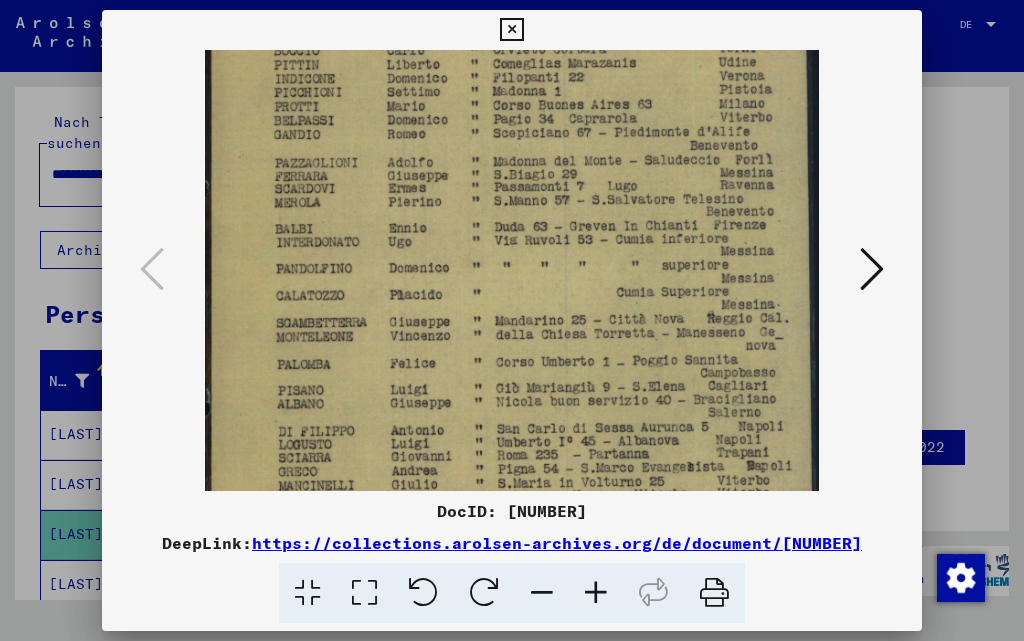 drag, startPoint x: 737, startPoint y: 358, endPoint x: 658, endPoint y: 345, distance: 80.06248 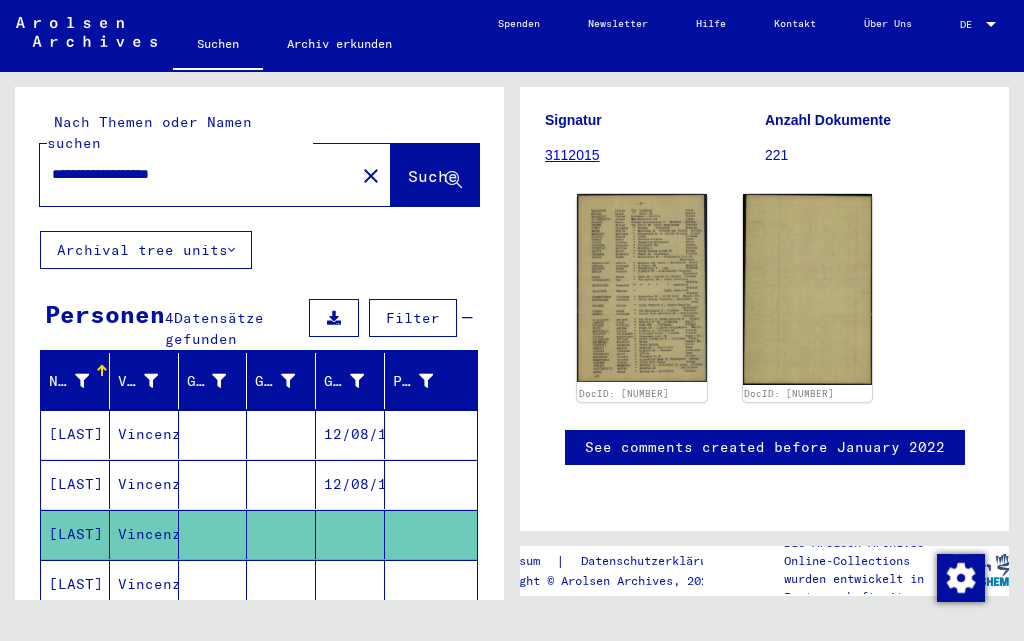 click 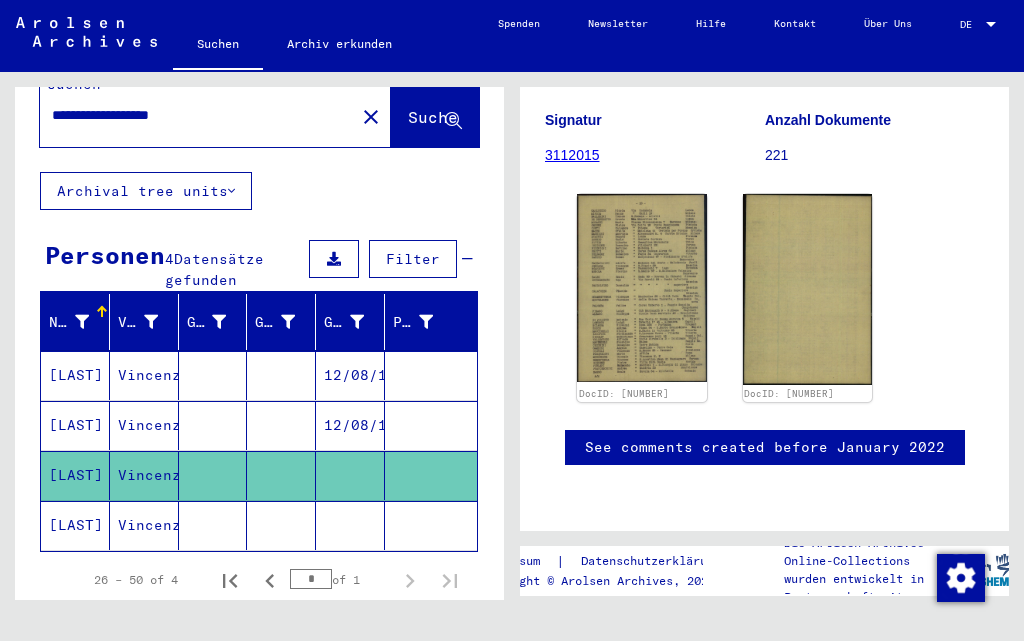scroll, scrollTop: 100, scrollLeft: 0, axis: vertical 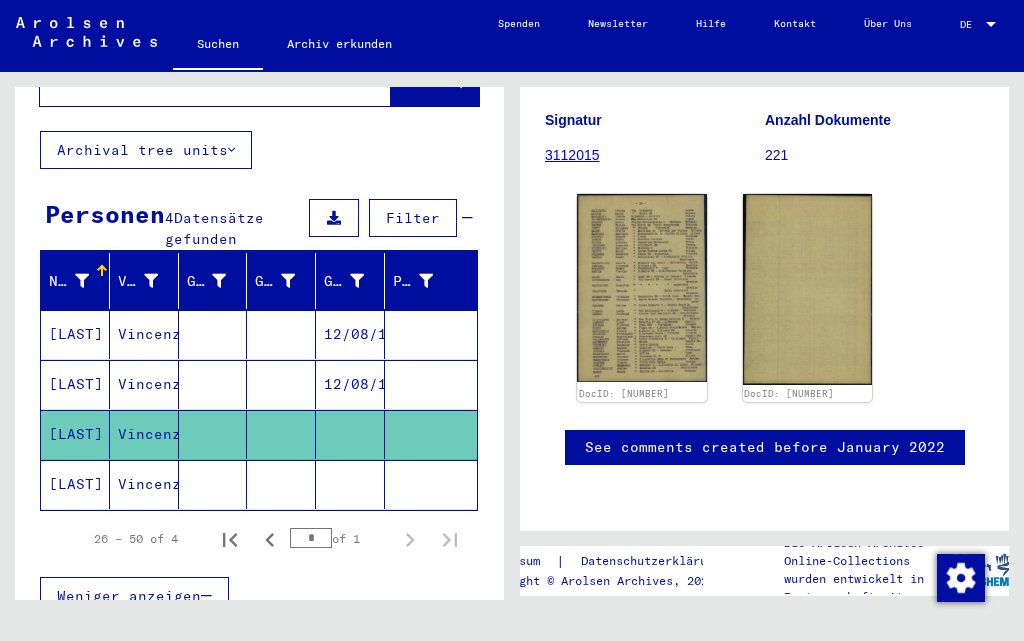 click on "[LAST]" 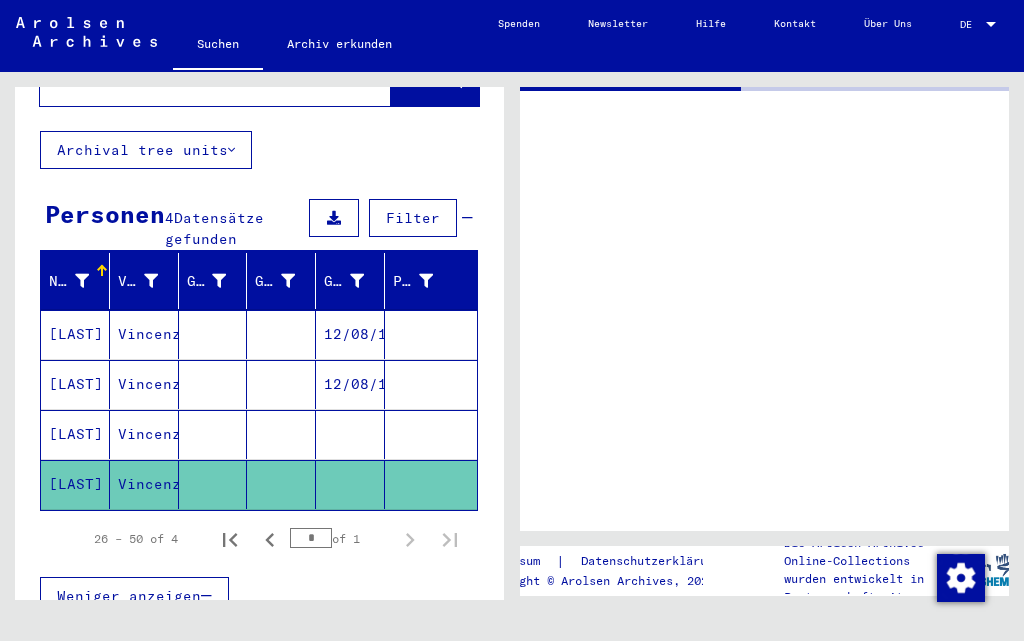 scroll, scrollTop: 0, scrollLeft: 0, axis: both 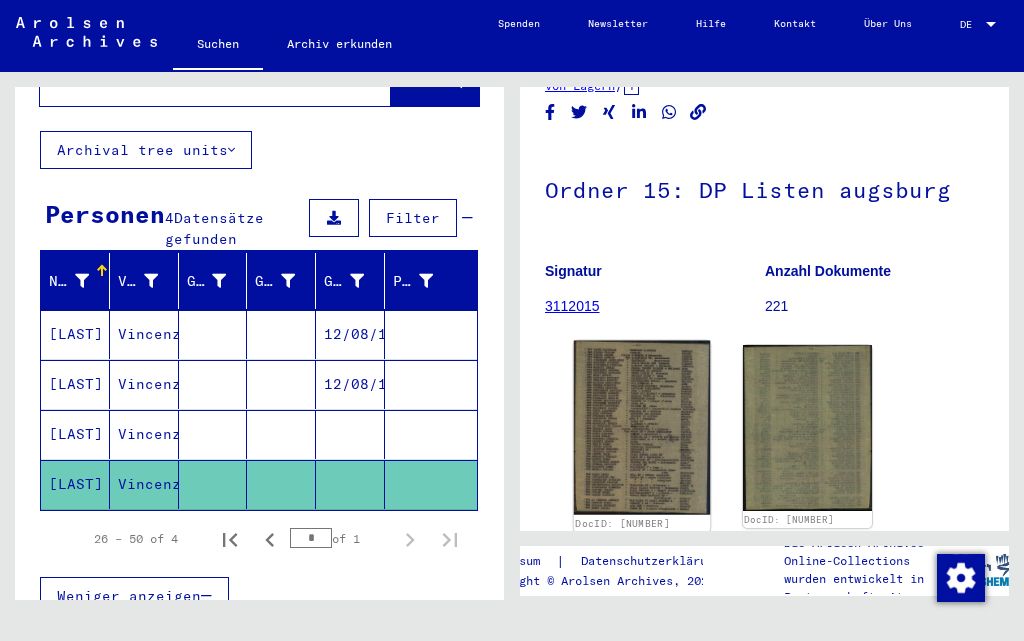 click 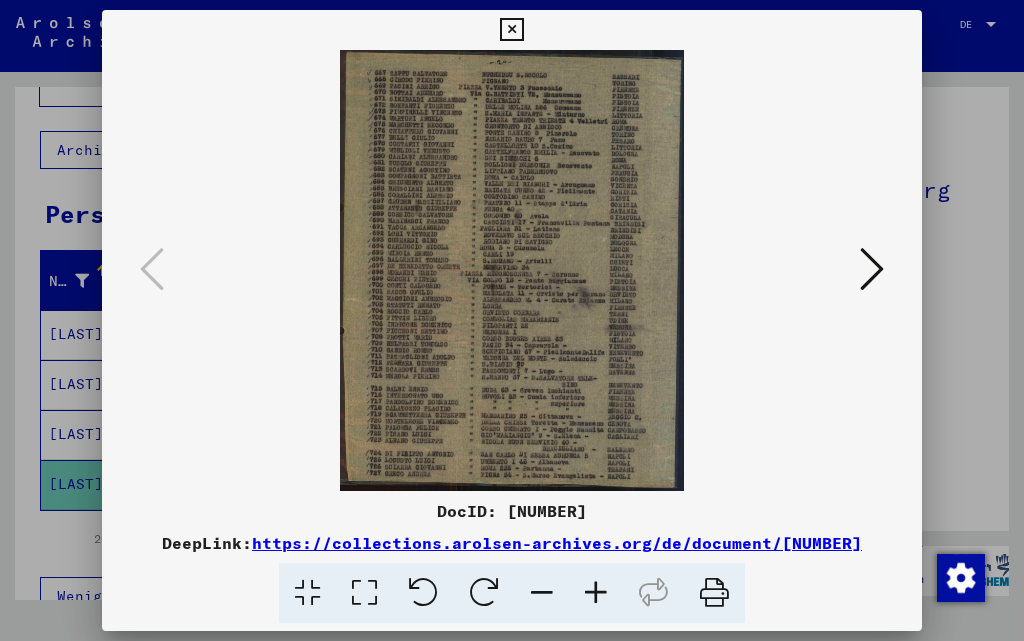 click at bounding box center [596, 593] 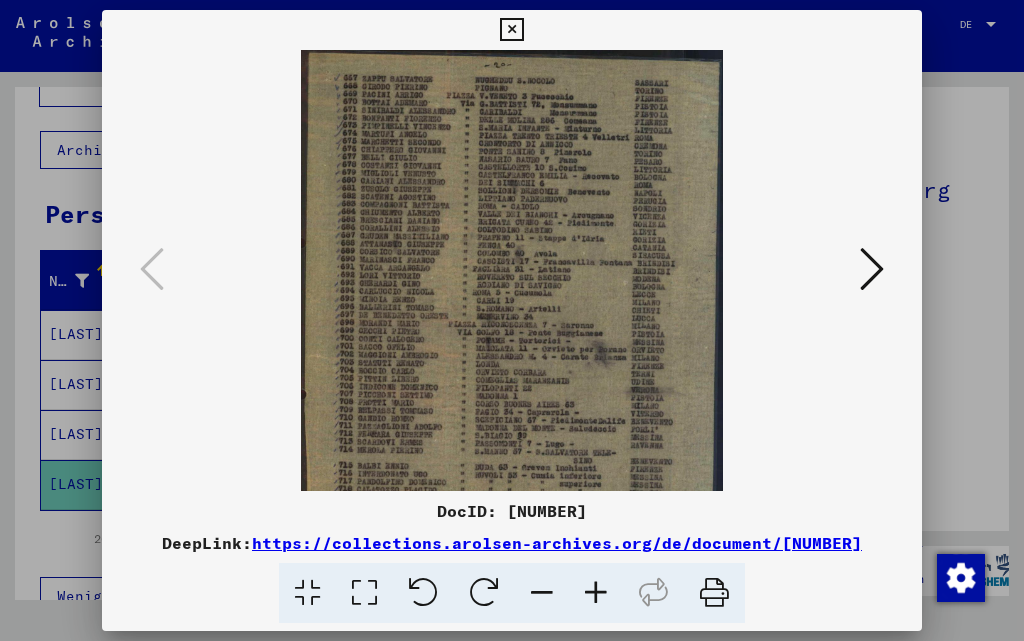 click at bounding box center [596, 593] 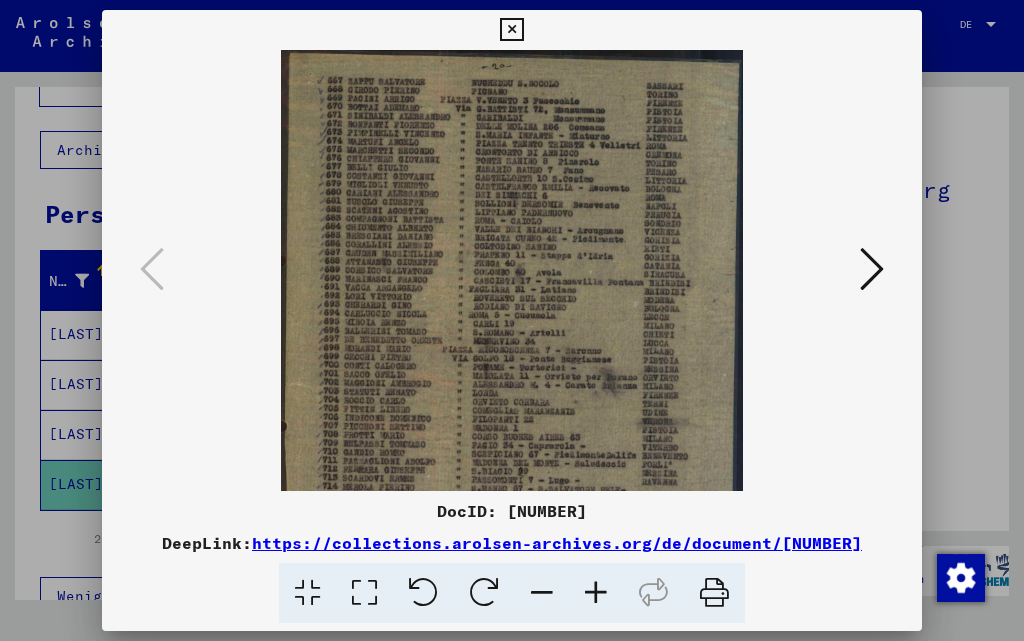 click at bounding box center (596, 593) 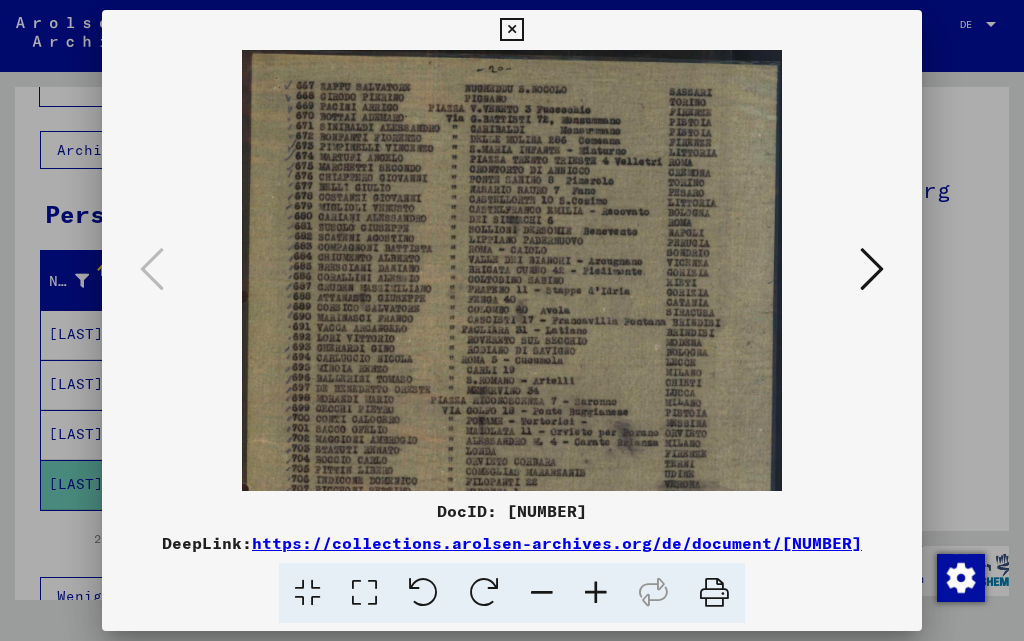 click at bounding box center [596, 593] 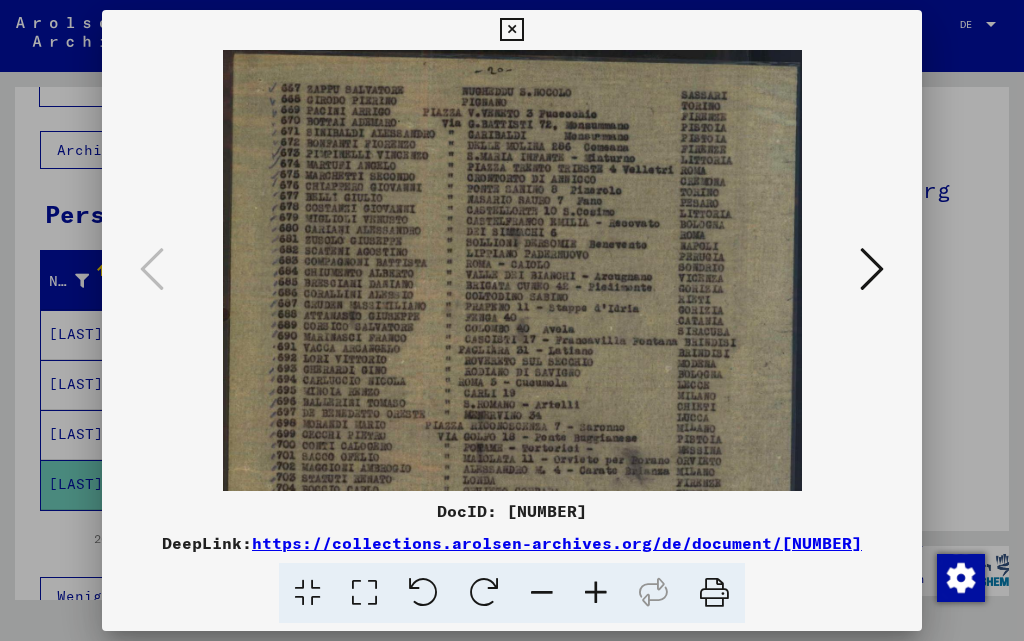 click at bounding box center (596, 593) 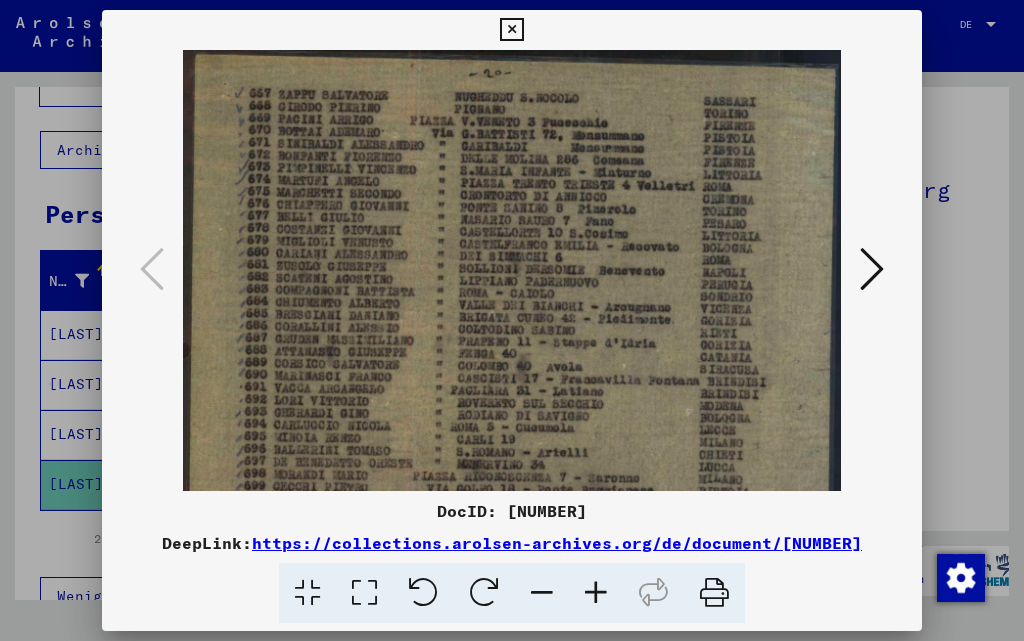 click at bounding box center [596, 593] 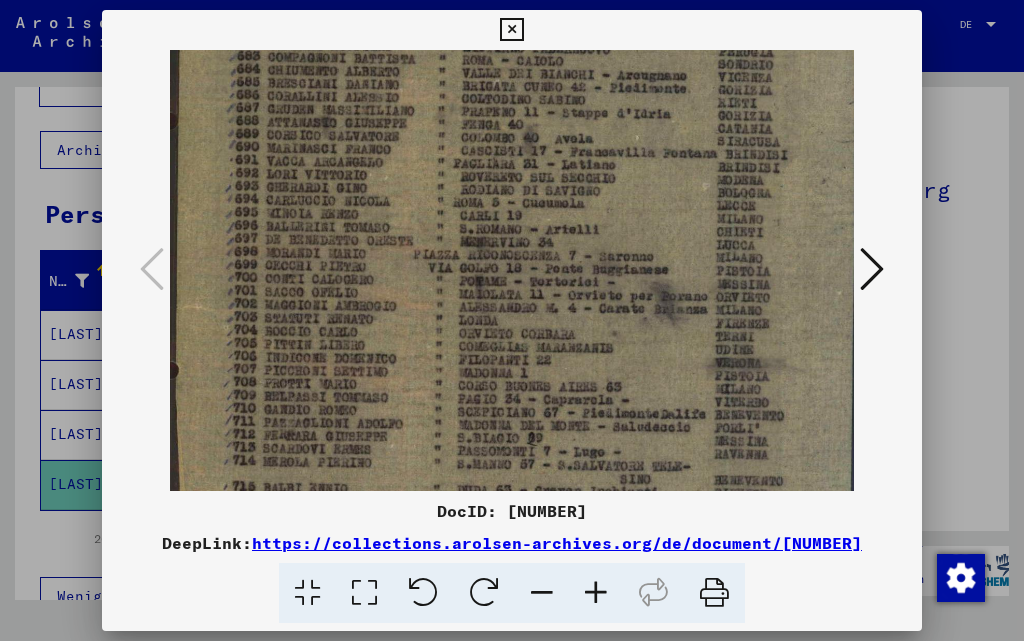 scroll, scrollTop: 255, scrollLeft: 0, axis: vertical 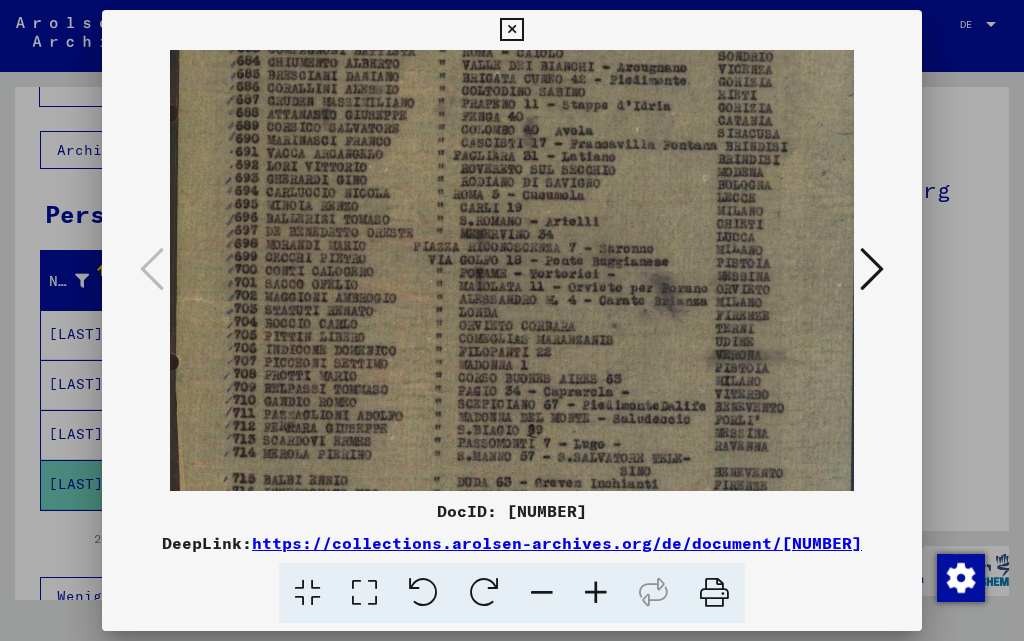 drag, startPoint x: 658, startPoint y: 428, endPoint x: 670, endPoint y: 173, distance: 255.2822 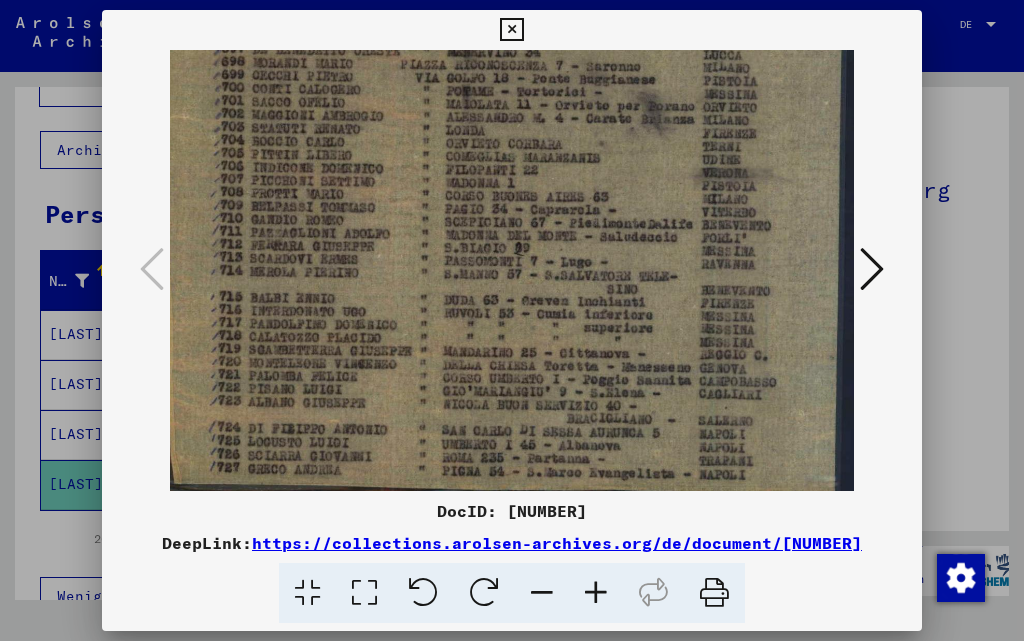 scroll, scrollTop: 450, scrollLeft: 13, axis: both 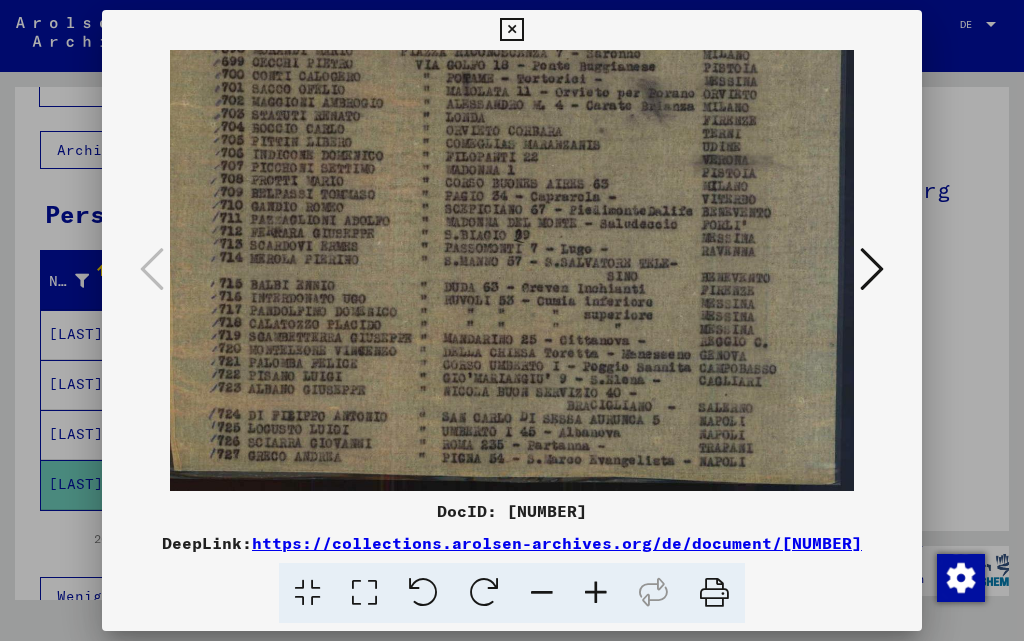 drag, startPoint x: 647, startPoint y: 434, endPoint x: 633, endPoint y: 184, distance: 250.3917 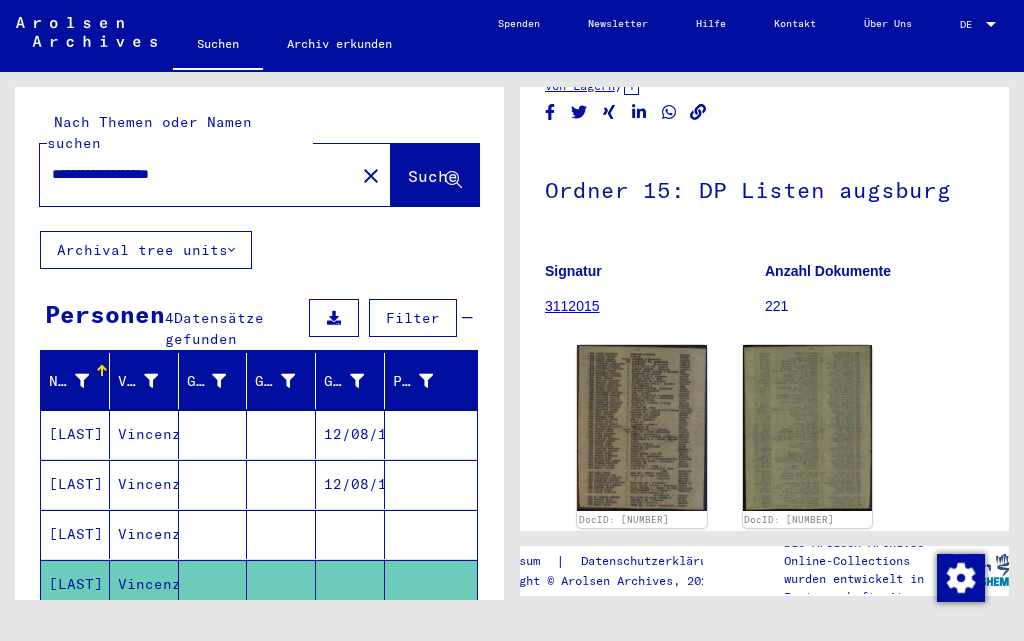 scroll, scrollTop: 200, scrollLeft: 0, axis: vertical 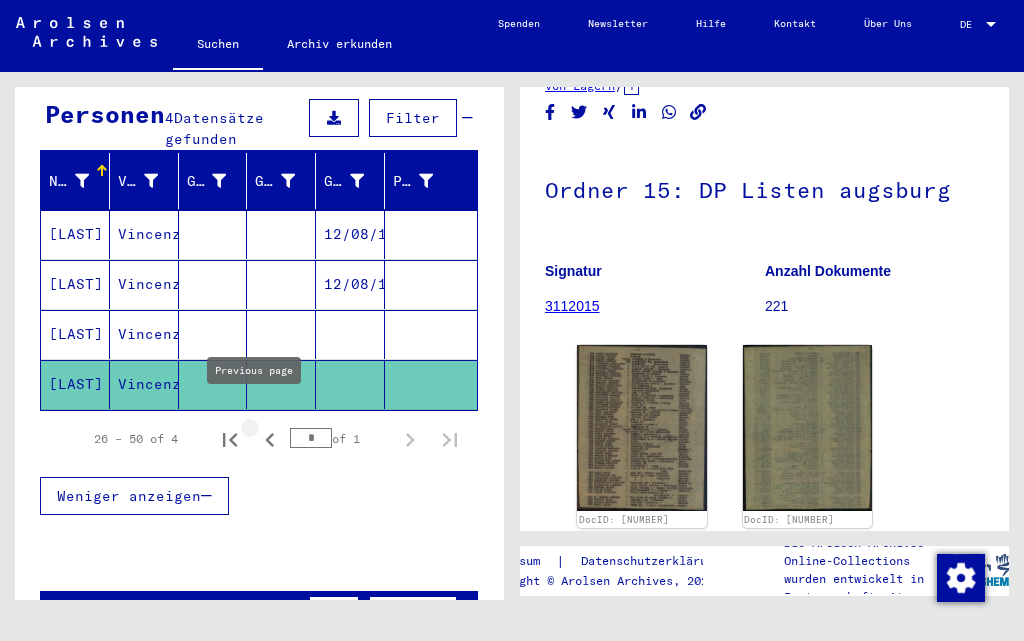 click 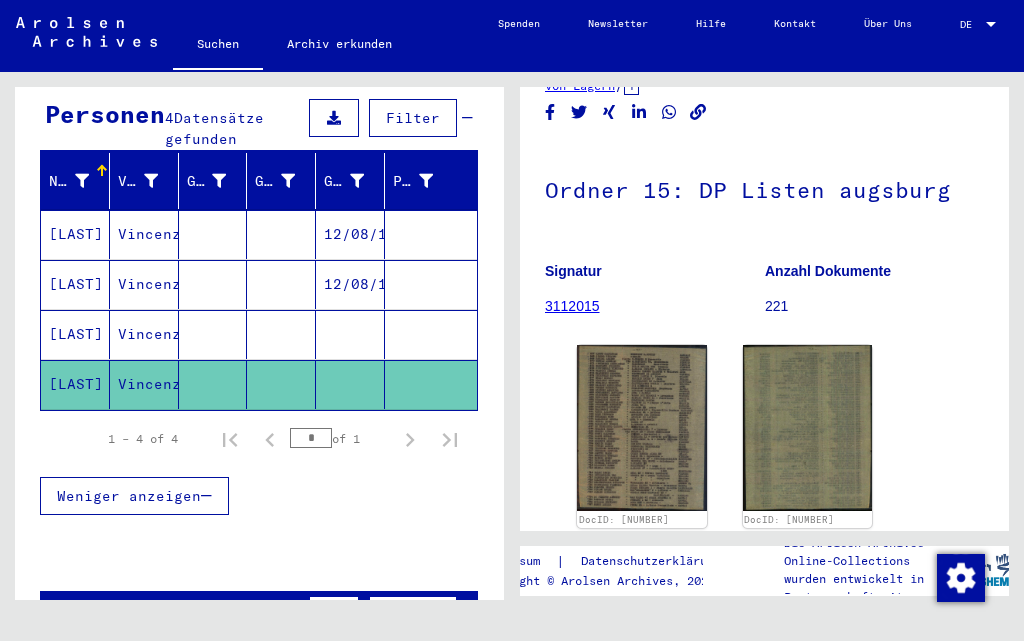 scroll, scrollTop: 0, scrollLeft: 0, axis: both 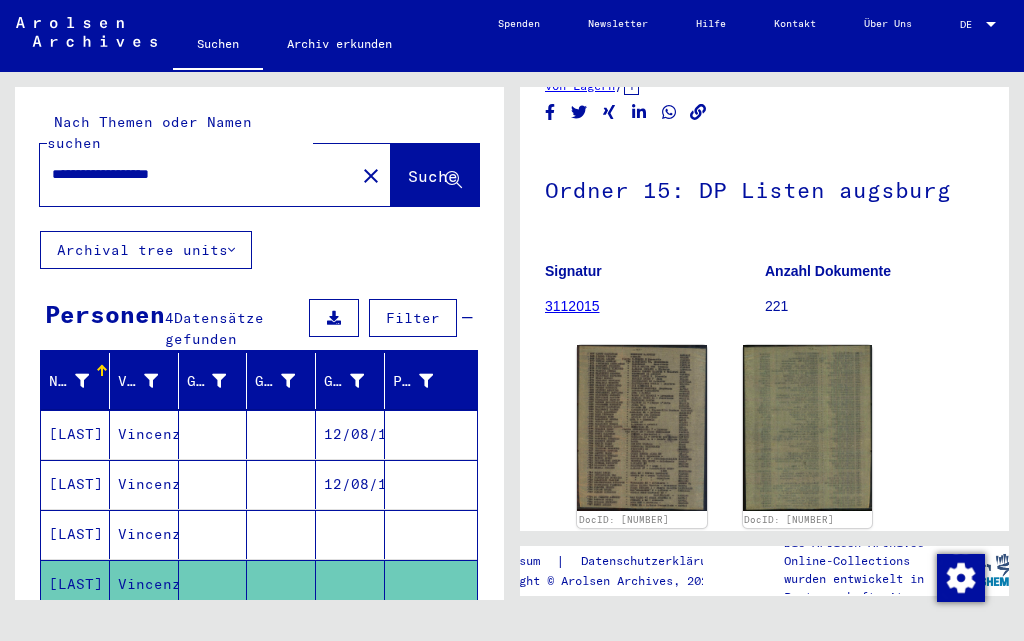 drag, startPoint x: 277, startPoint y: 147, endPoint x: 0, endPoint y: 127, distance: 277.72107 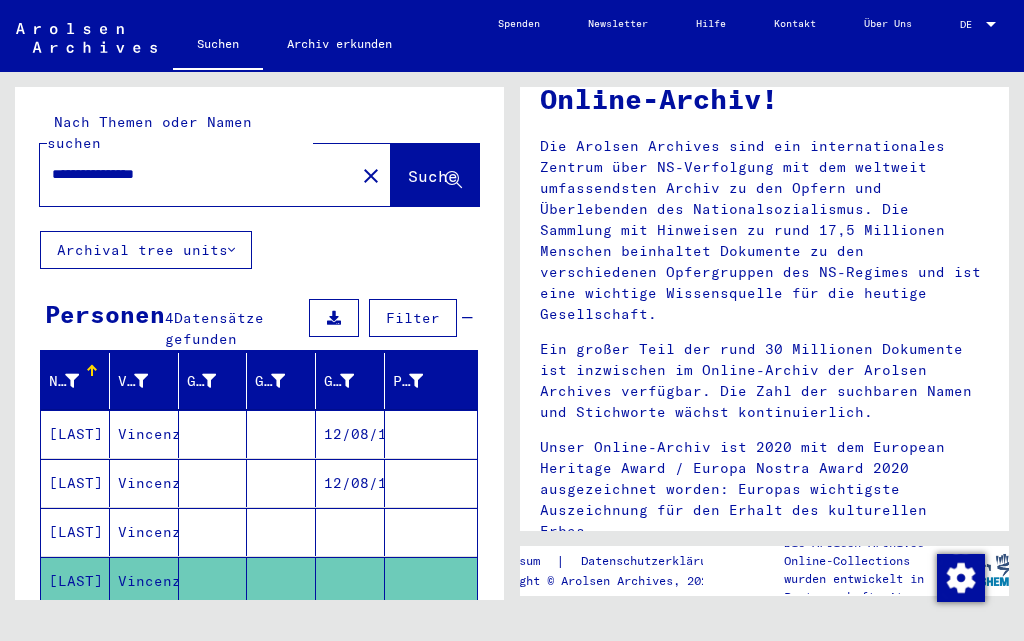 scroll, scrollTop: 0, scrollLeft: 0, axis: both 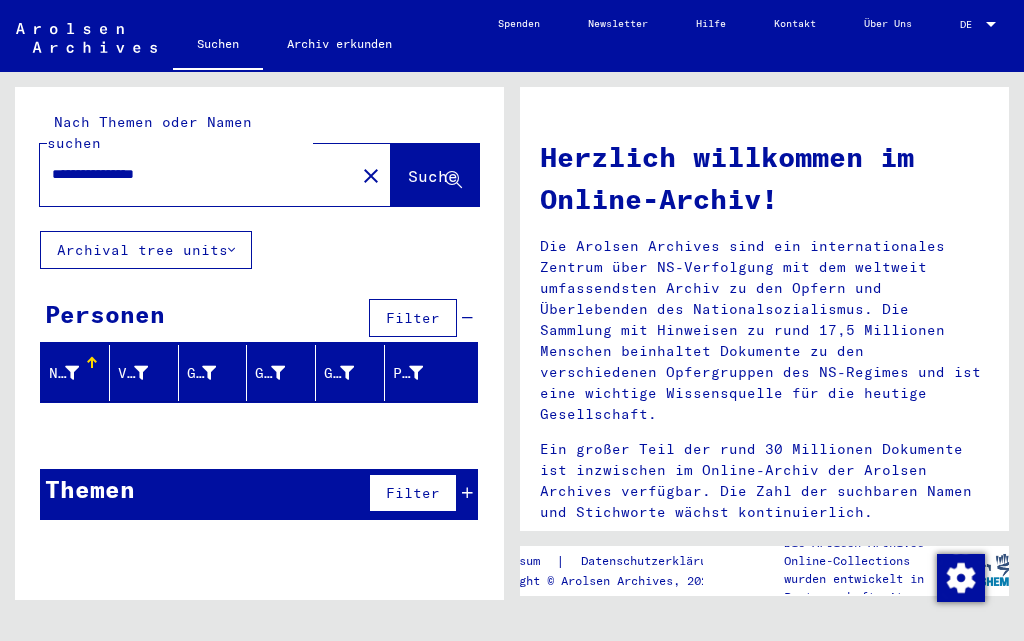 click on "**********" at bounding box center (191, 174) 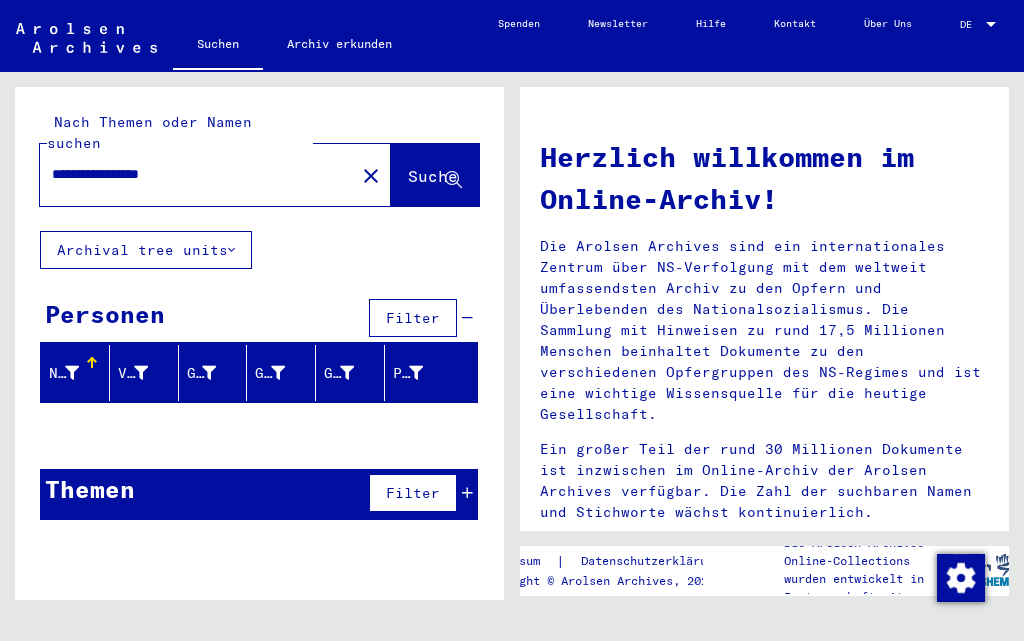 drag, startPoint x: 255, startPoint y: 144, endPoint x: 0, endPoint y: 159, distance: 255.4408 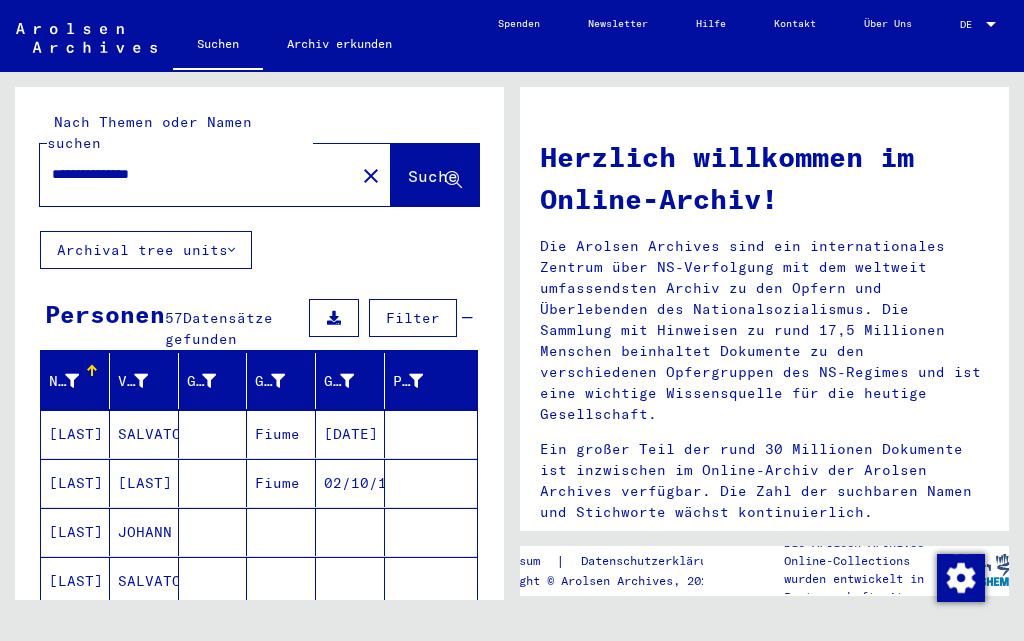 scroll, scrollTop: 200, scrollLeft: 0, axis: vertical 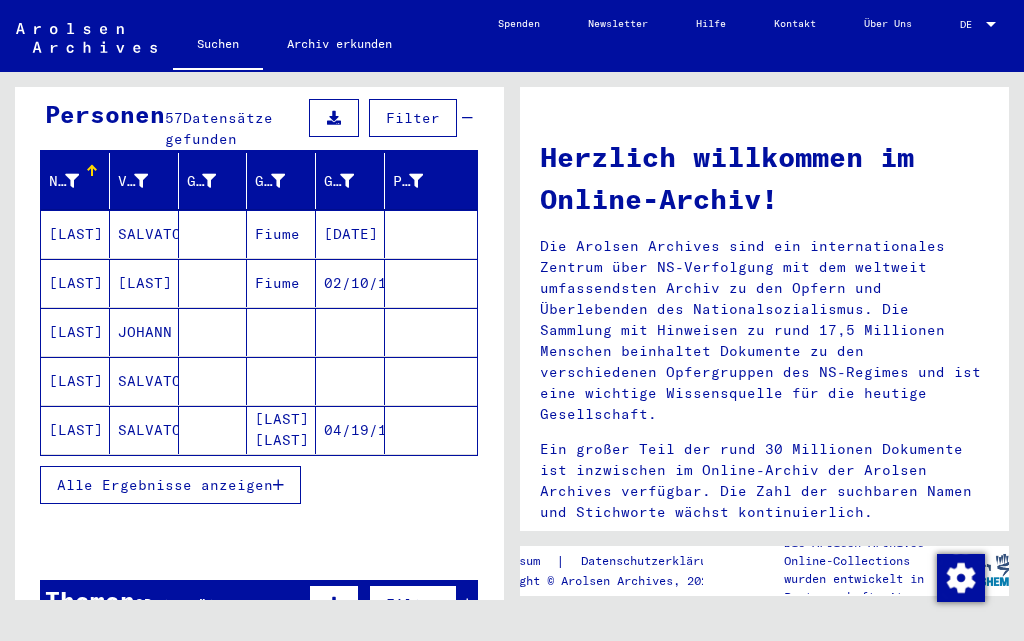 click on "Alle Ergebnisse anzeigen" at bounding box center (165, 485) 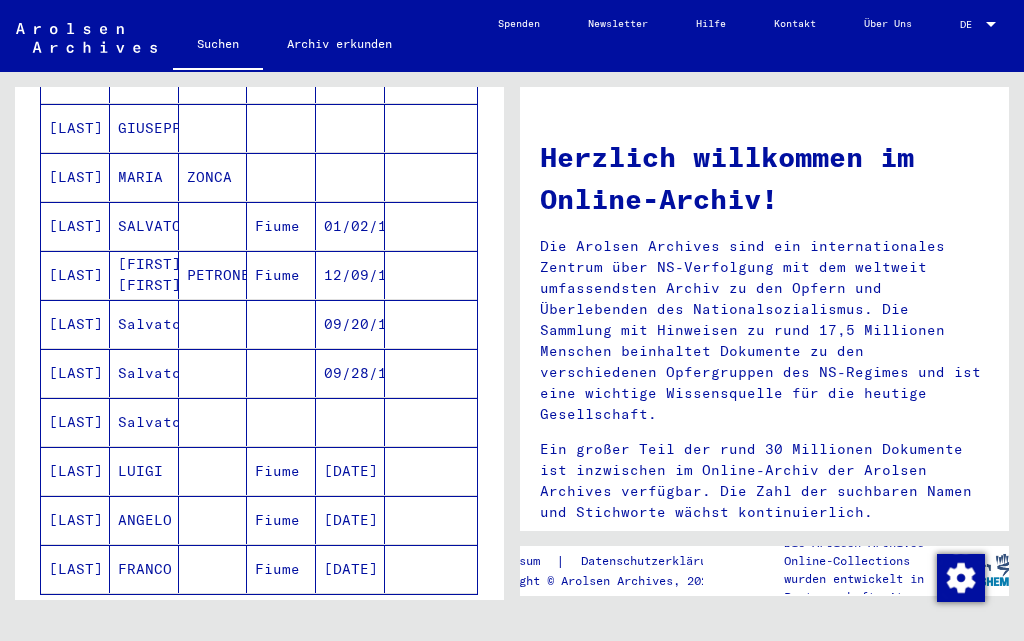 scroll, scrollTop: 1000, scrollLeft: 0, axis: vertical 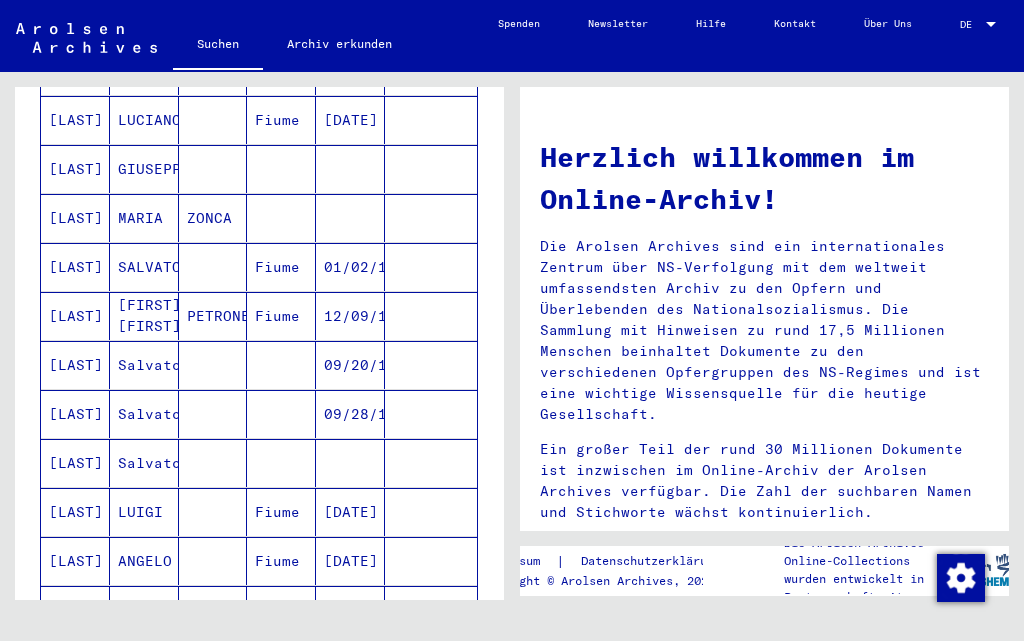 click on "[LAST]" at bounding box center (75, 414) 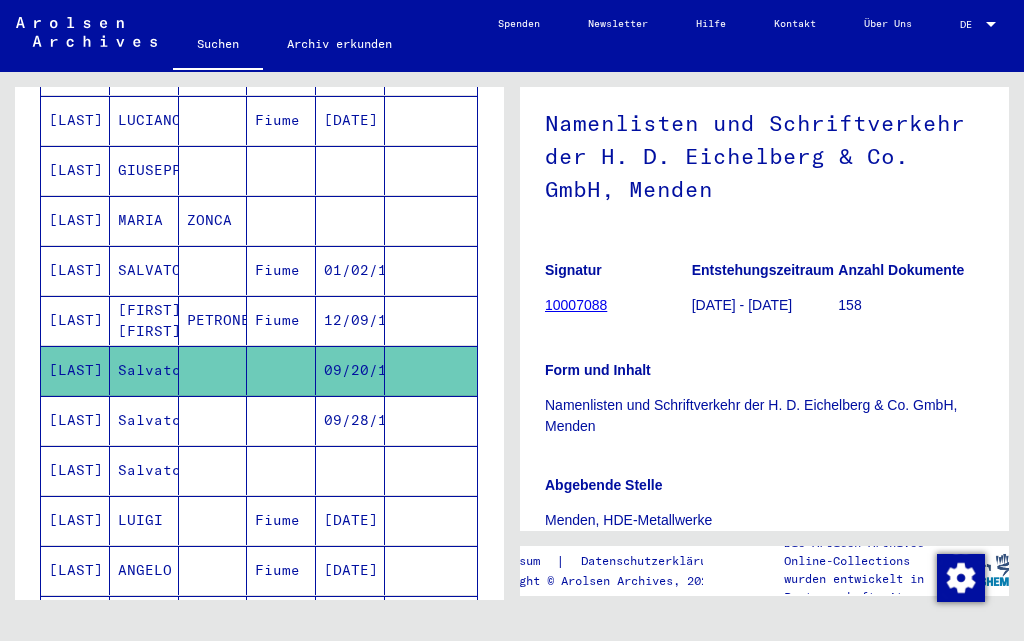 scroll, scrollTop: 300, scrollLeft: 0, axis: vertical 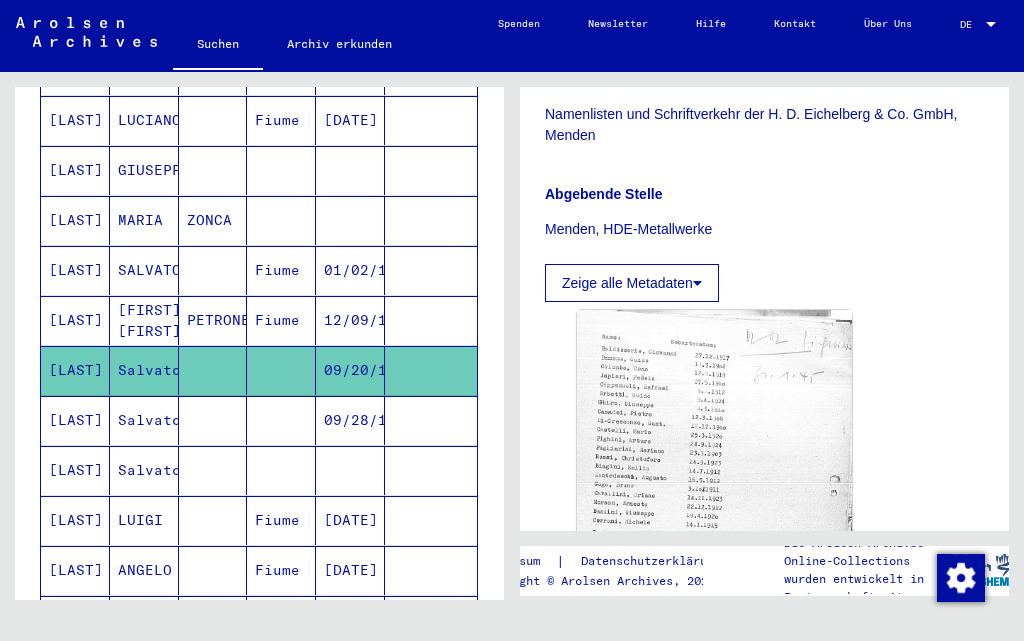click 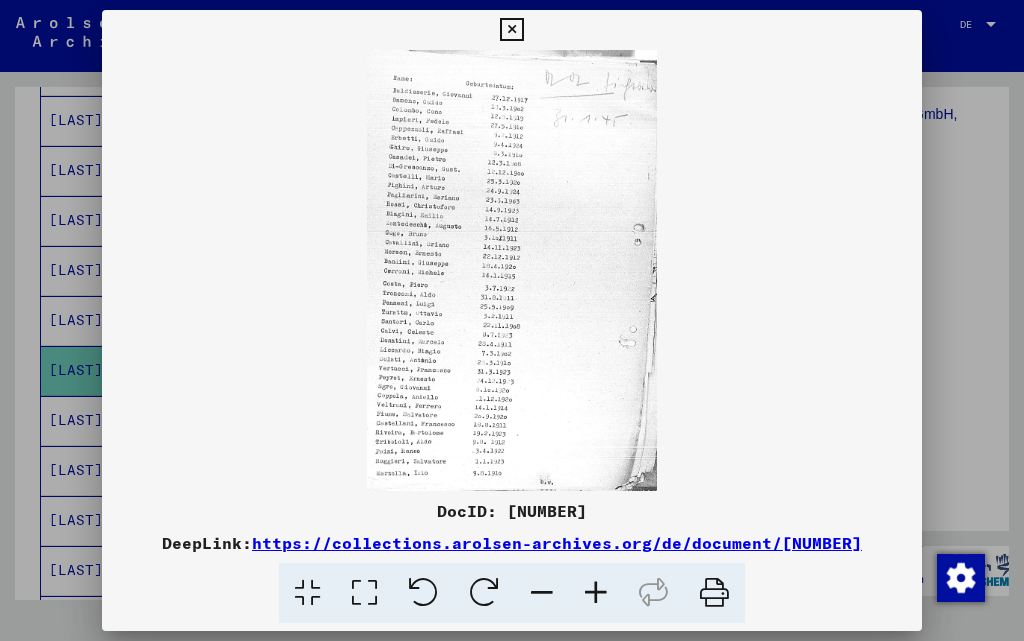 click at bounding box center (596, 593) 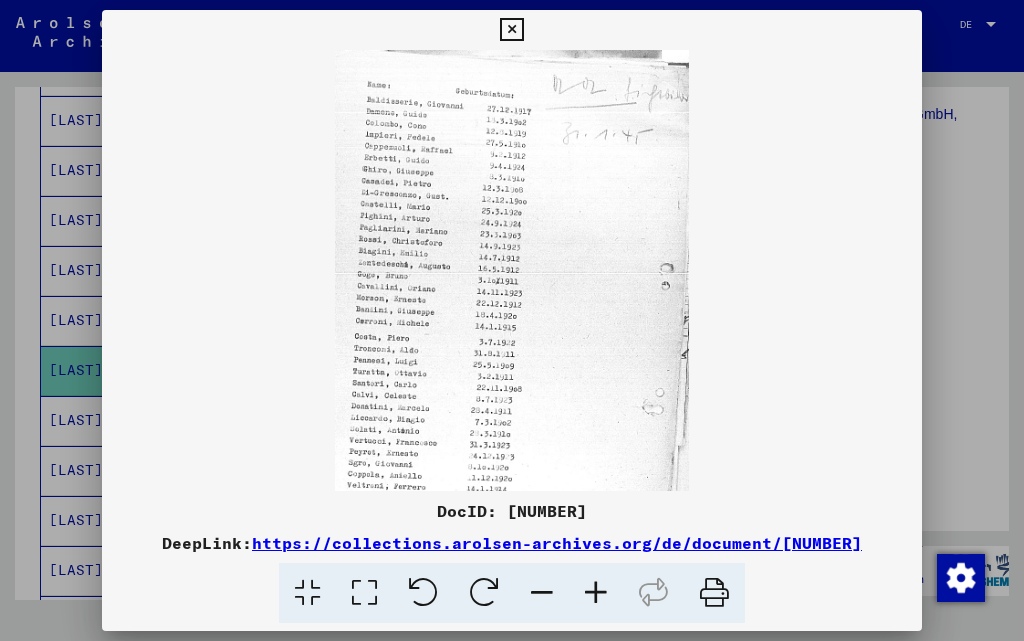 click at bounding box center [596, 593] 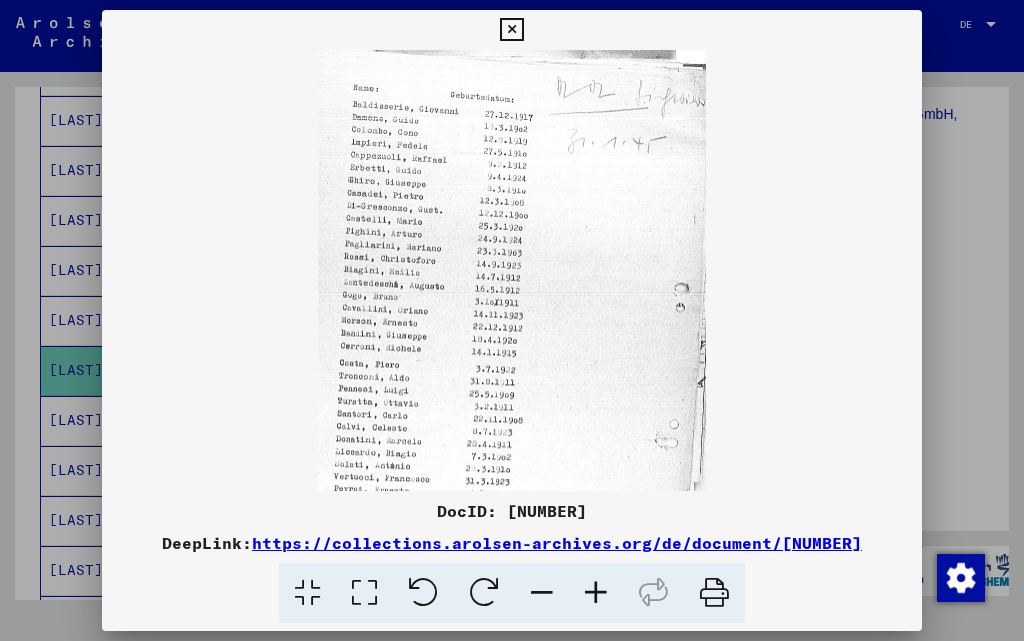 click at bounding box center (596, 593) 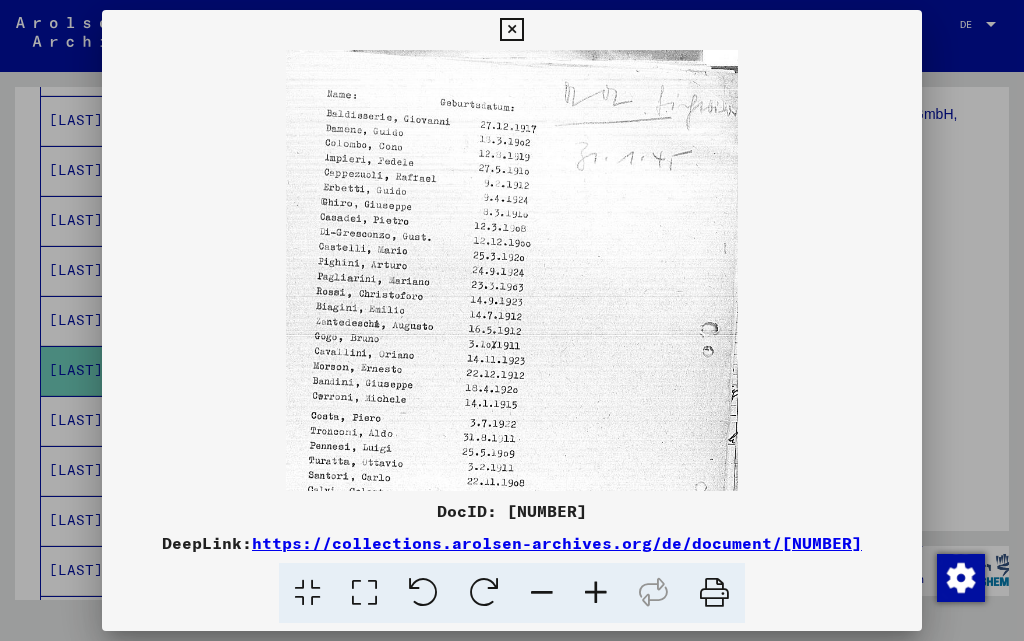 click at bounding box center [596, 593] 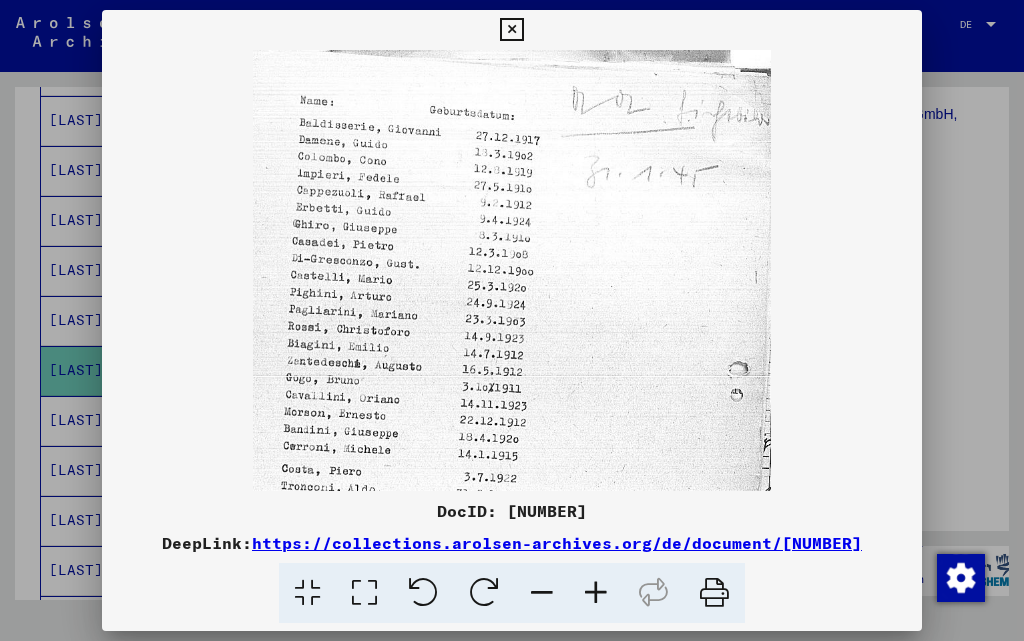 click at bounding box center (596, 593) 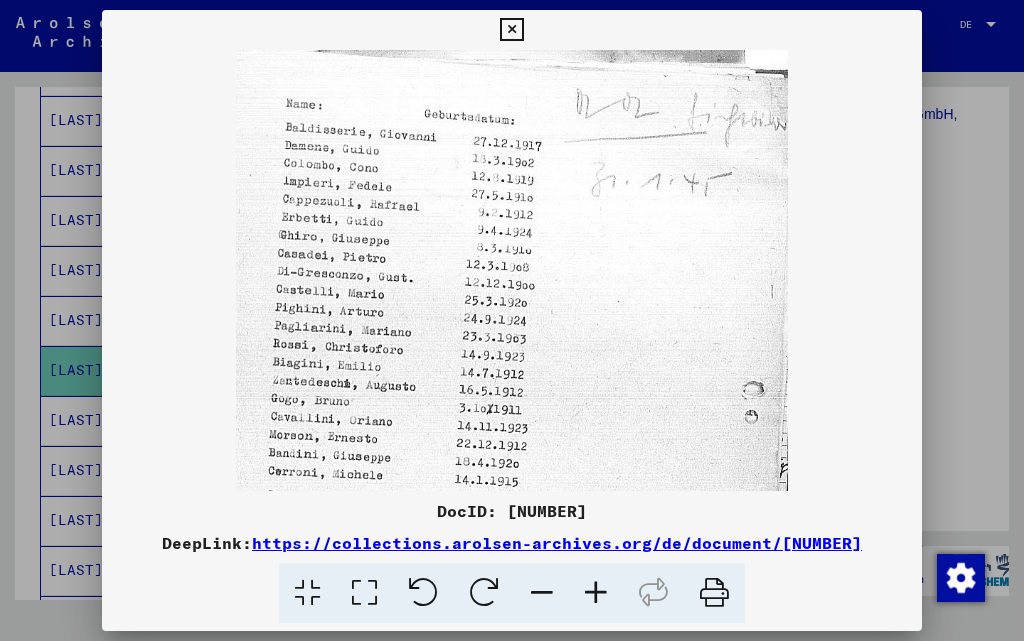 click at bounding box center (596, 593) 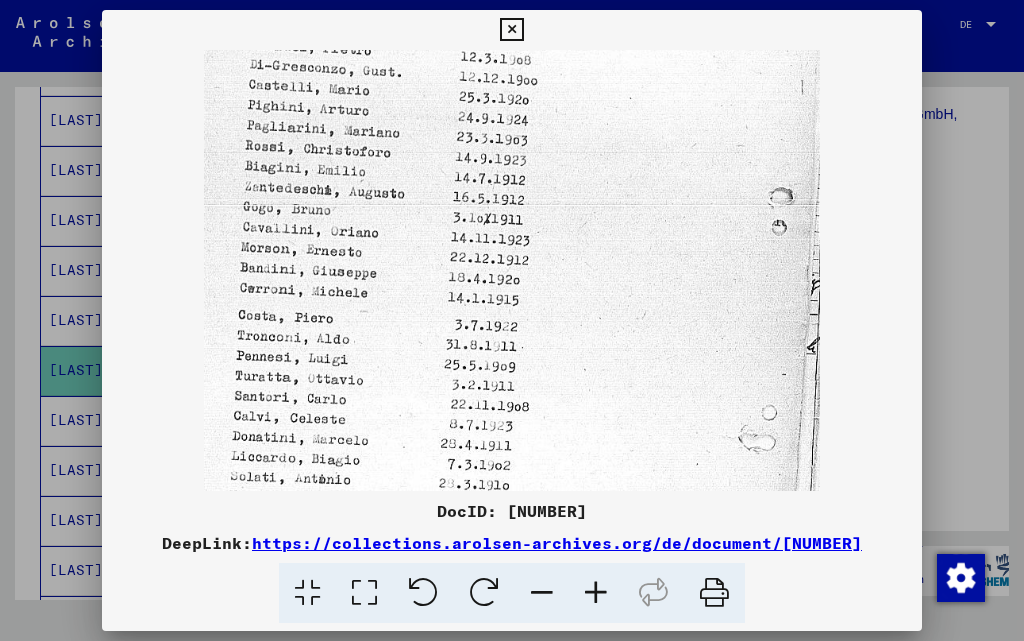 drag, startPoint x: 537, startPoint y: 433, endPoint x: 557, endPoint y: 197, distance: 236.84595 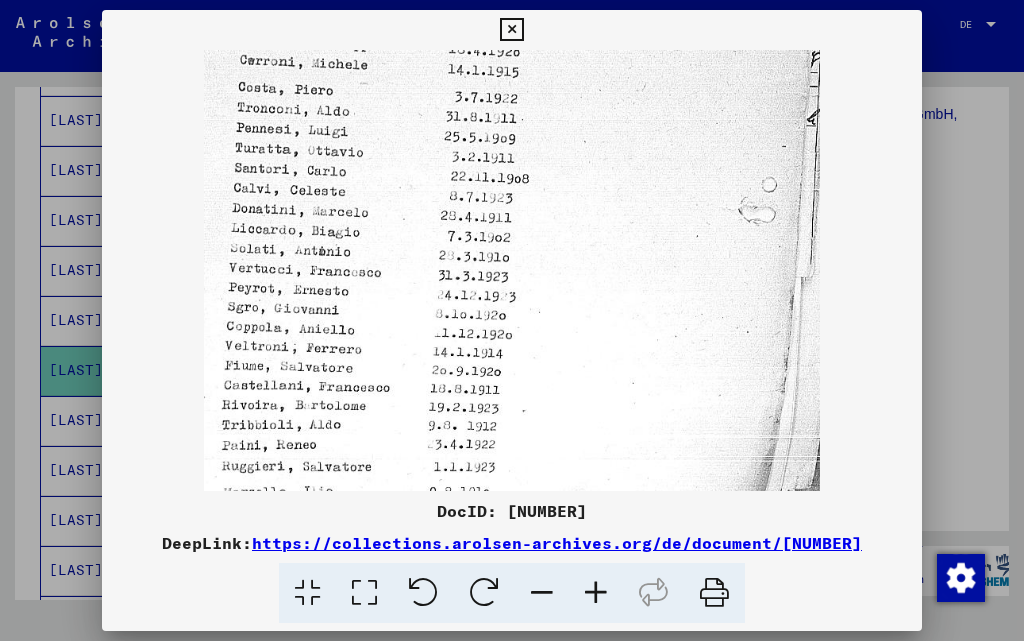 scroll, scrollTop: 466, scrollLeft: 0, axis: vertical 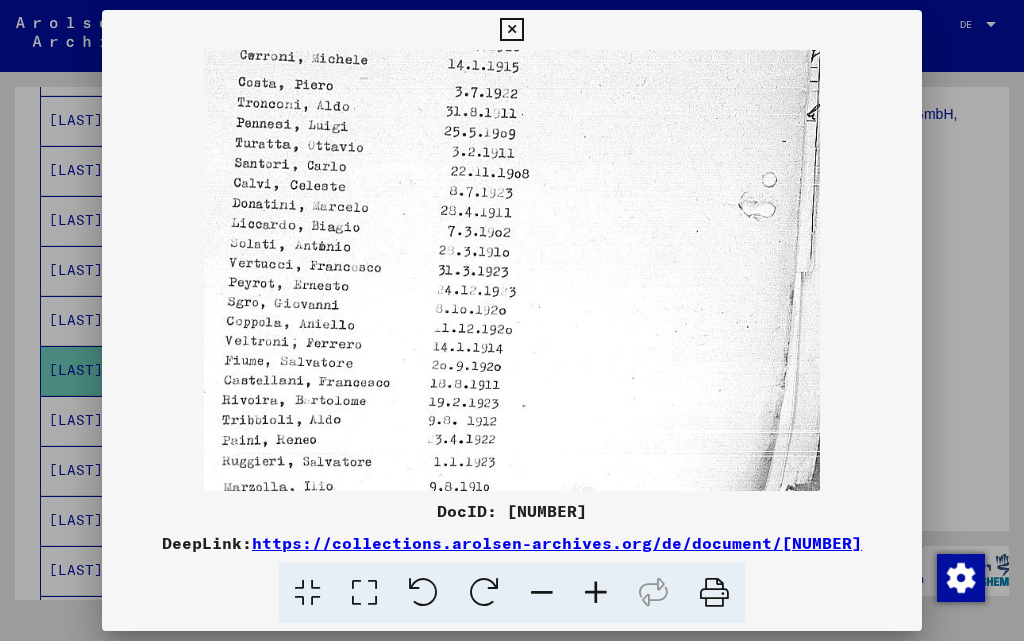 drag, startPoint x: 499, startPoint y: 432, endPoint x: 526, endPoint y: 202, distance: 231.57936 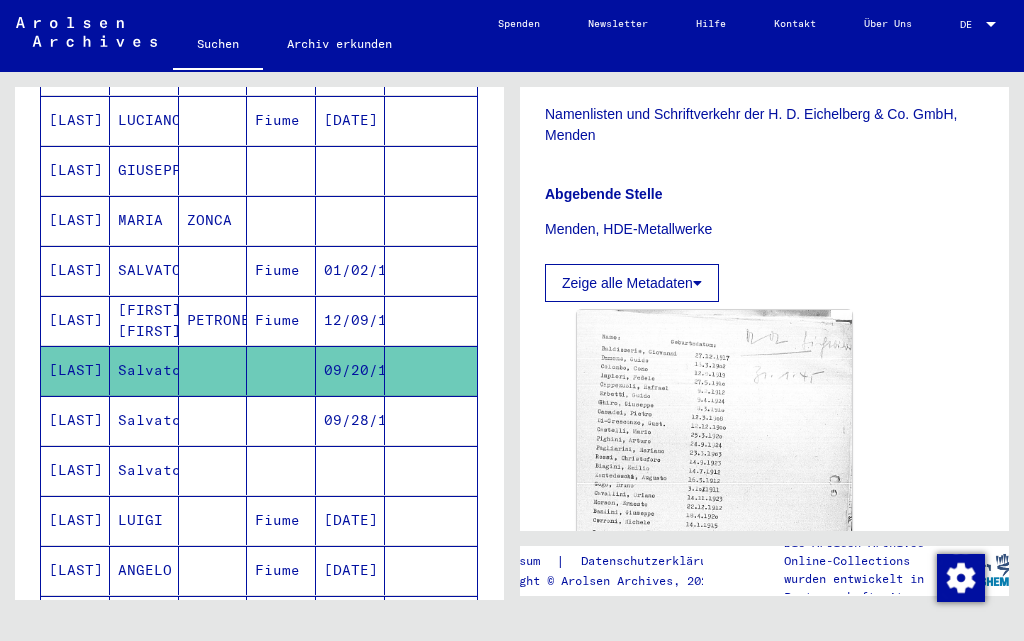 click on "[LAST]" at bounding box center [75, 470] 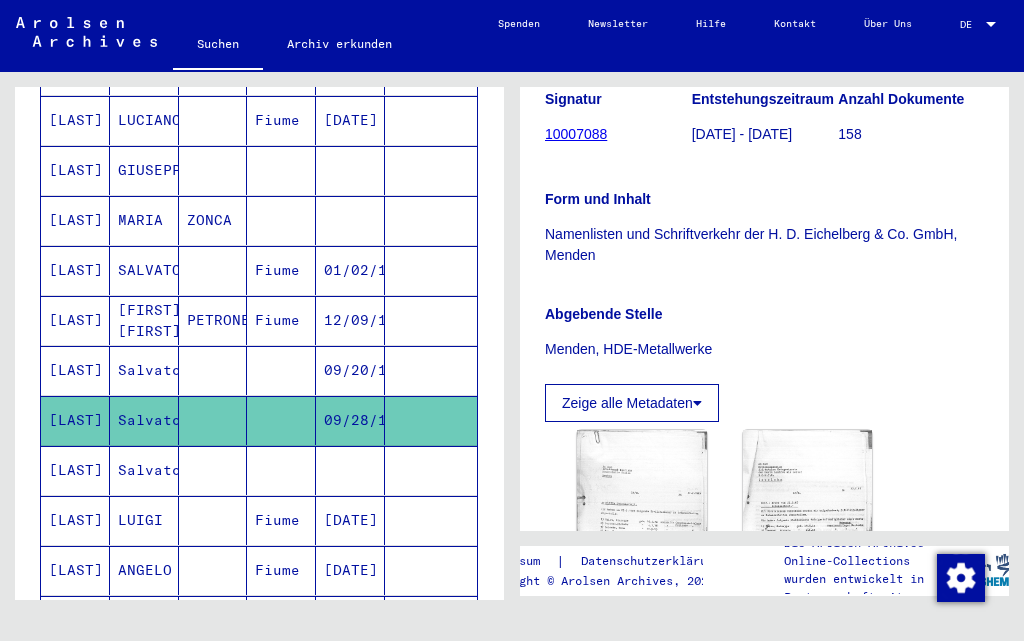 scroll, scrollTop: 400, scrollLeft: 0, axis: vertical 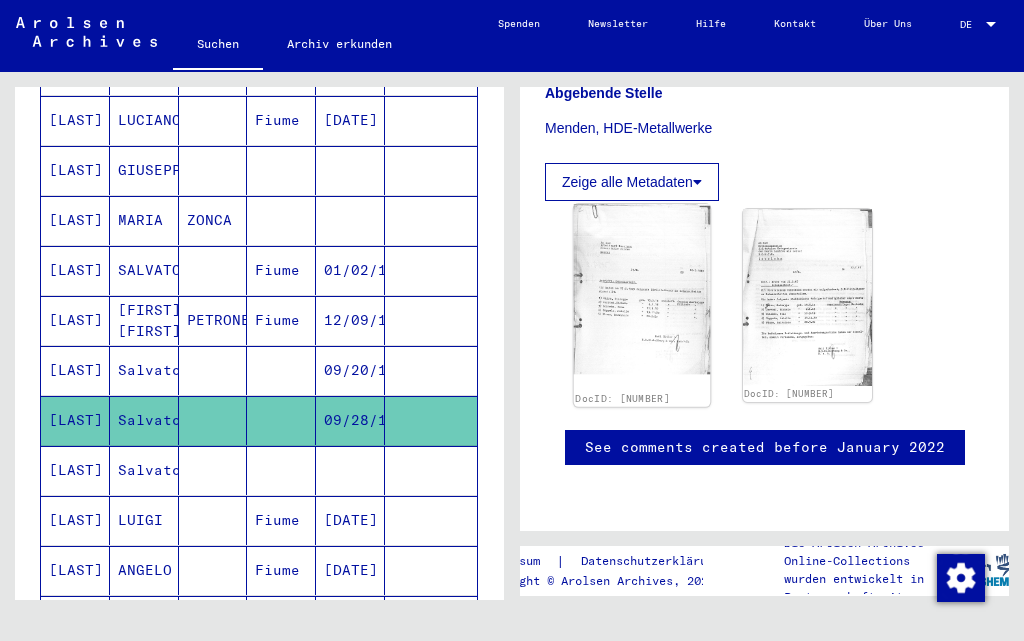 click 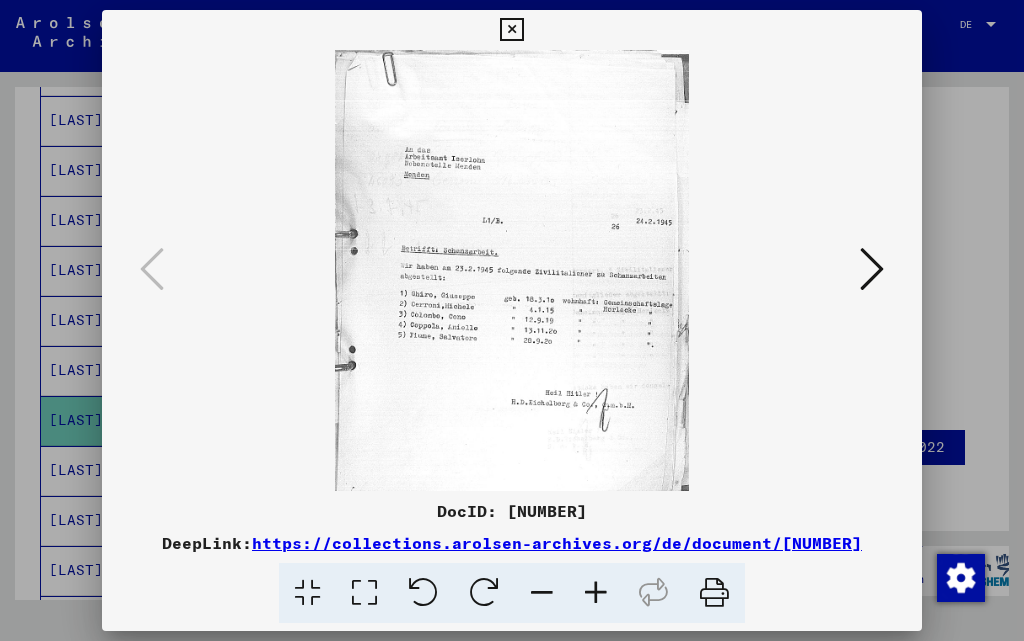 click at bounding box center (596, 593) 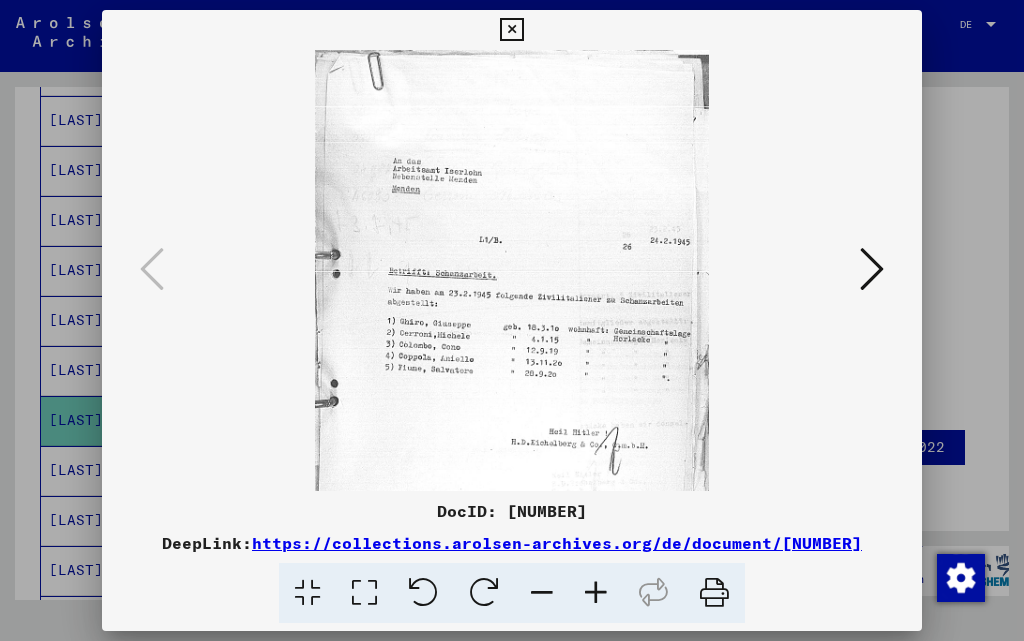 click at bounding box center (596, 593) 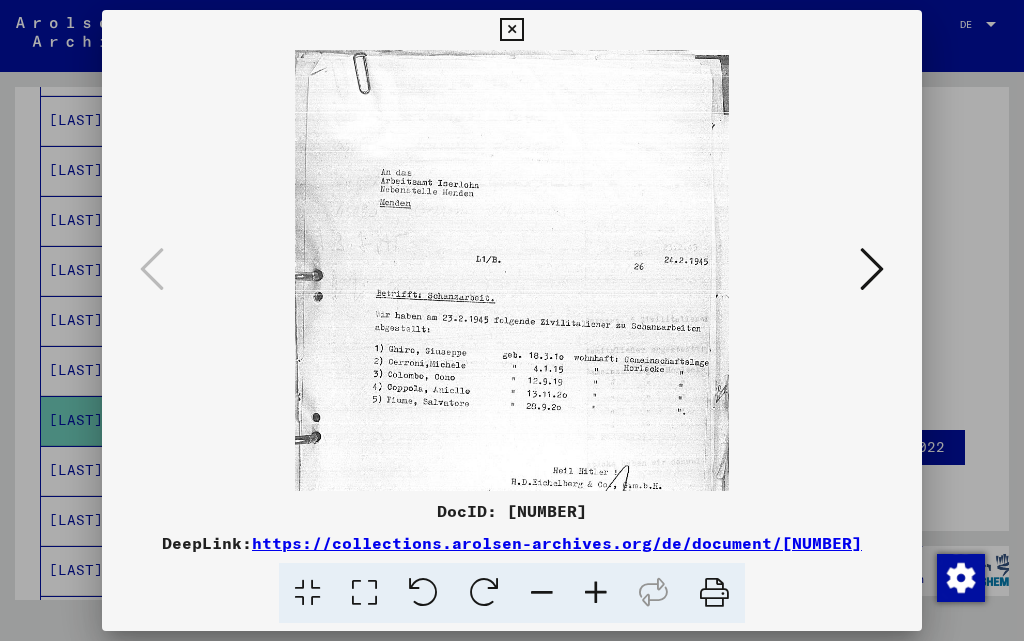click at bounding box center [596, 593] 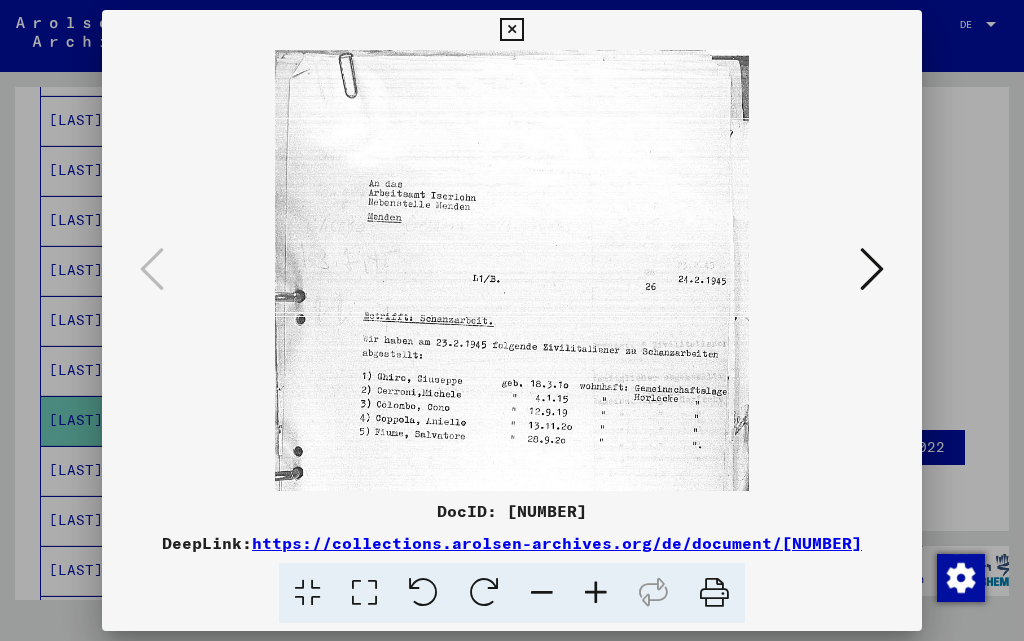 click at bounding box center (596, 593) 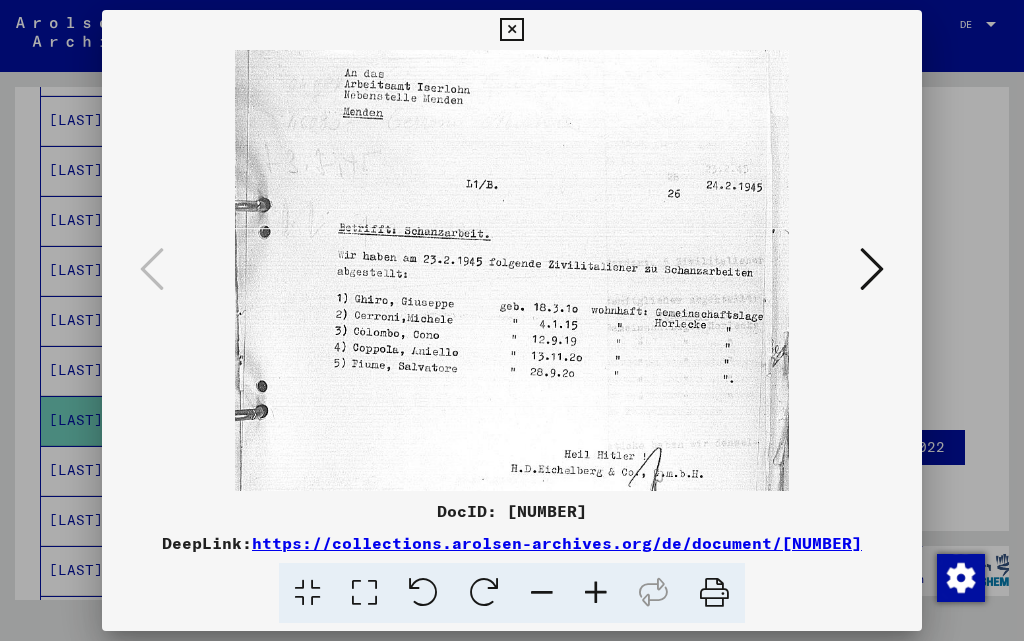 scroll, scrollTop: 155, scrollLeft: 0, axis: vertical 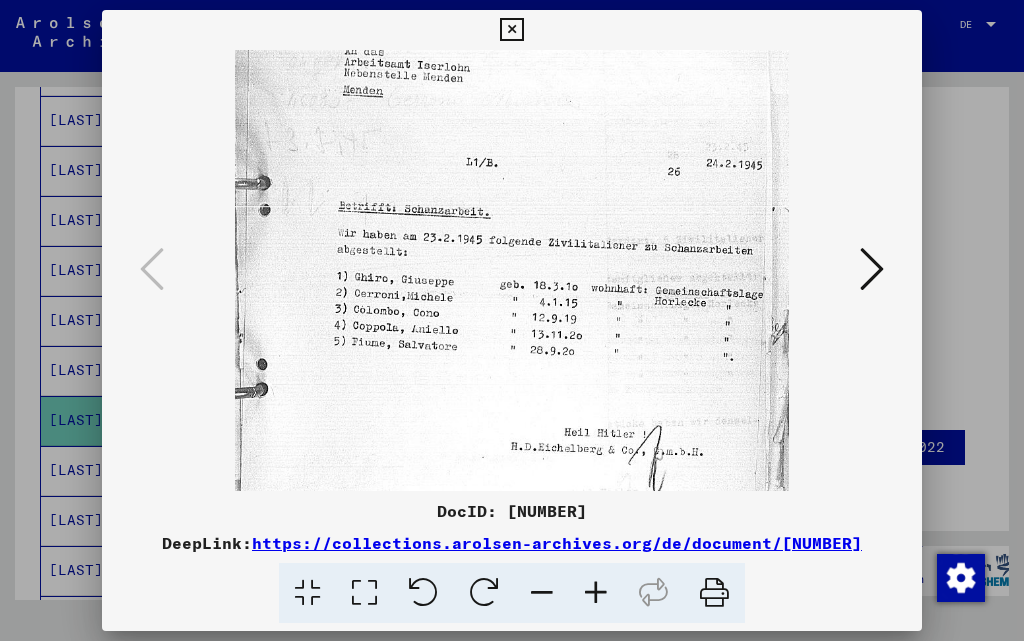 drag, startPoint x: 622, startPoint y: 450, endPoint x: 620, endPoint y: 295, distance: 155.01291 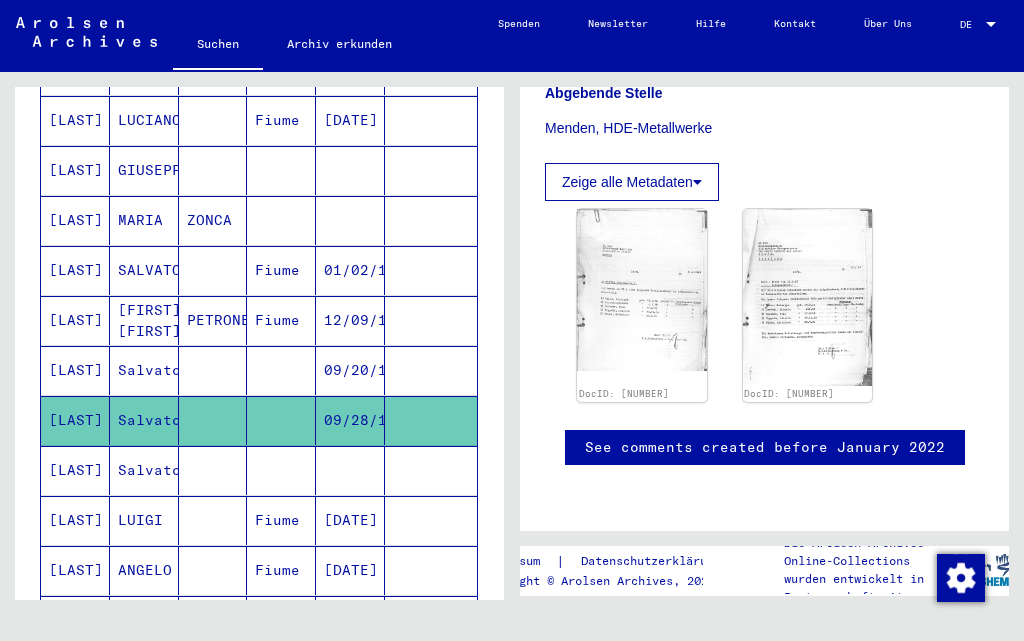 click on "[LAST]" at bounding box center [75, 520] 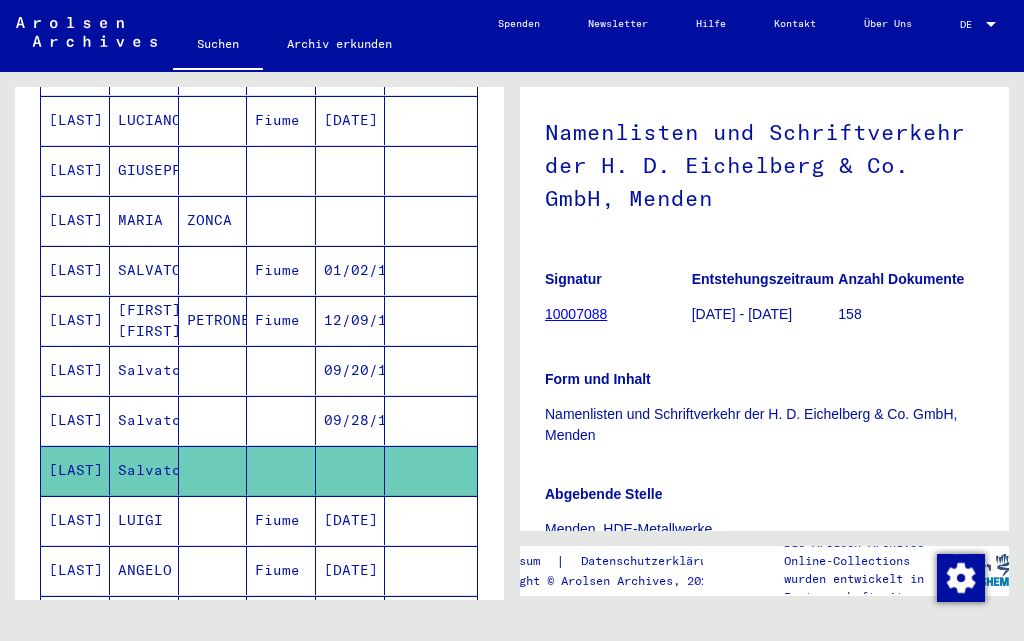 scroll, scrollTop: 300, scrollLeft: 0, axis: vertical 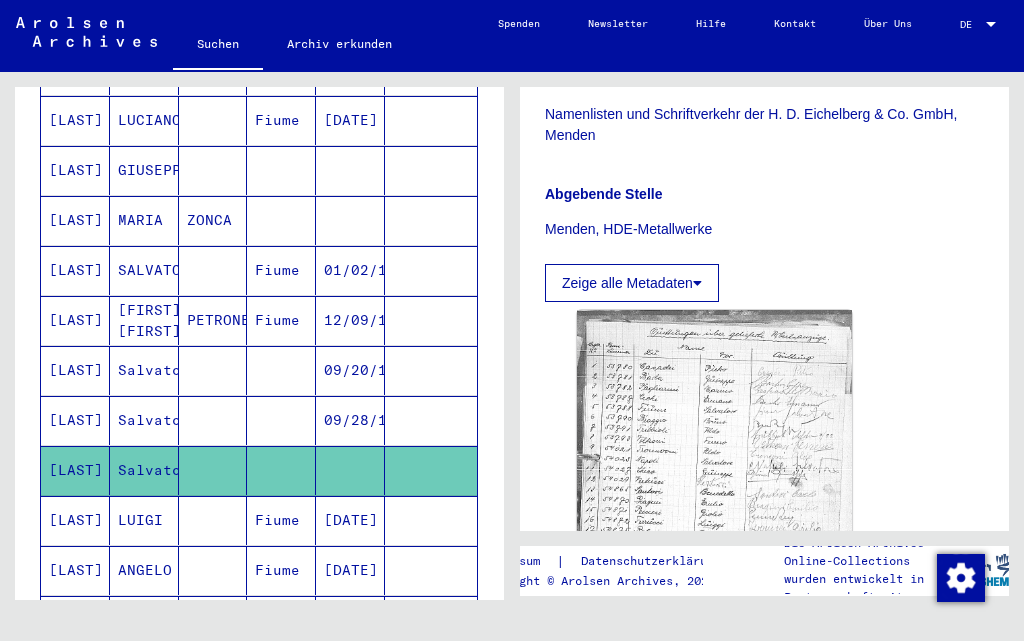click 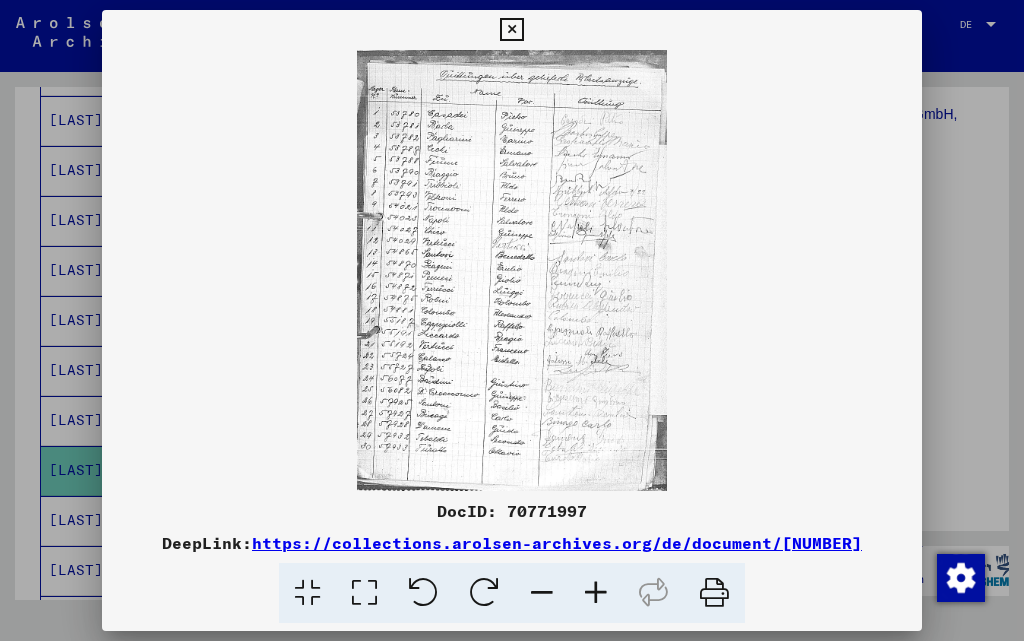 click at bounding box center (596, 593) 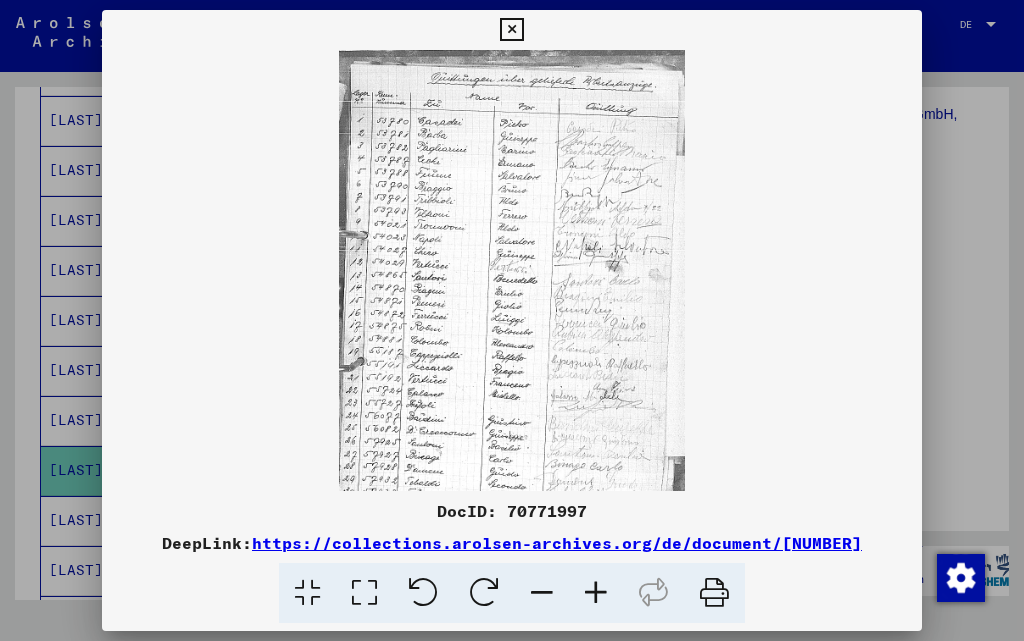 click at bounding box center [596, 593] 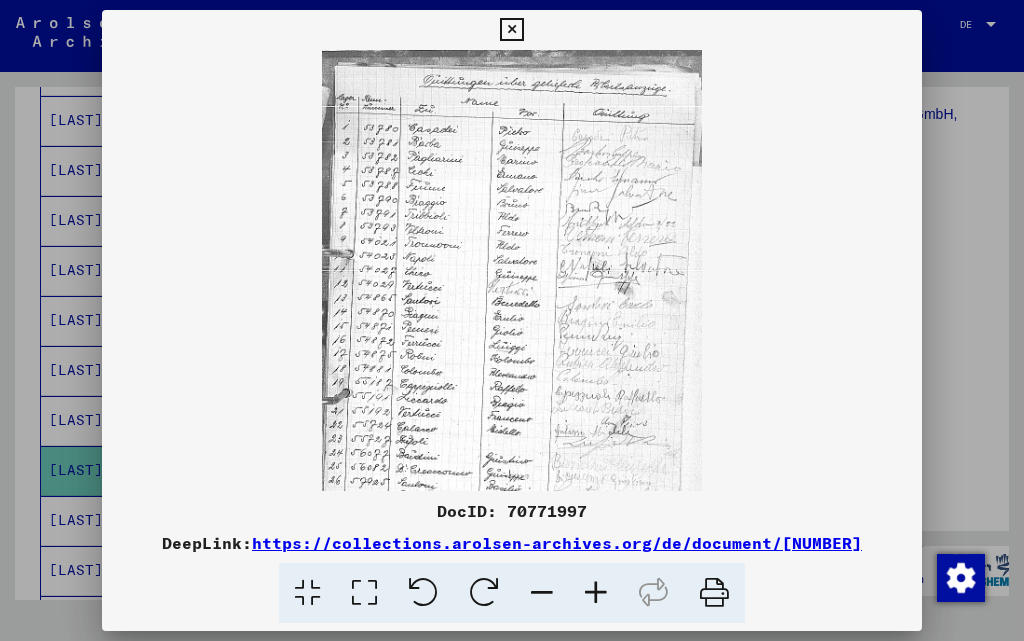 click at bounding box center [596, 593] 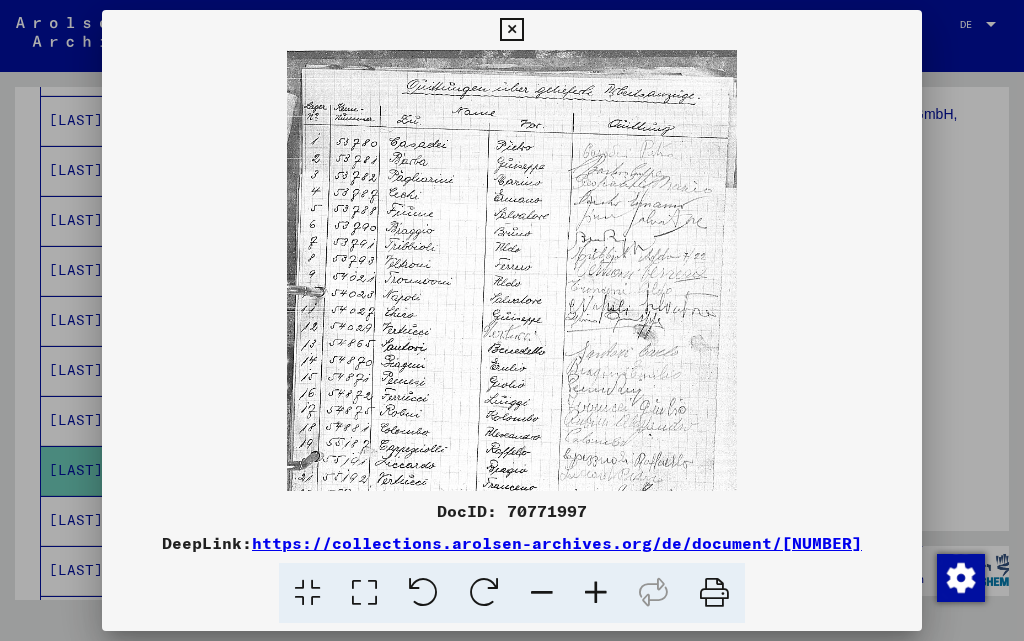 click at bounding box center (596, 593) 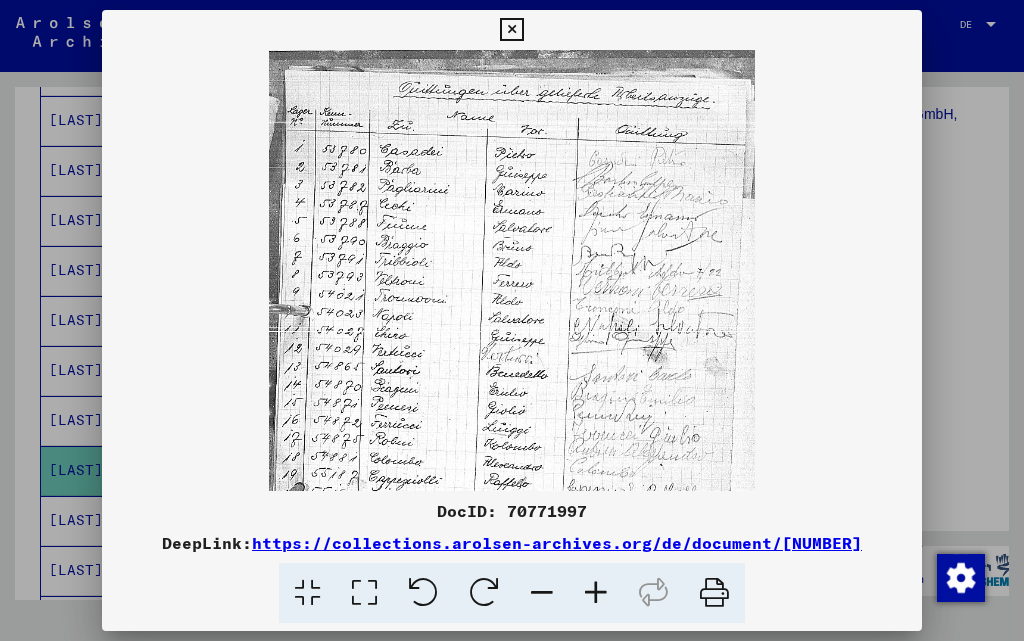 click at bounding box center (596, 593) 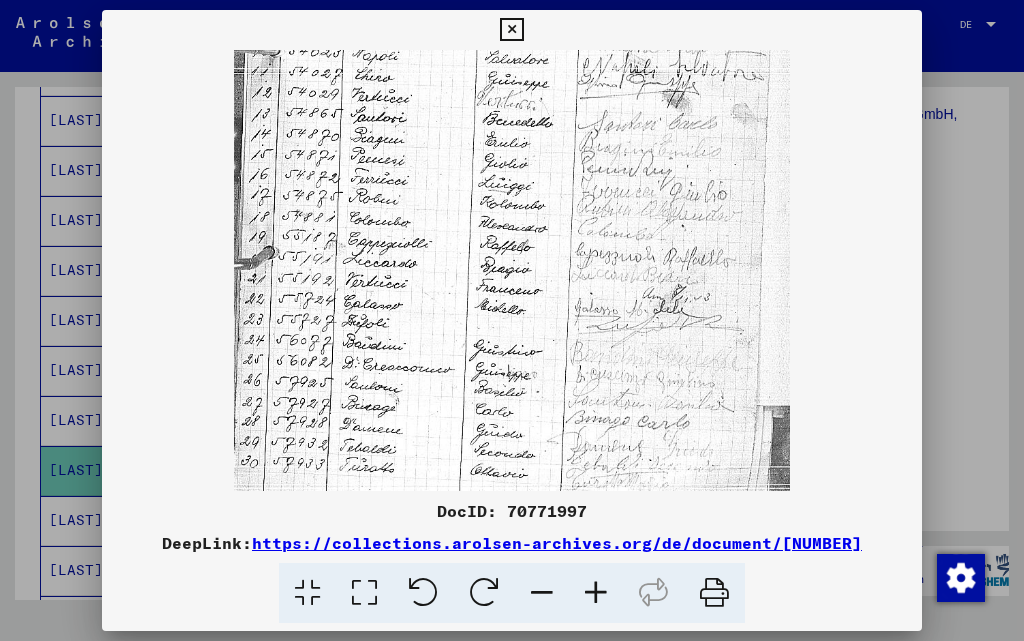 scroll, scrollTop: 313, scrollLeft: 0, axis: vertical 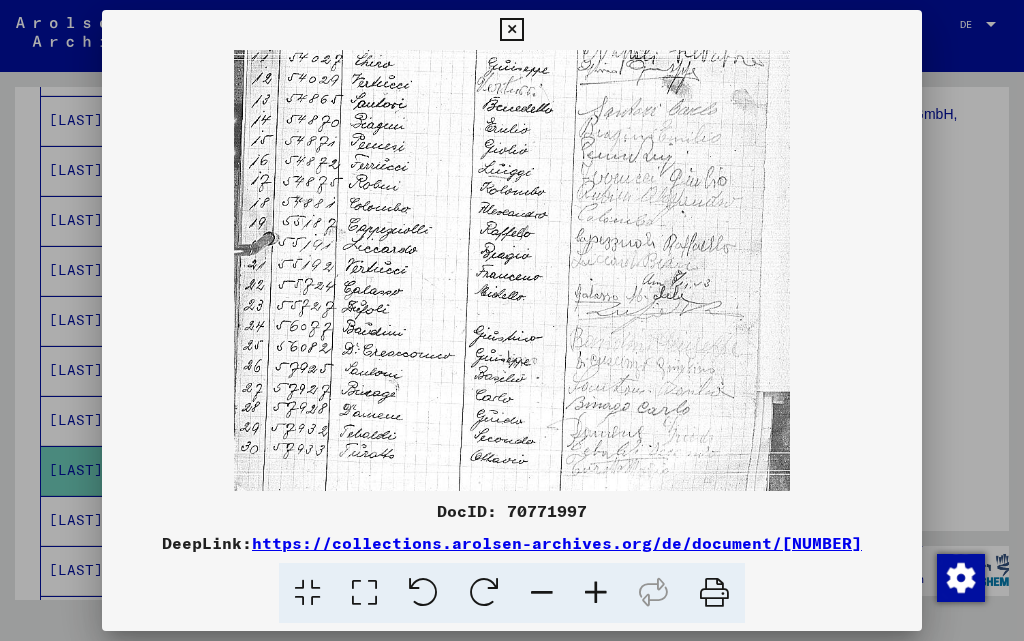 drag, startPoint x: 476, startPoint y: 436, endPoint x: 533, endPoint y: 123, distance: 318.14777 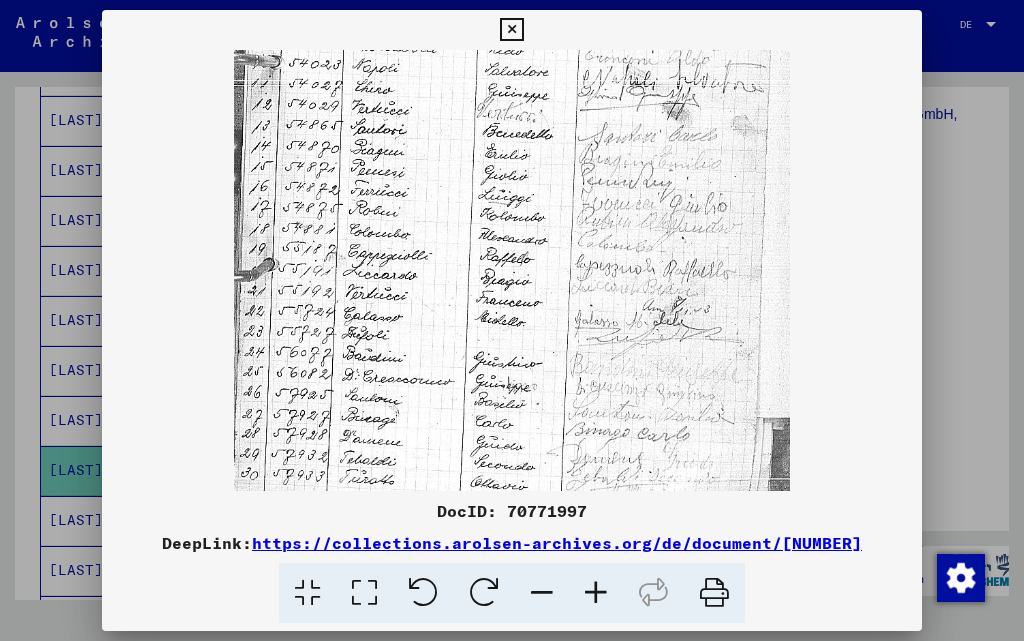 scroll, scrollTop: 277, scrollLeft: 0, axis: vertical 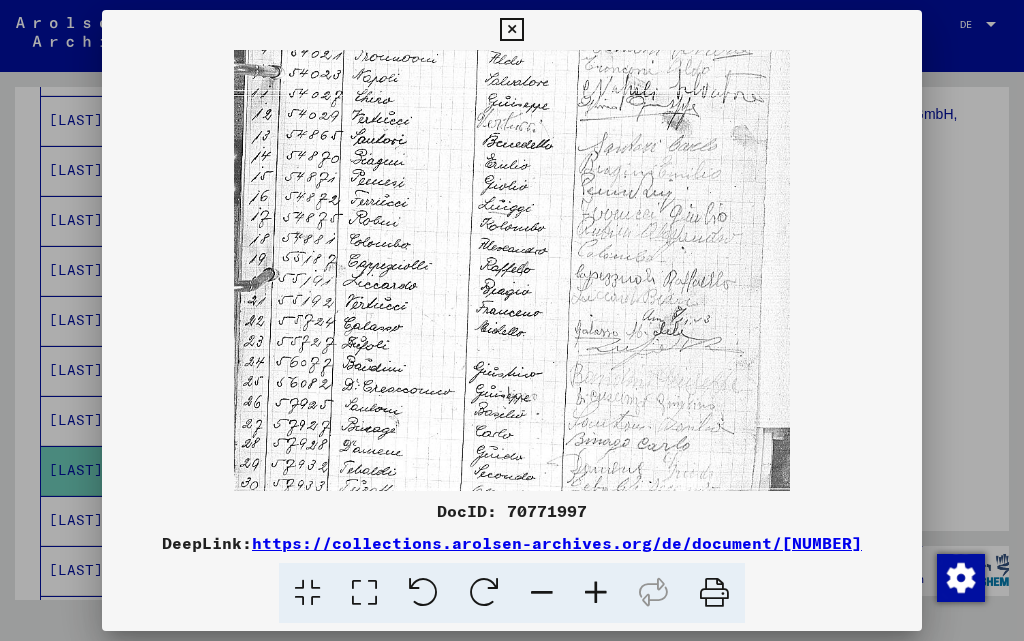 drag, startPoint x: 475, startPoint y: 371, endPoint x: 475, endPoint y: 407, distance: 36 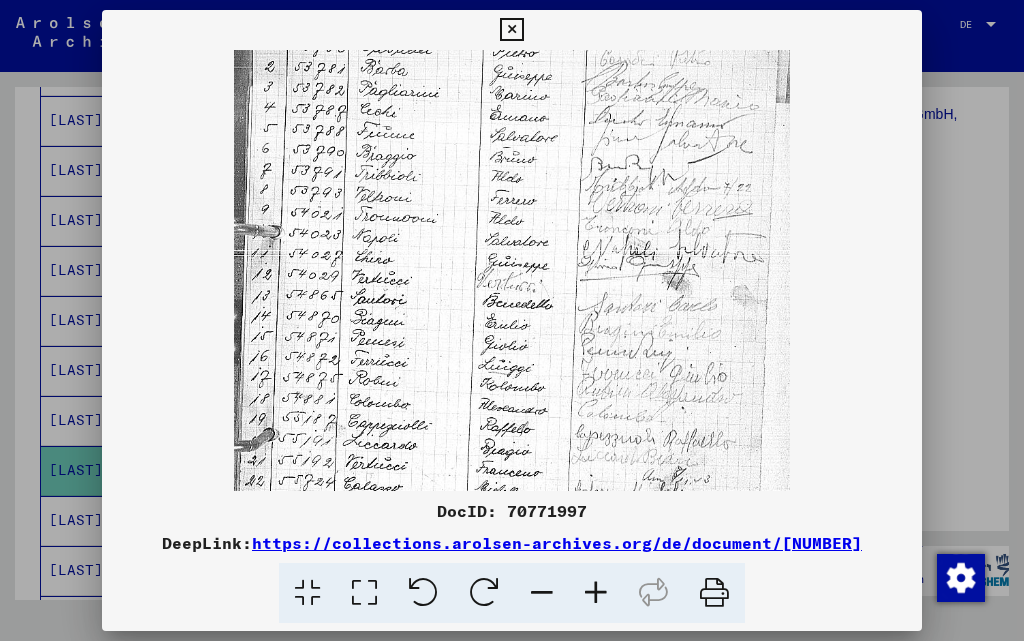 scroll, scrollTop: 116, scrollLeft: 0, axis: vertical 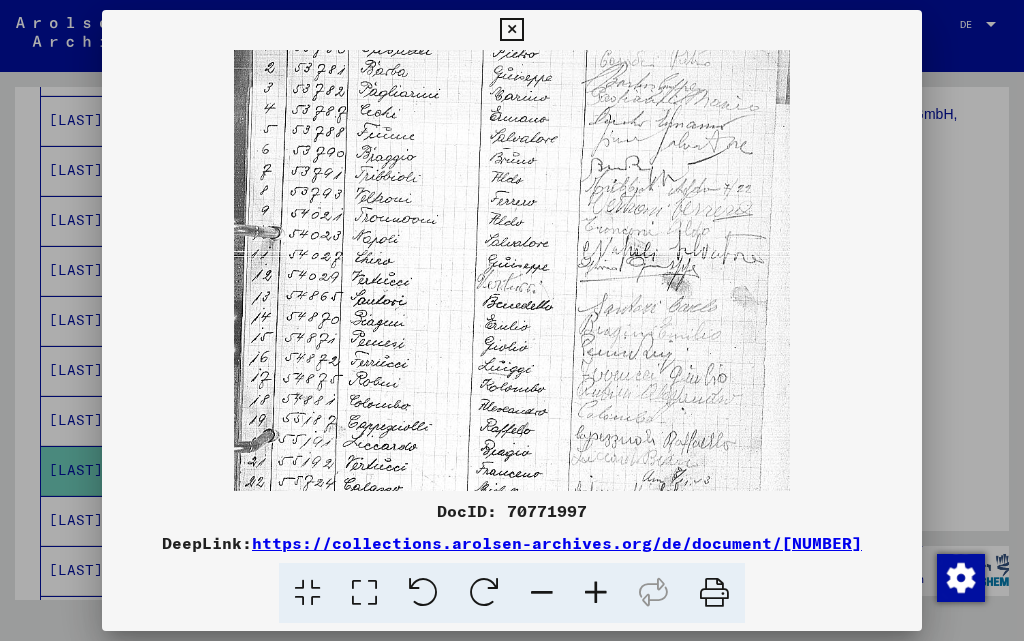 drag, startPoint x: 440, startPoint y: 118, endPoint x: 434, endPoint y: 279, distance: 161.11176 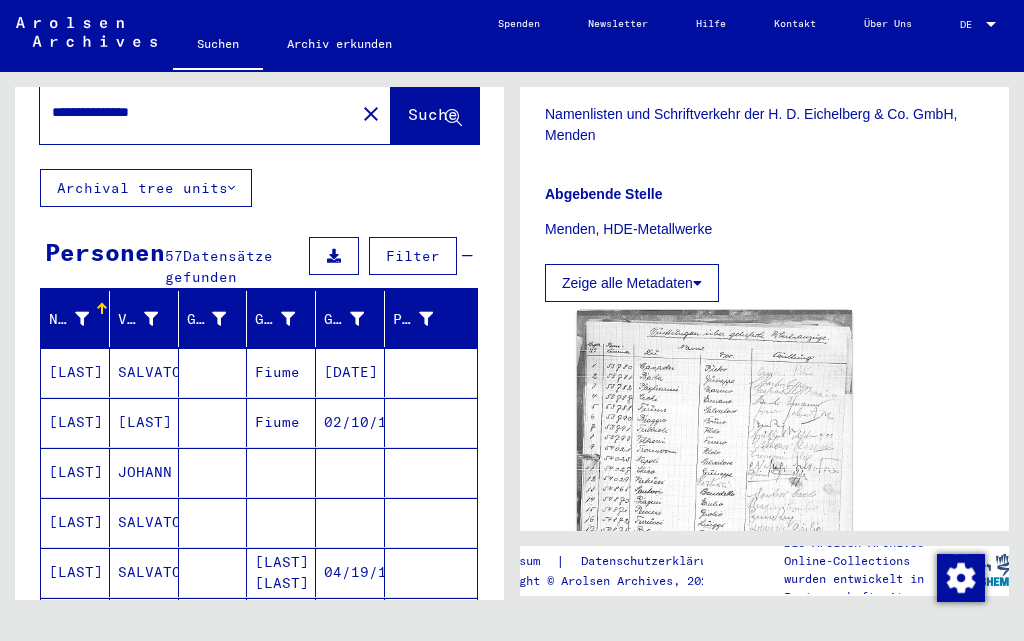 scroll, scrollTop: 0, scrollLeft: 0, axis: both 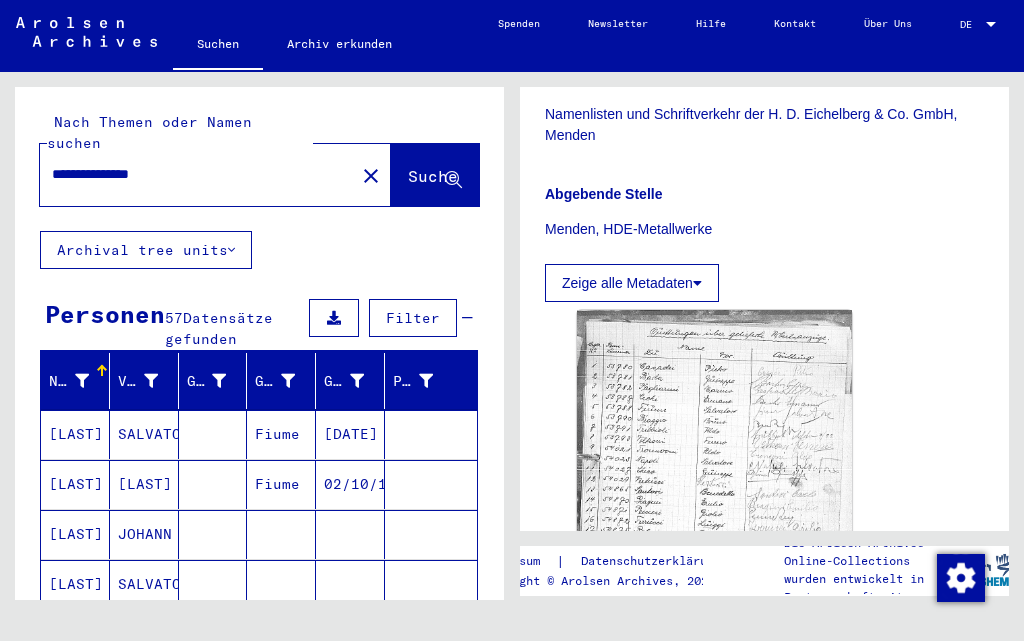drag, startPoint x: 215, startPoint y: 156, endPoint x: 0, endPoint y: 148, distance: 215.14879 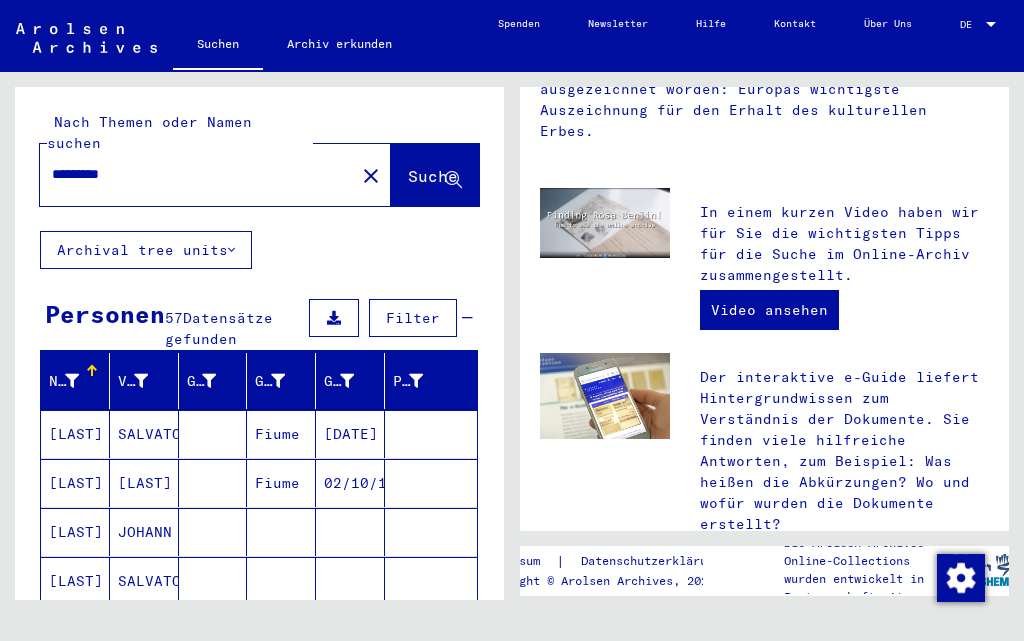 scroll, scrollTop: 0, scrollLeft: 0, axis: both 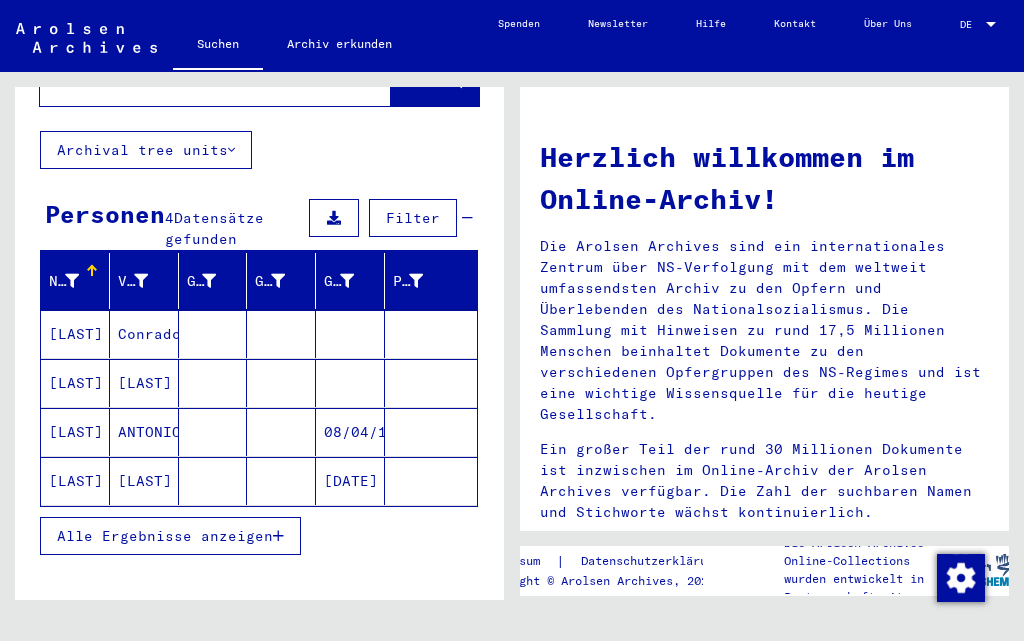 click on "Alle Ergebnisse anzeigen" at bounding box center [170, 536] 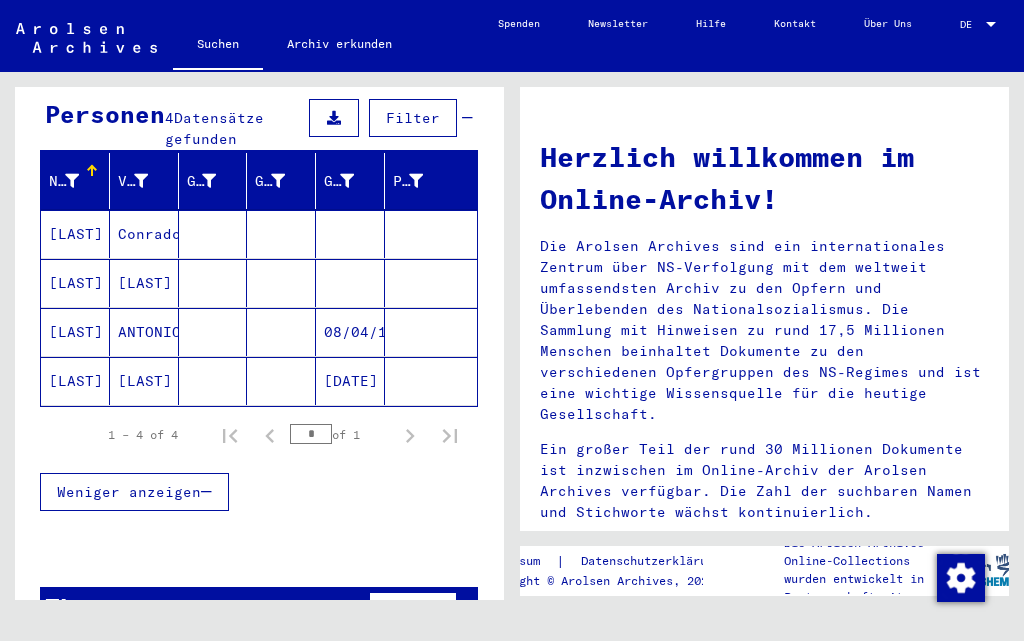 scroll, scrollTop: 0, scrollLeft: 0, axis: both 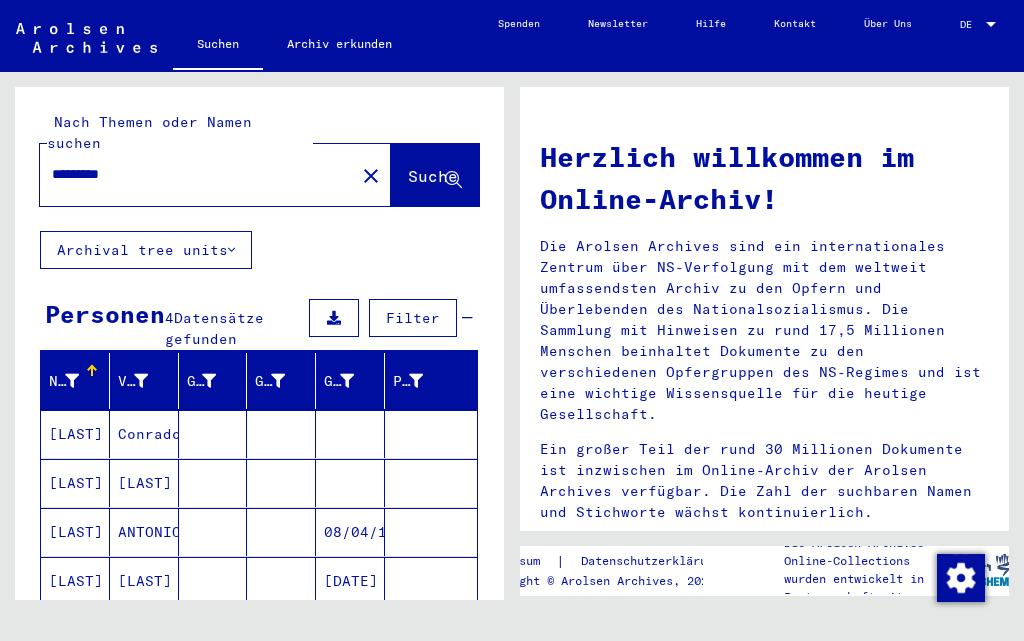 click on "[LAST]" at bounding box center (75, 483) 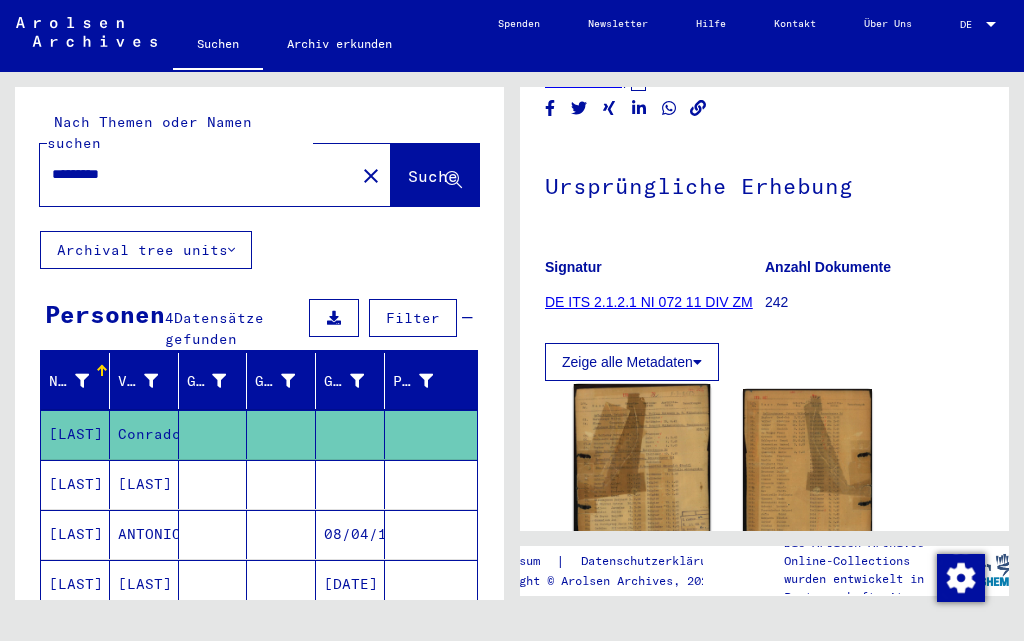 scroll, scrollTop: 200, scrollLeft: 0, axis: vertical 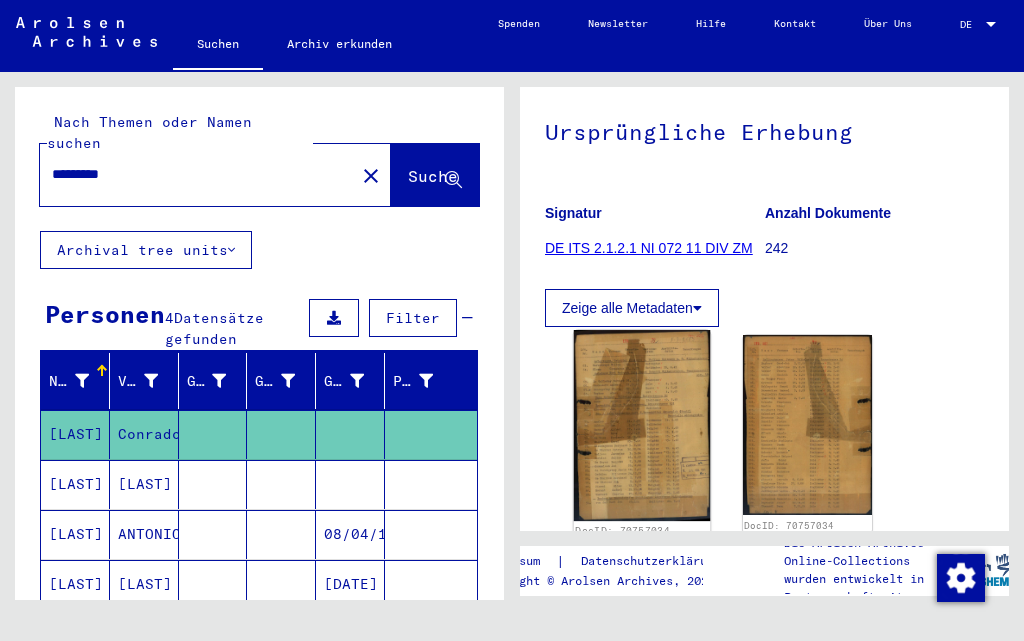 click 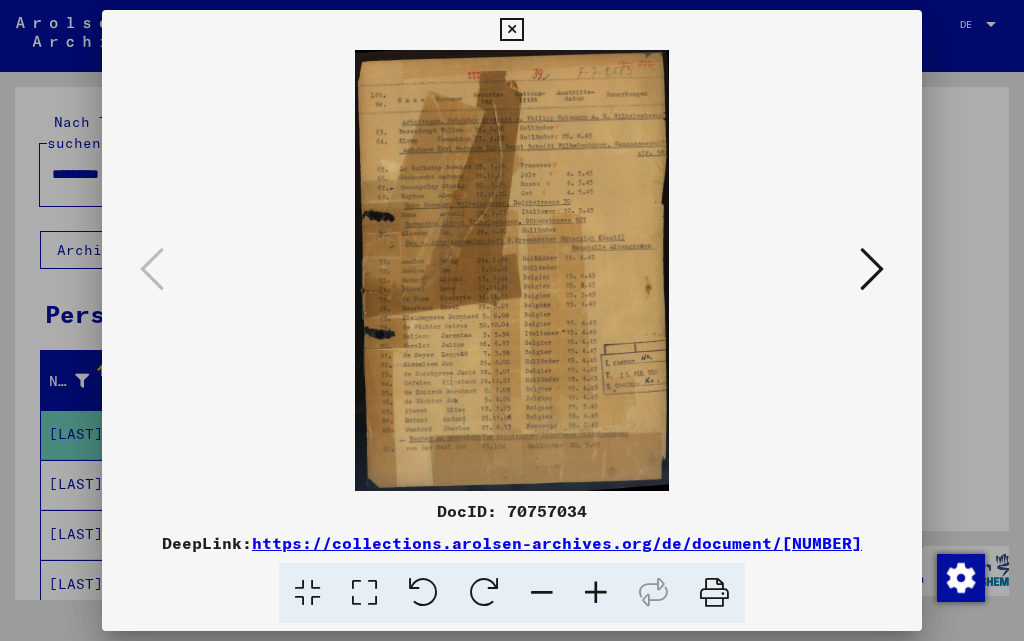 scroll, scrollTop: 0, scrollLeft: 0, axis: both 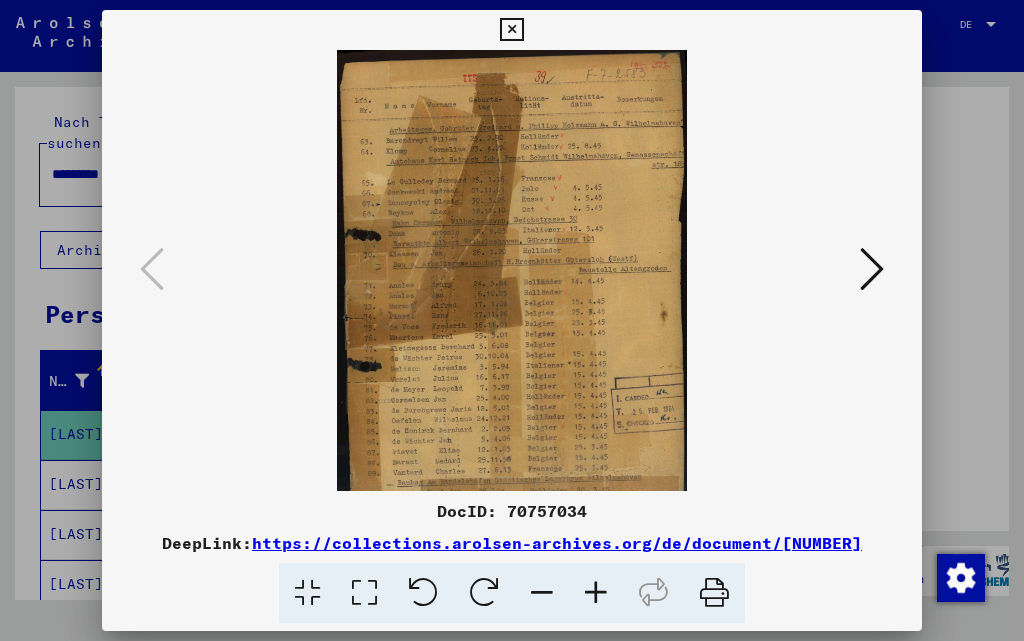 click at bounding box center [596, 593] 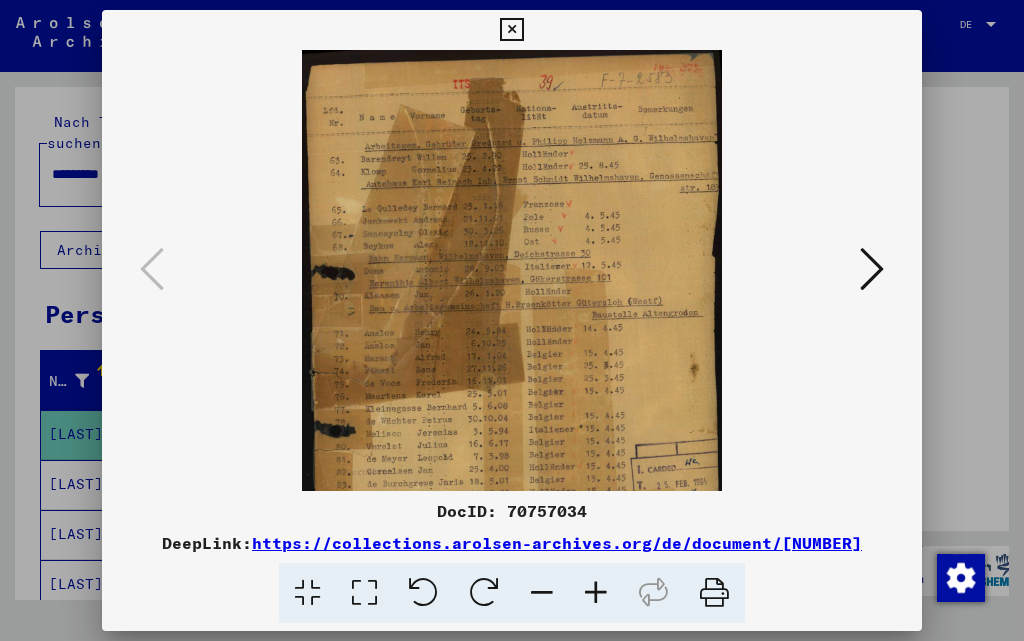 click at bounding box center [596, 593] 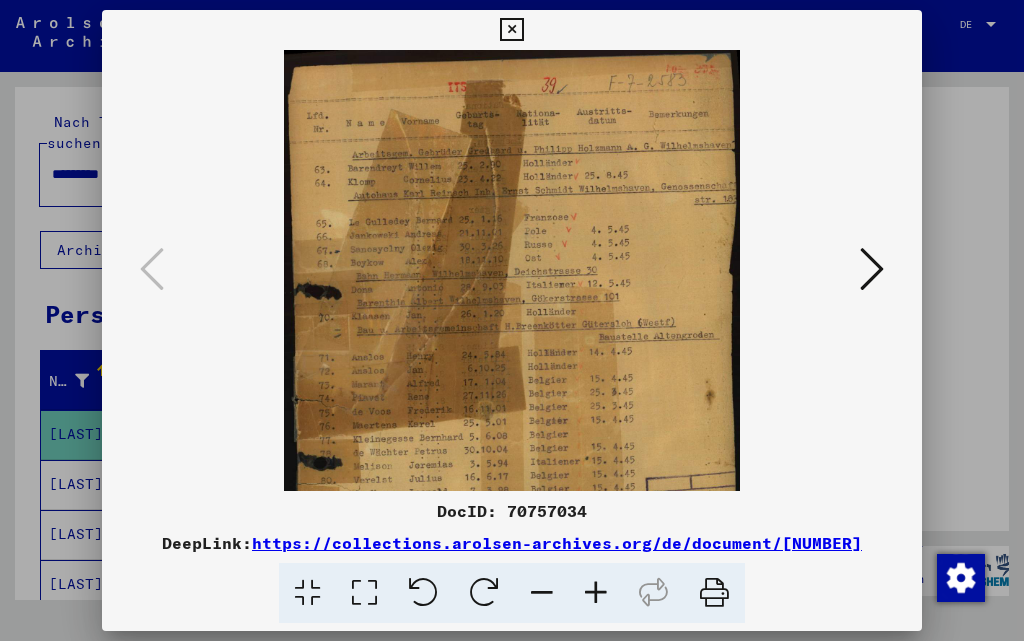 click at bounding box center [596, 593] 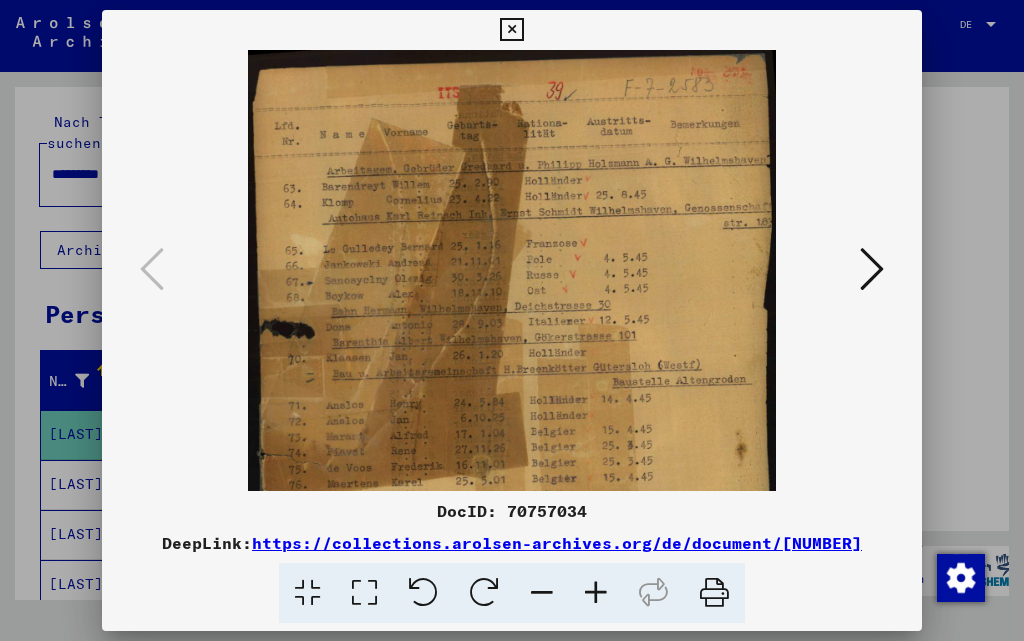 click at bounding box center (596, 593) 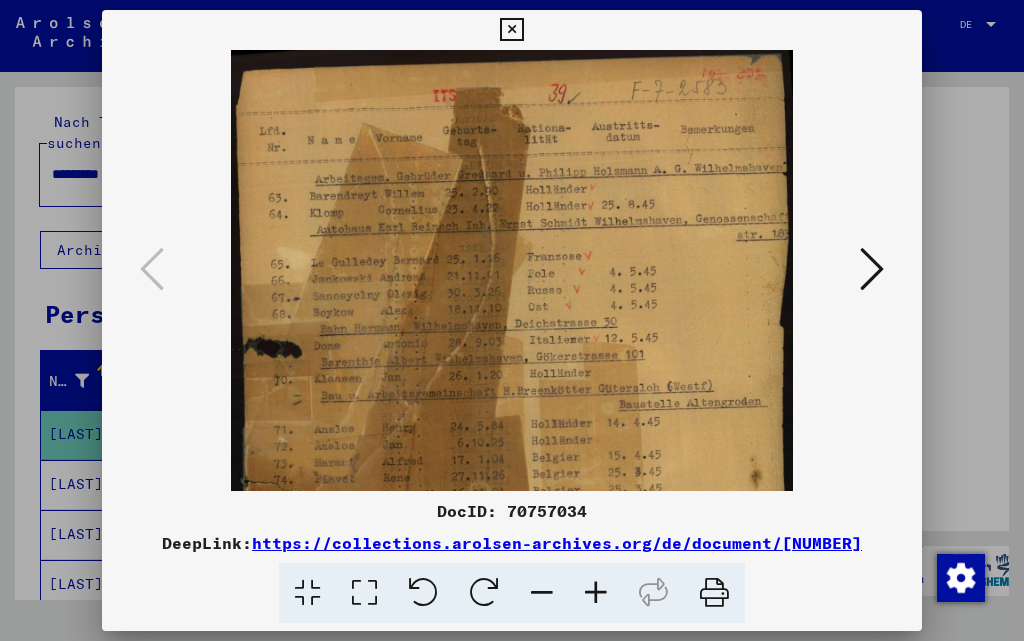 click at bounding box center [596, 593] 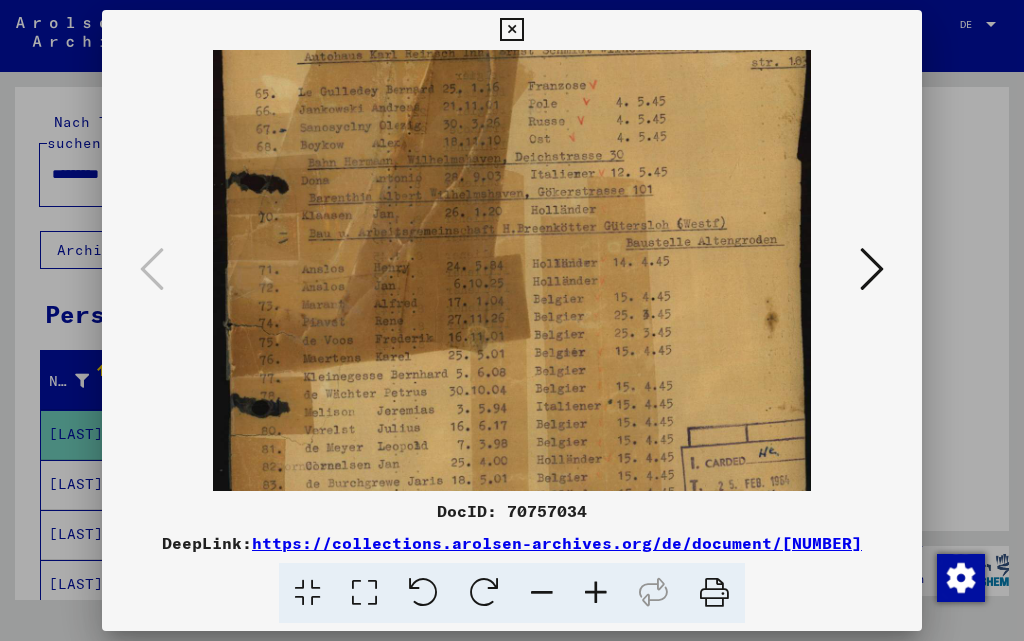 scroll, scrollTop: 191, scrollLeft: 0, axis: vertical 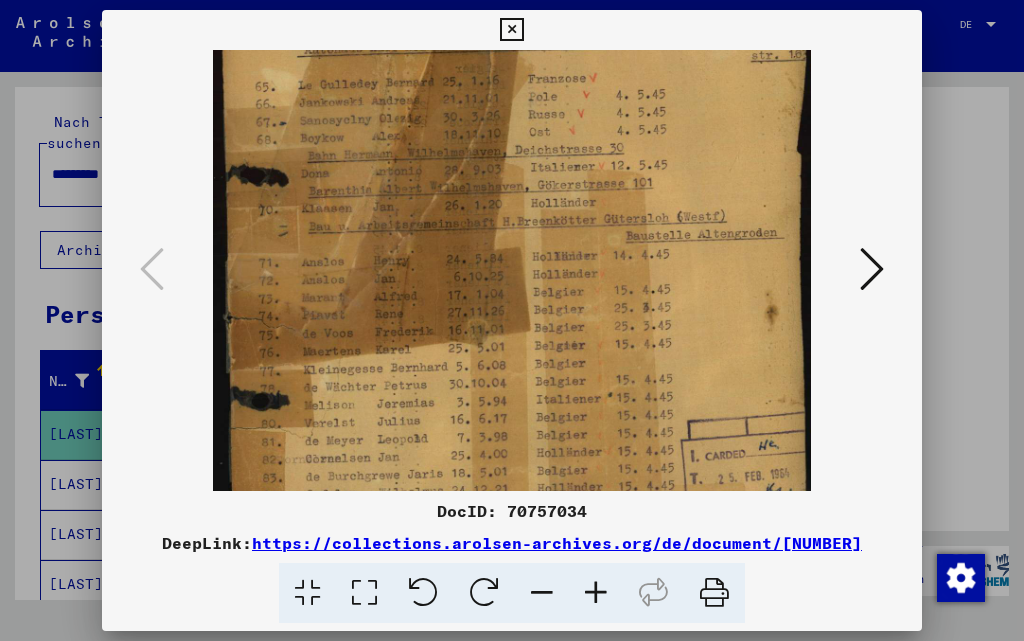 drag, startPoint x: 635, startPoint y: 457, endPoint x: 634, endPoint y: 266, distance: 191.00262 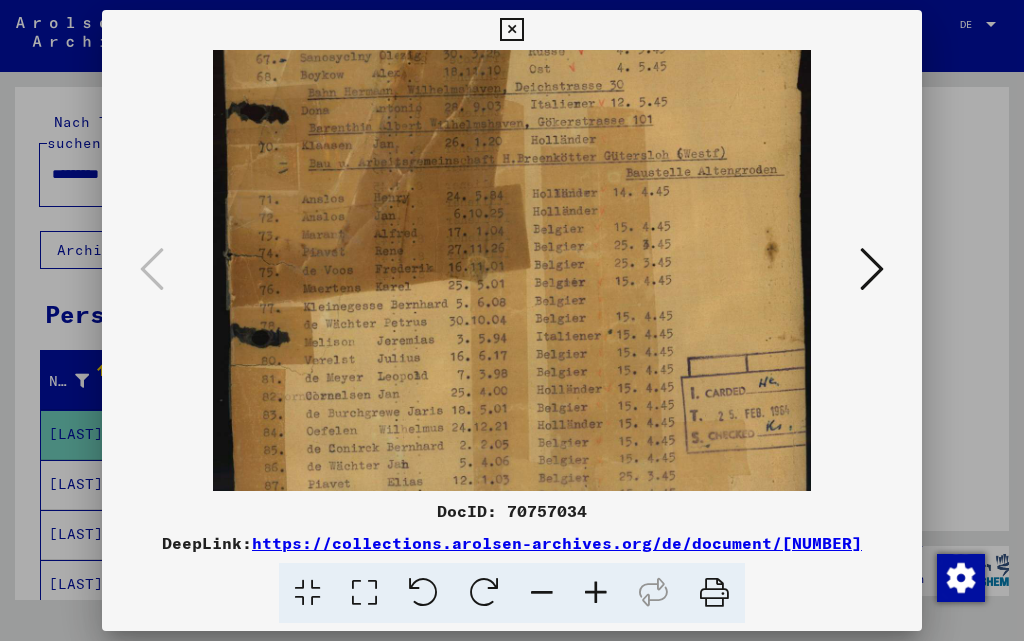 scroll, scrollTop: 243, scrollLeft: 0, axis: vertical 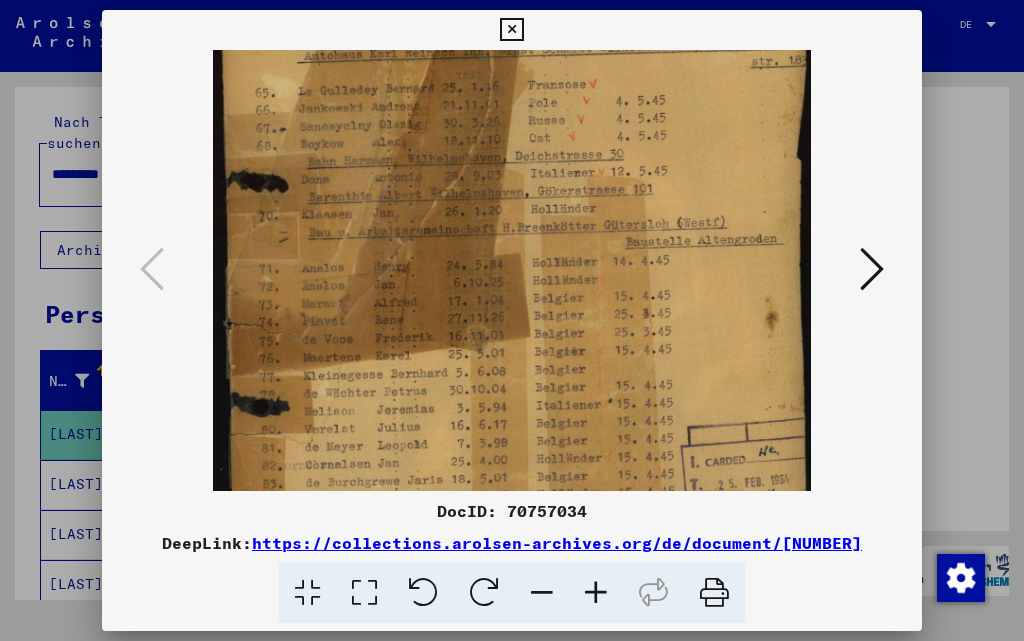 drag, startPoint x: 565, startPoint y: 457, endPoint x: 582, endPoint y: 437, distance: 26.24881 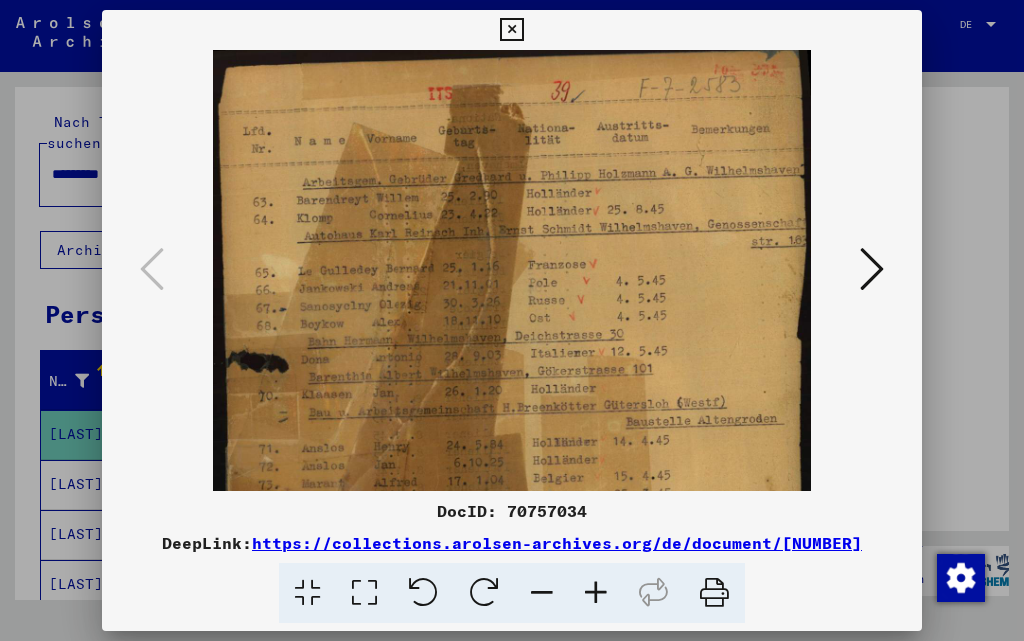 scroll, scrollTop: 0, scrollLeft: 0, axis: both 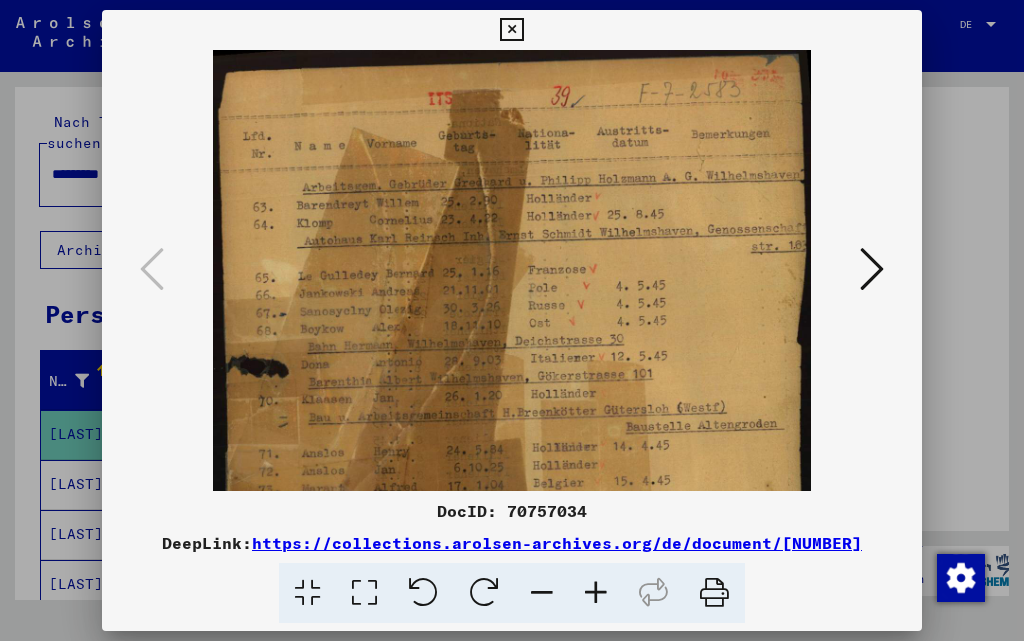 drag, startPoint x: 582, startPoint y: 235, endPoint x: 582, endPoint y: 431, distance: 196 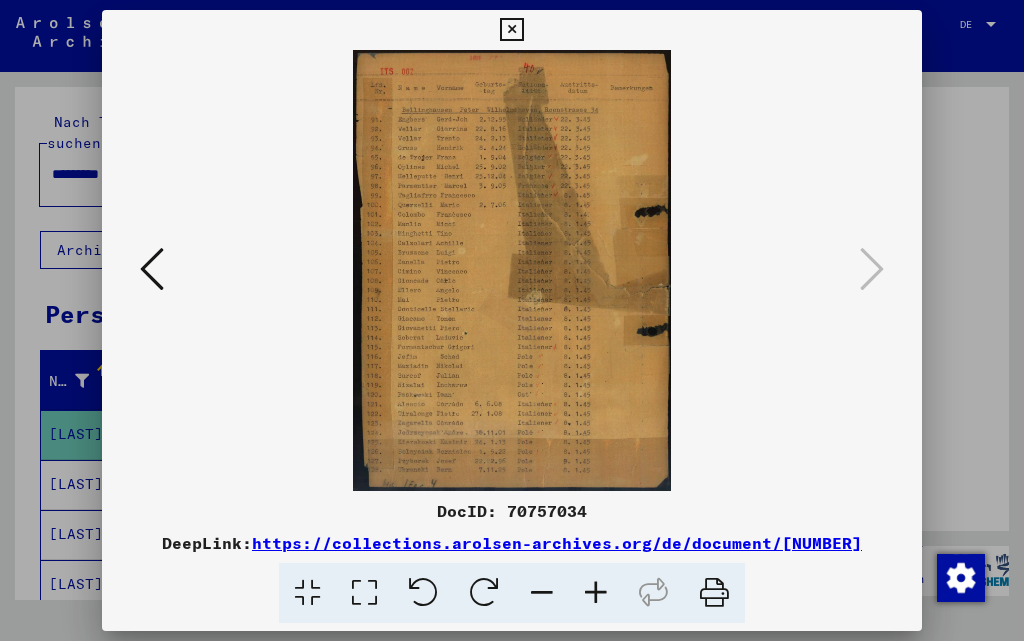 click at bounding box center (512, 270) 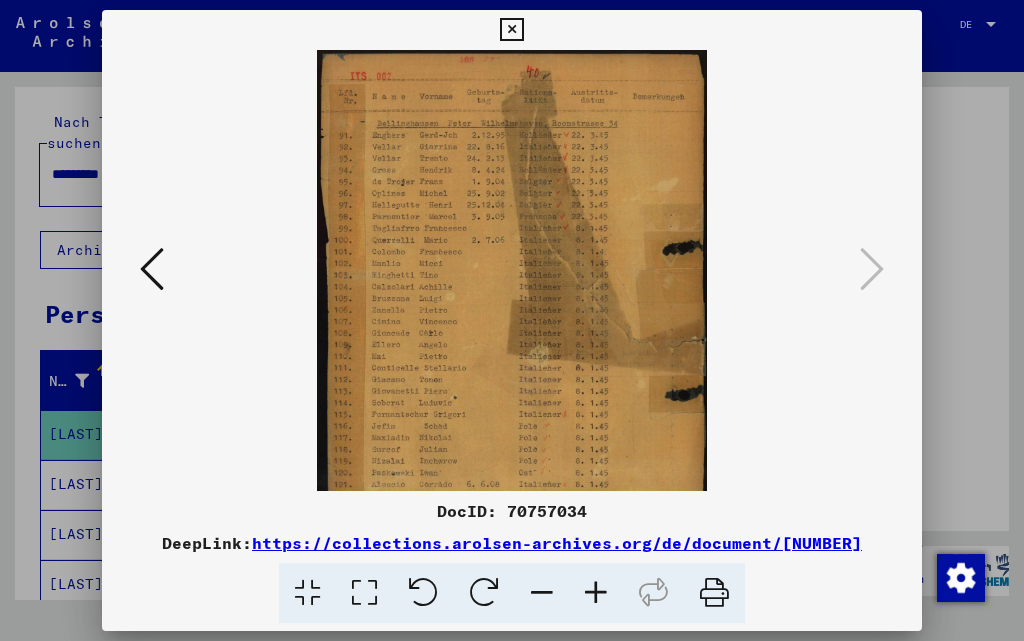 click at bounding box center [596, 593] 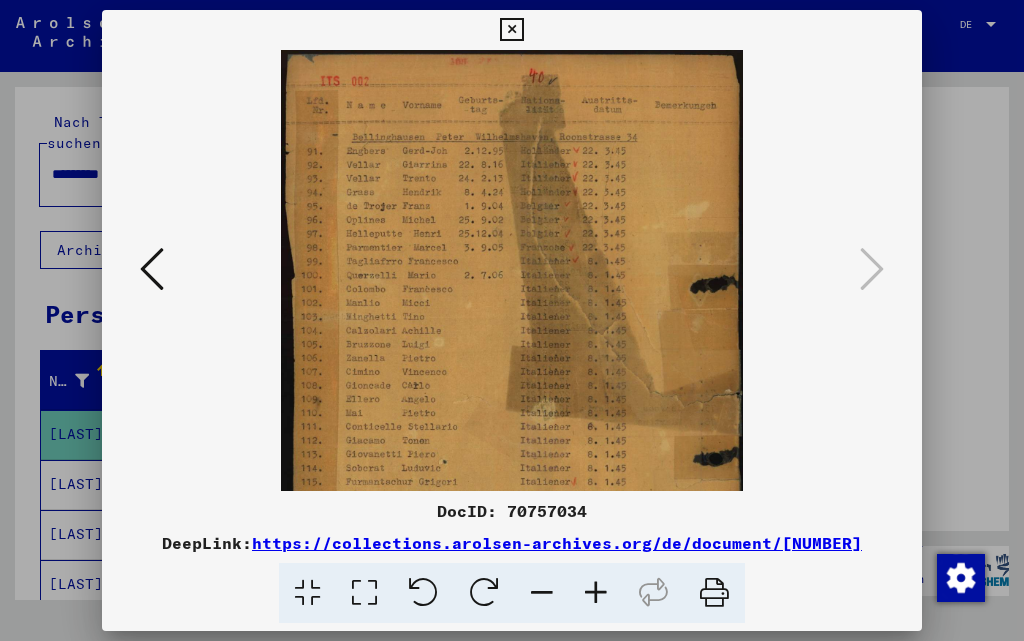 click at bounding box center (596, 593) 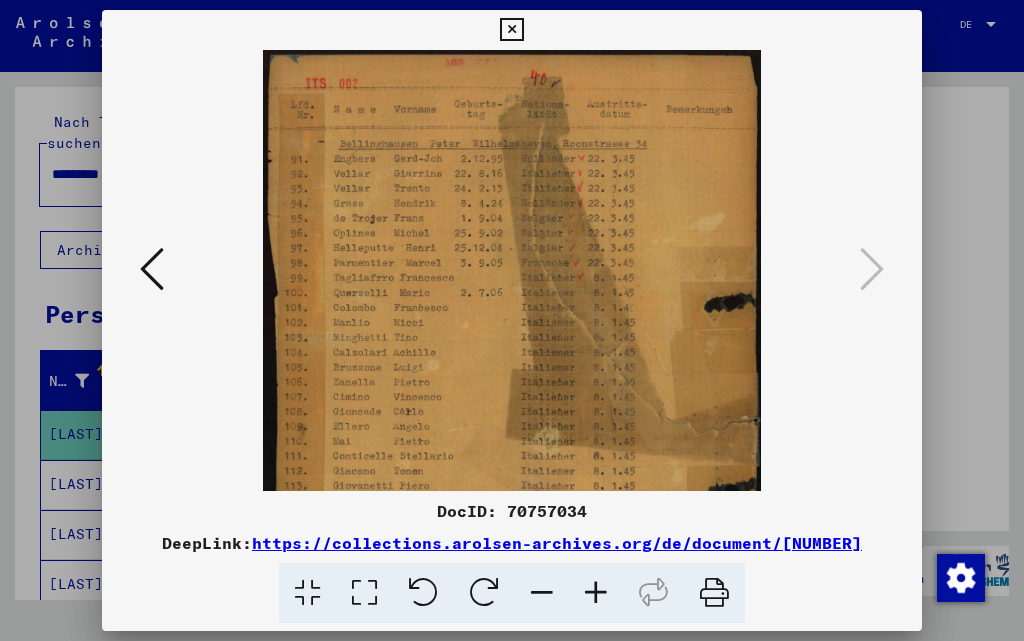 click at bounding box center [596, 593] 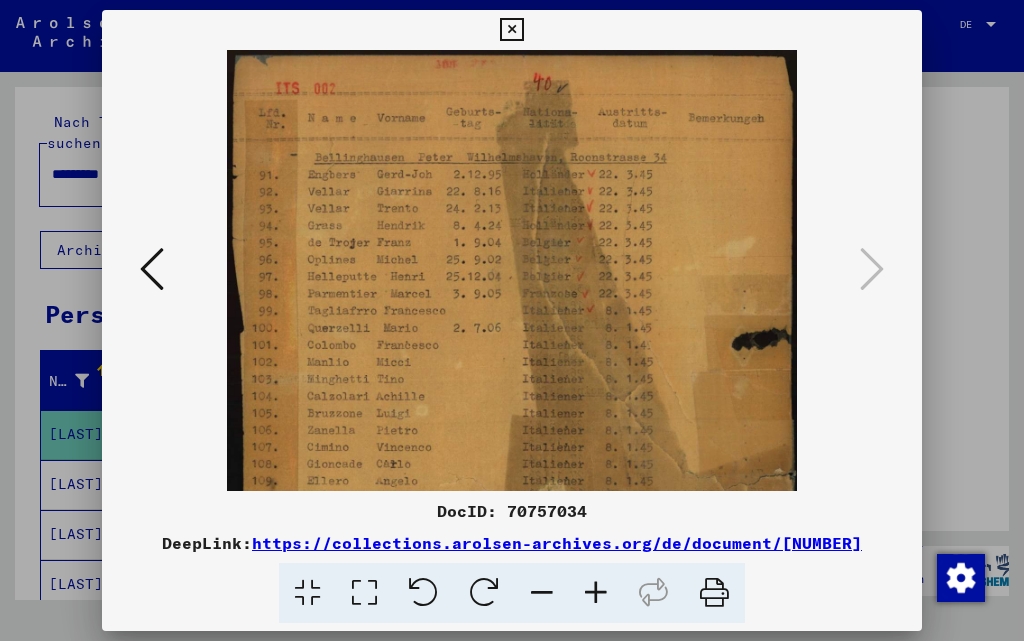 click at bounding box center [596, 593] 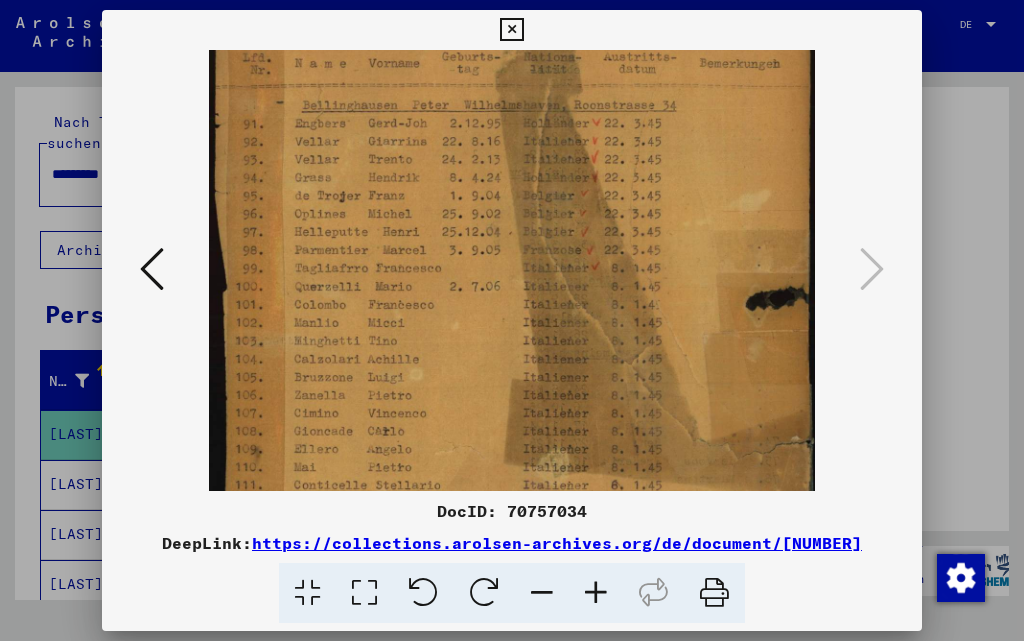scroll, scrollTop: 71, scrollLeft: 0, axis: vertical 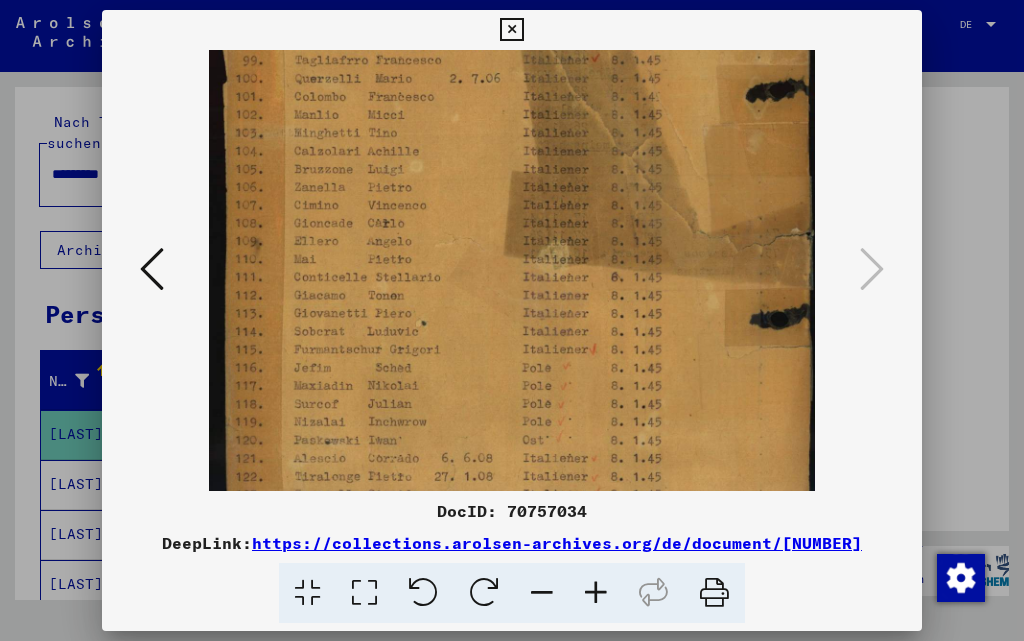 drag, startPoint x: 484, startPoint y: 397, endPoint x: 503, endPoint y: 130, distance: 267.67517 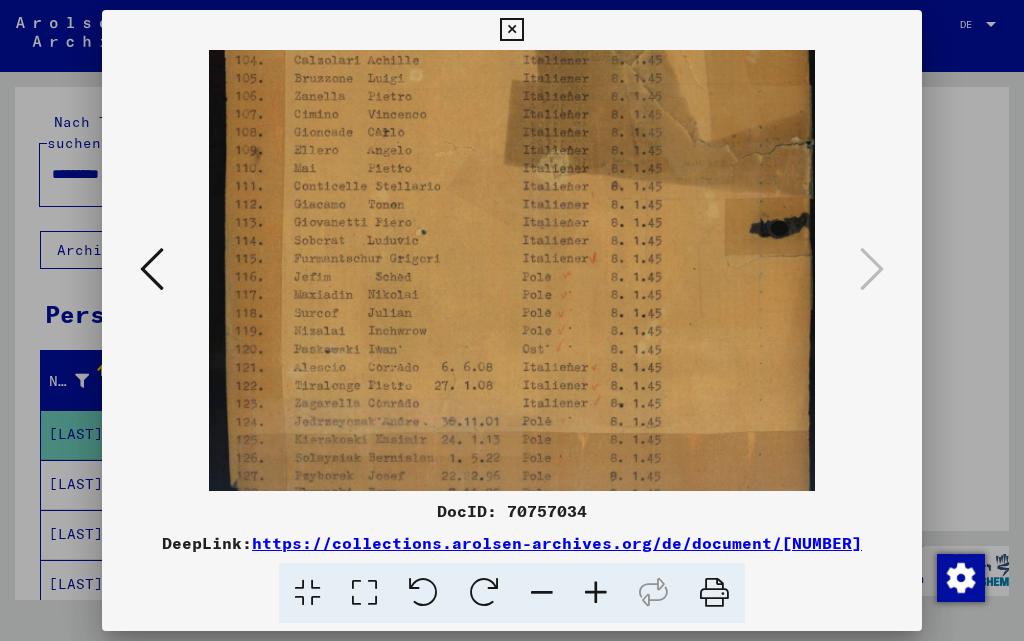 scroll, scrollTop: 363, scrollLeft: 0, axis: vertical 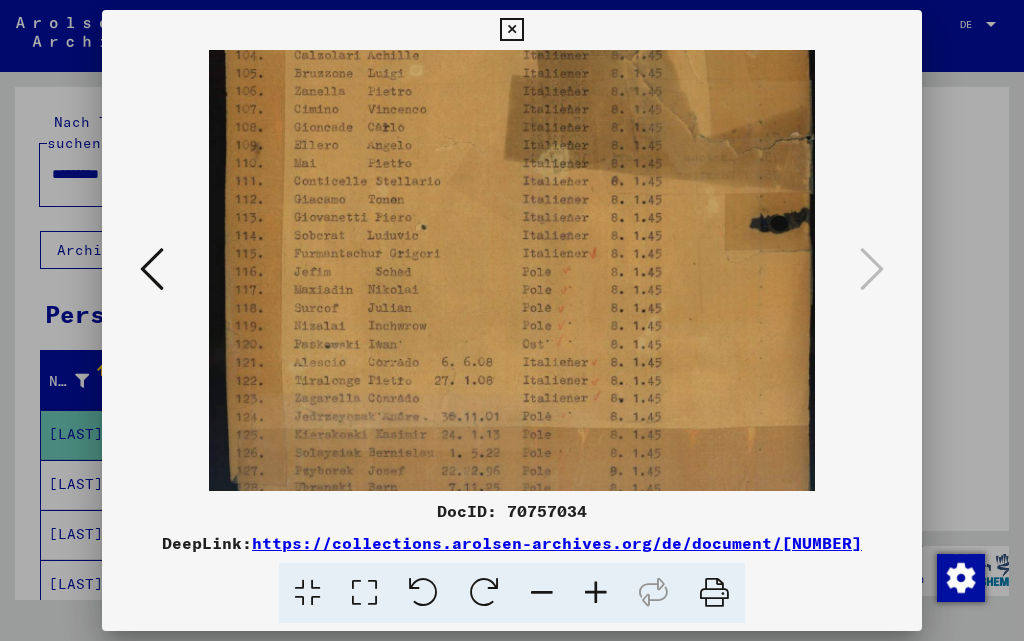 drag, startPoint x: 463, startPoint y: 427, endPoint x: 473, endPoint y: 331, distance: 96.519424 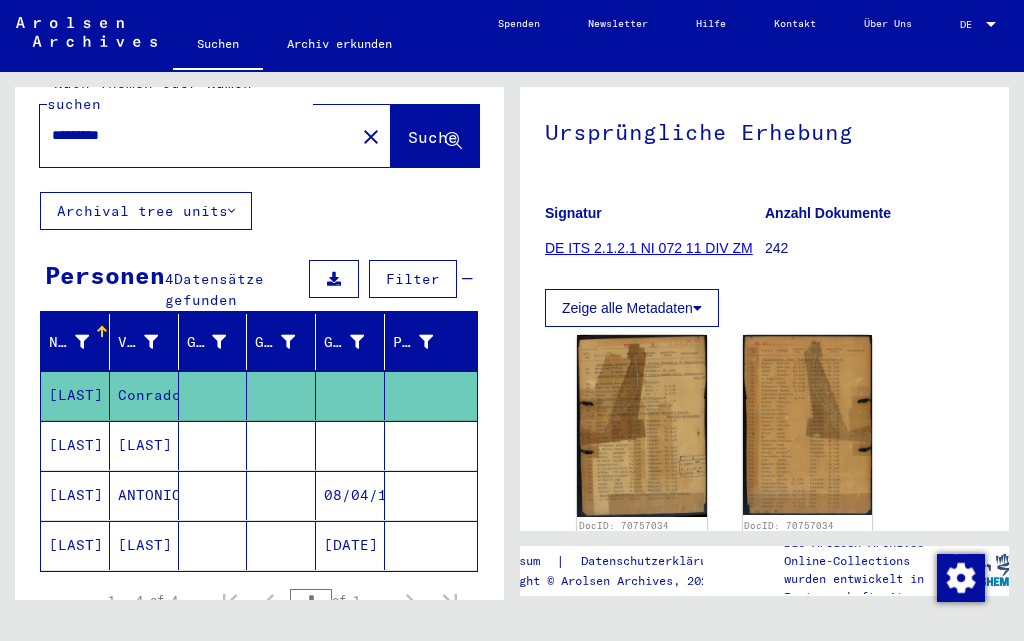 scroll, scrollTop: 0, scrollLeft: 0, axis: both 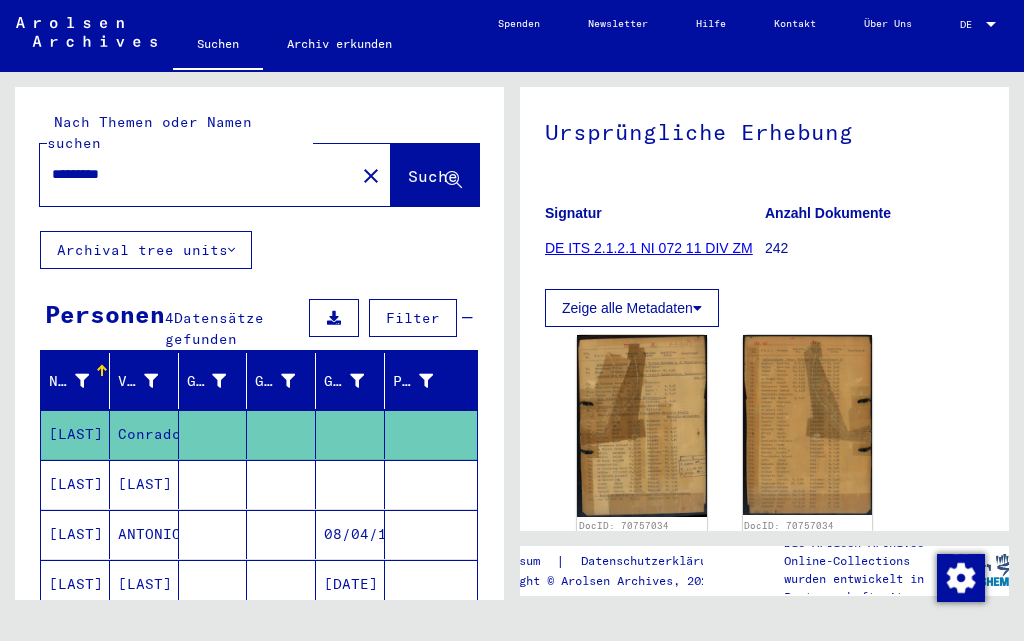 drag, startPoint x: 188, startPoint y: 155, endPoint x: 19, endPoint y: 175, distance: 170.17932 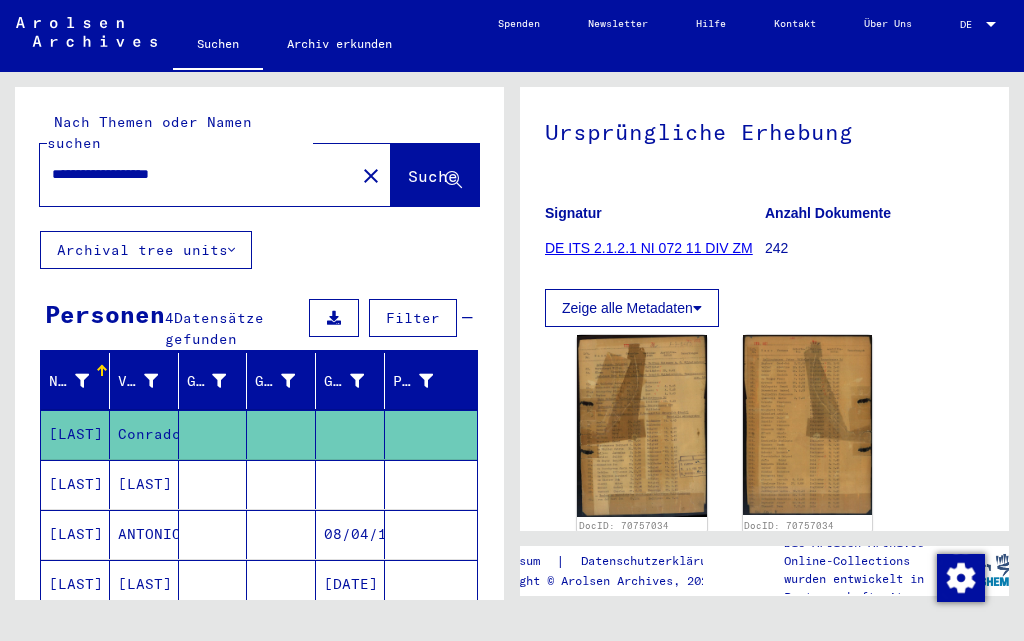 type on "**********" 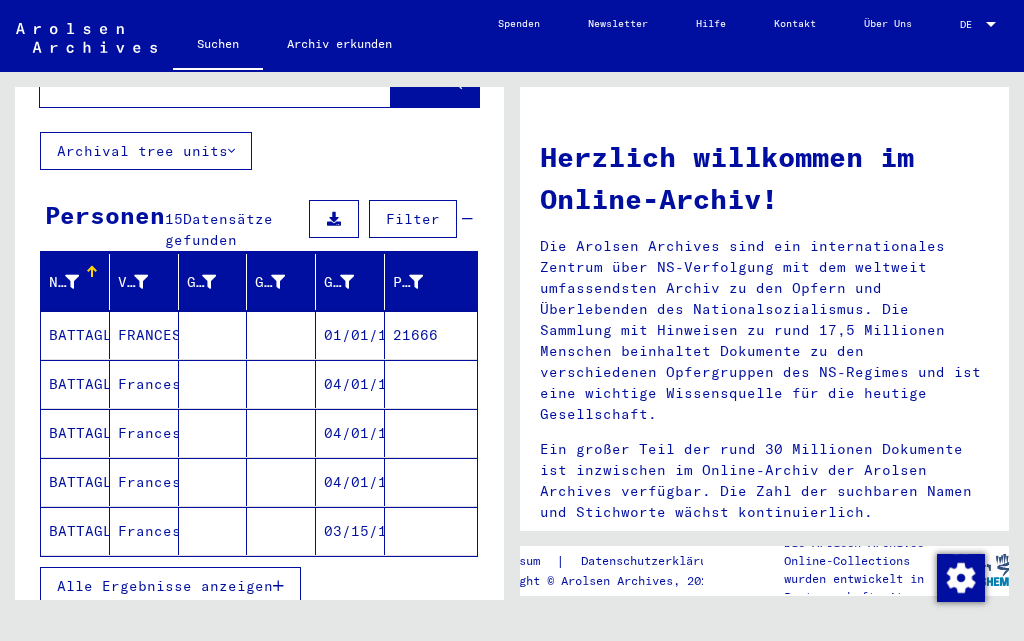 scroll, scrollTop: 100, scrollLeft: 0, axis: vertical 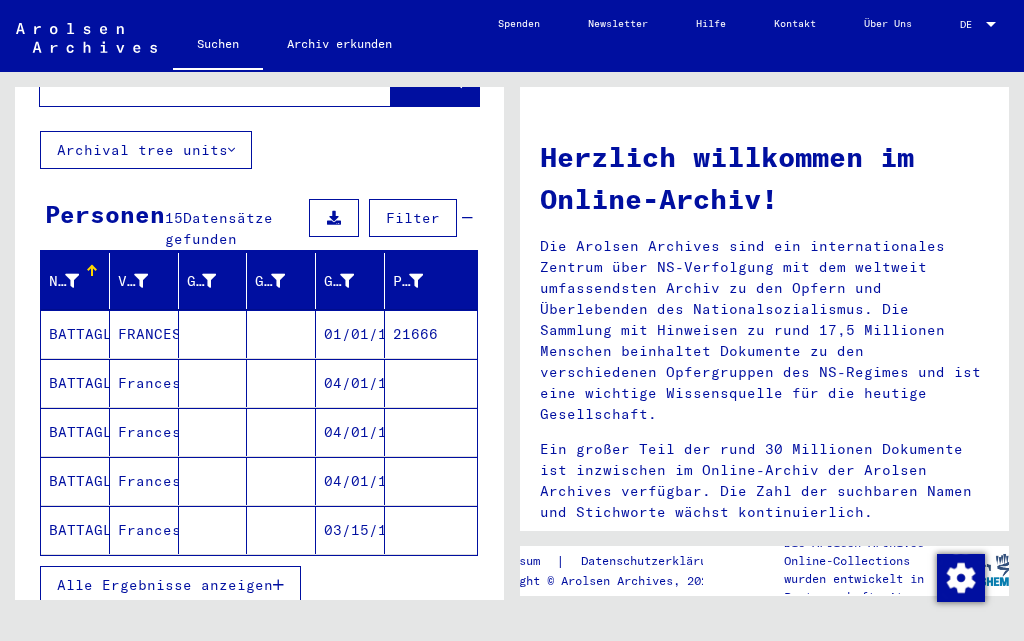click on "Alle Ergebnisse anzeigen" at bounding box center (165, 585) 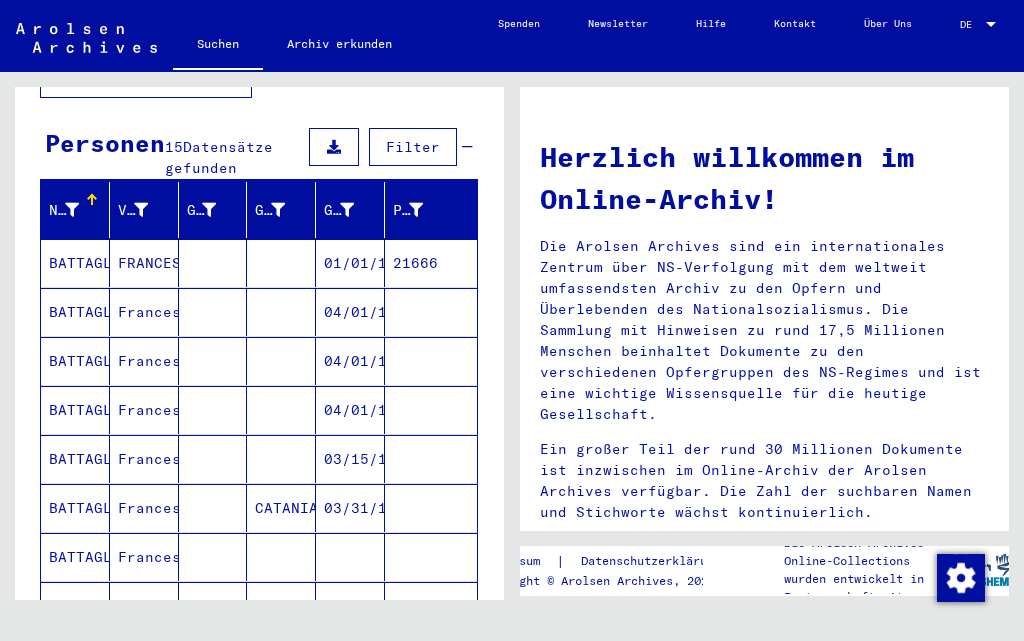 scroll, scrollTop: 200, scrollLeft: 0, axis: vertical 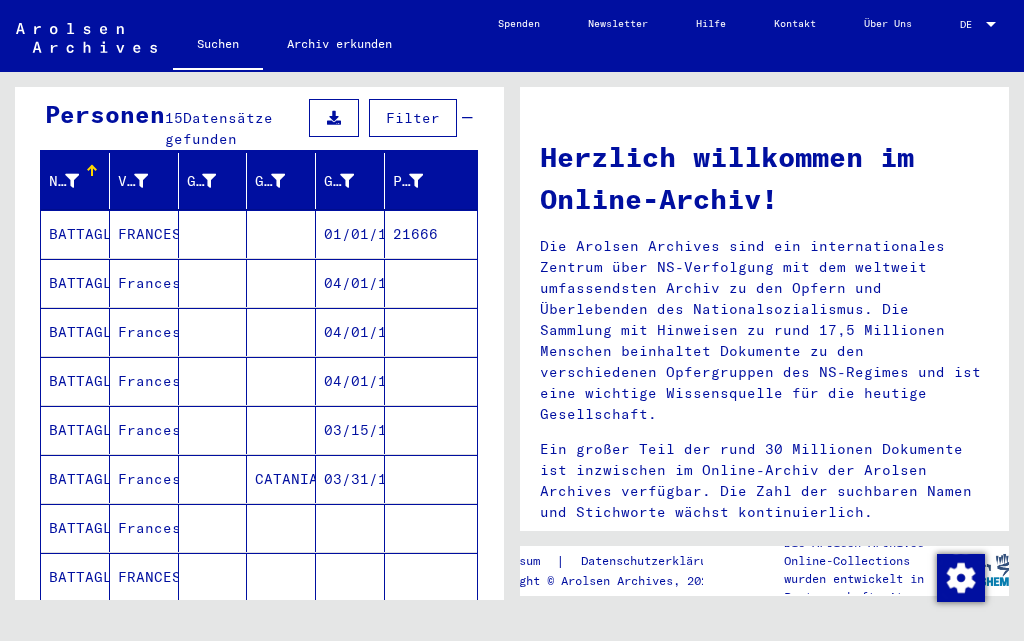 click on "BATTAGLIA" at bounding box center [75, 332] 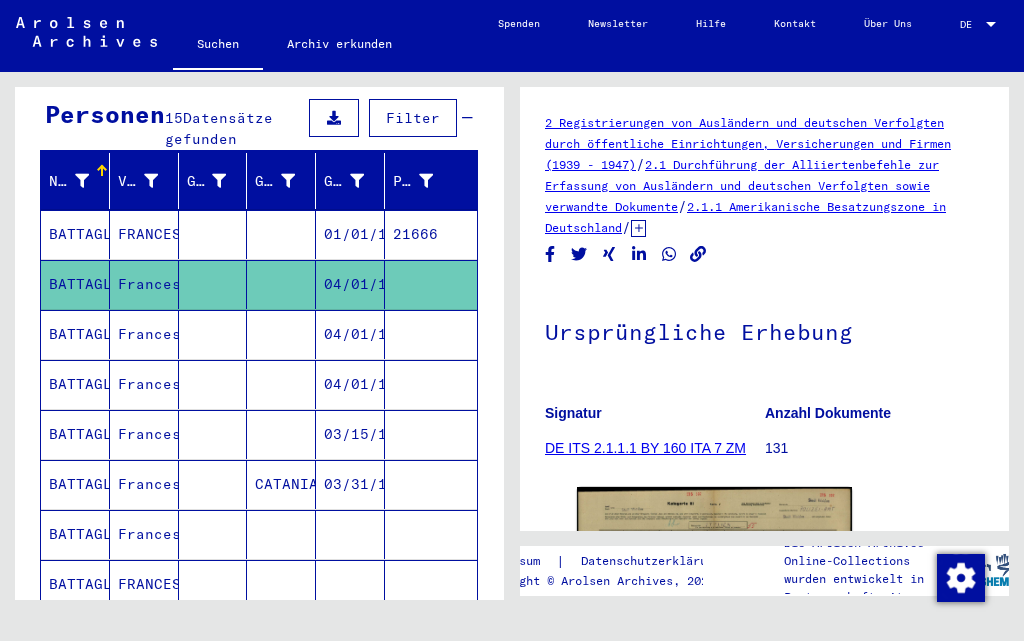 scroll, scrollTop: 0, scrollLeft: 0, axis: both 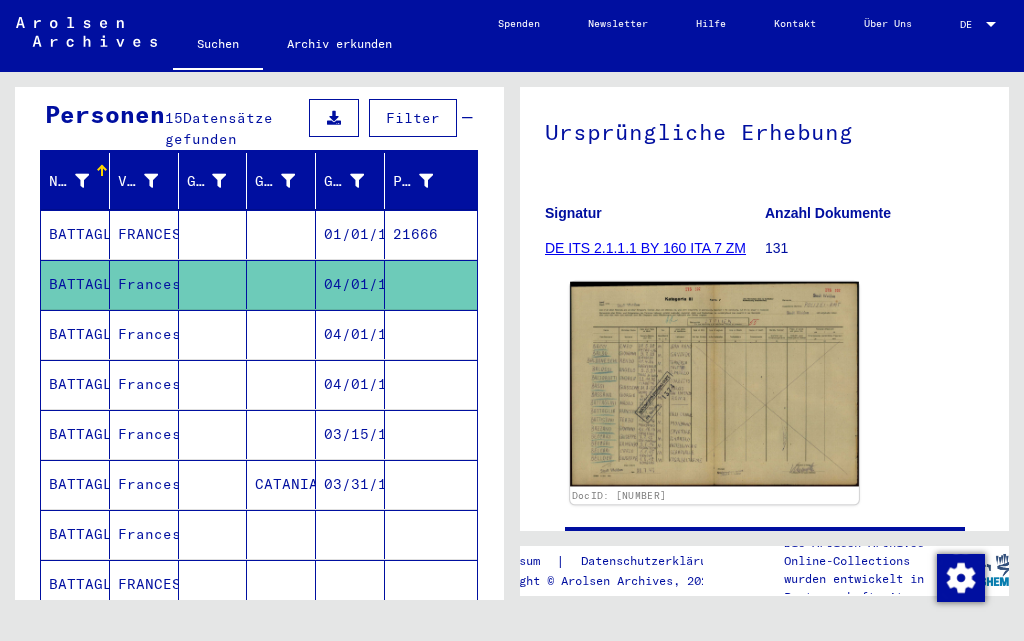 click 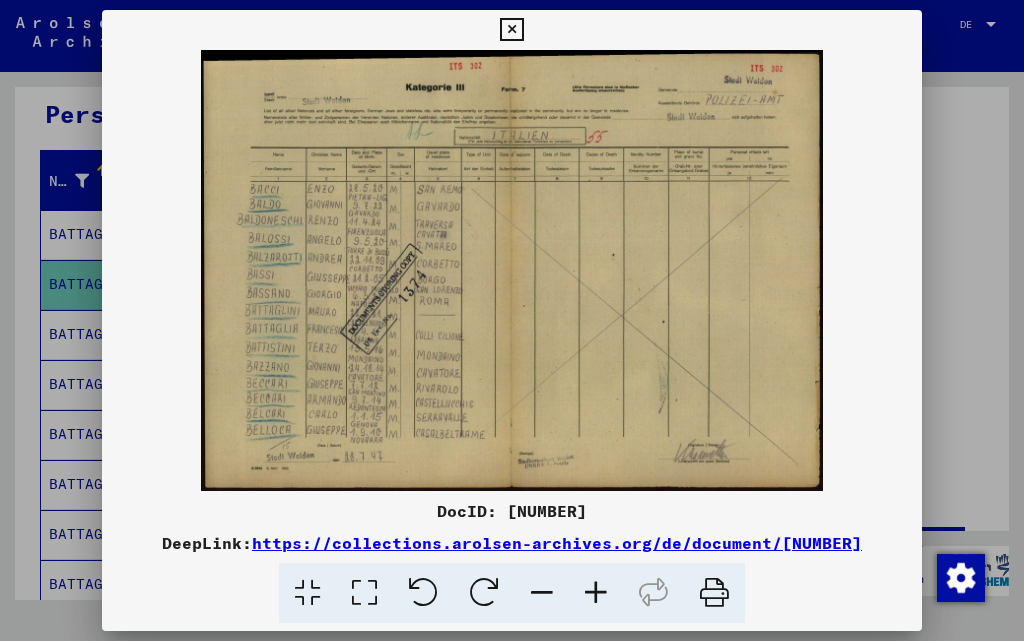 click at bounding box center [511, 30] 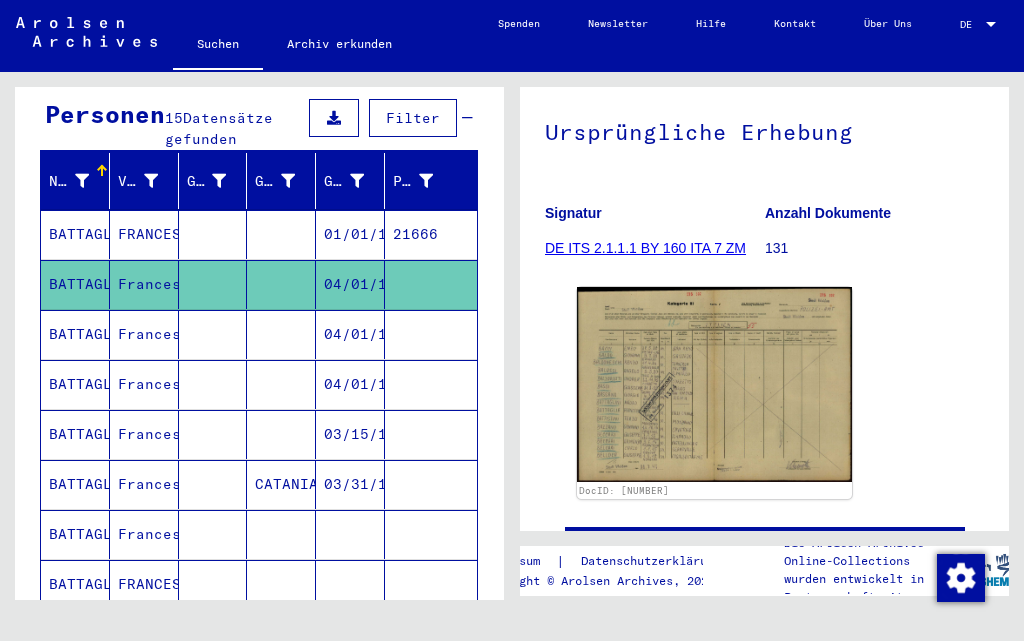 click on "BATTAGLIA" at bounding box center (75, 584) 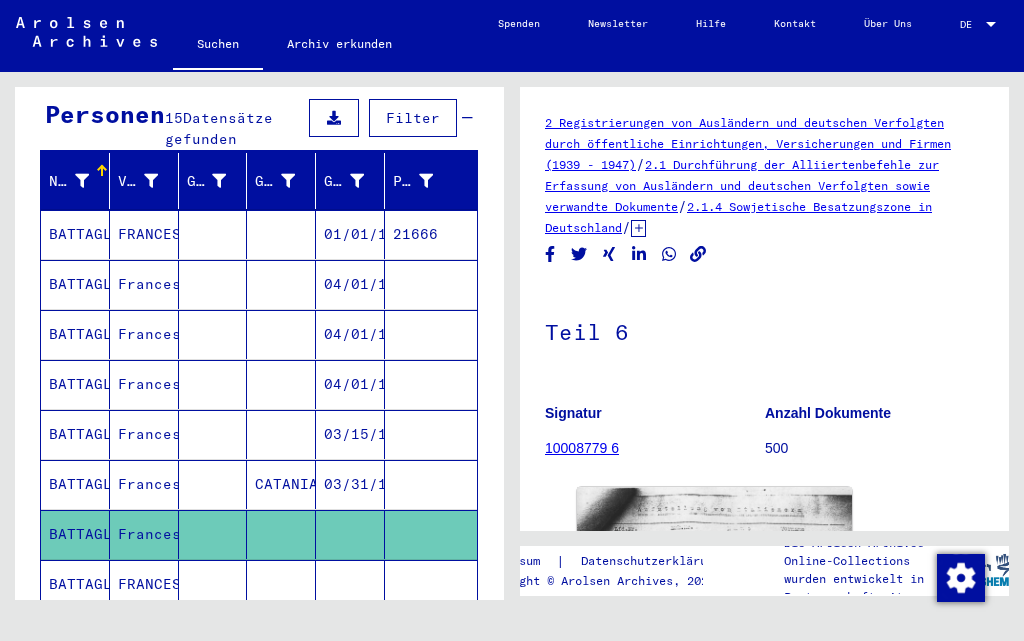 scroll, scrollTop: 200, scrollLeft: 0, axis: vertical 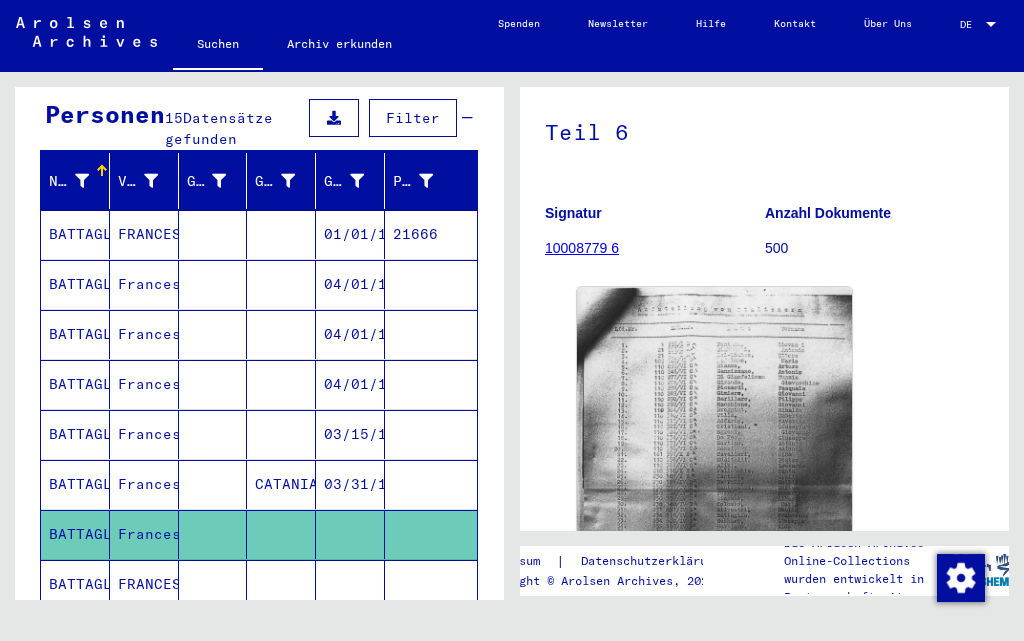 click 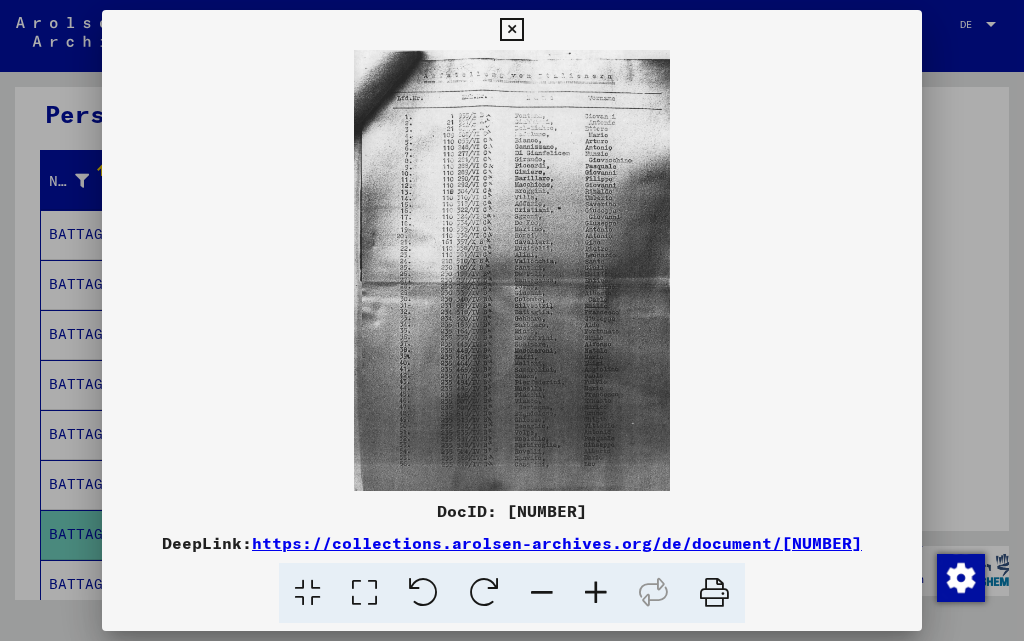 click at bounding box center [596, 593] 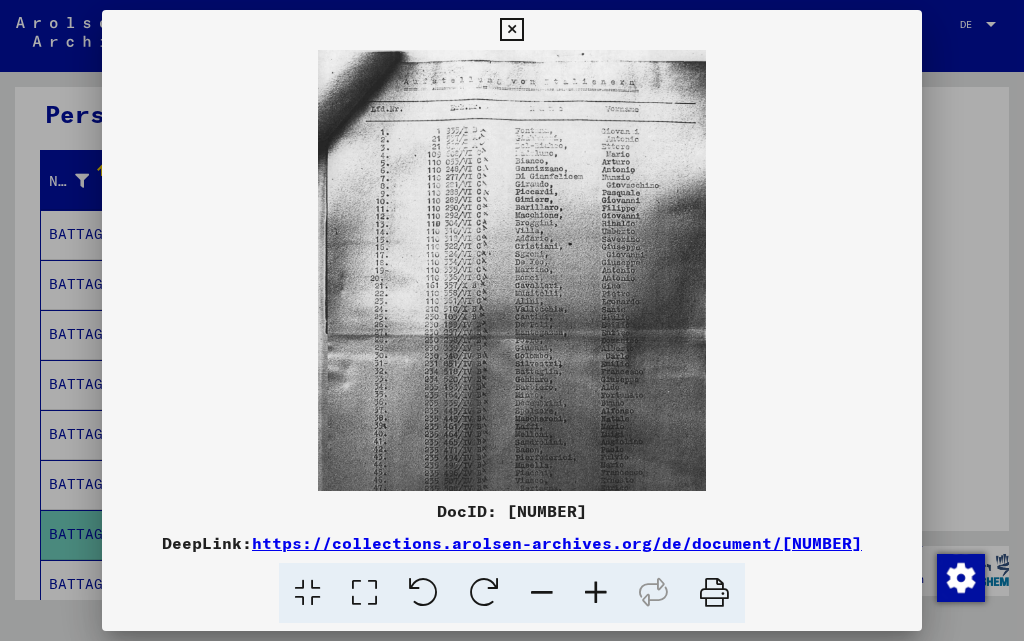 click at bounding box center [596, 593] 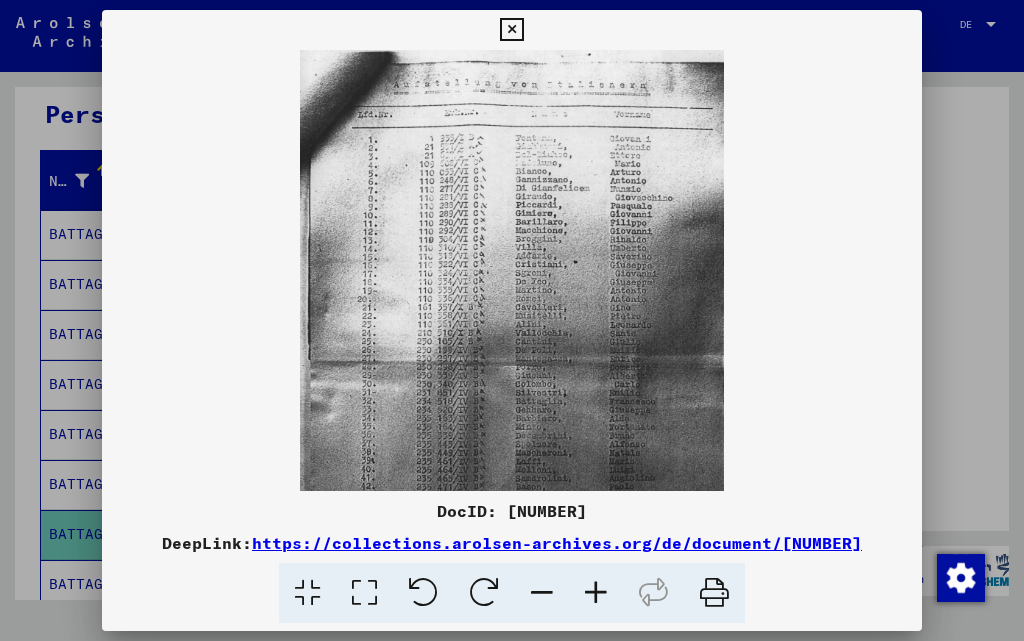 click at bounding box center [596, 593] 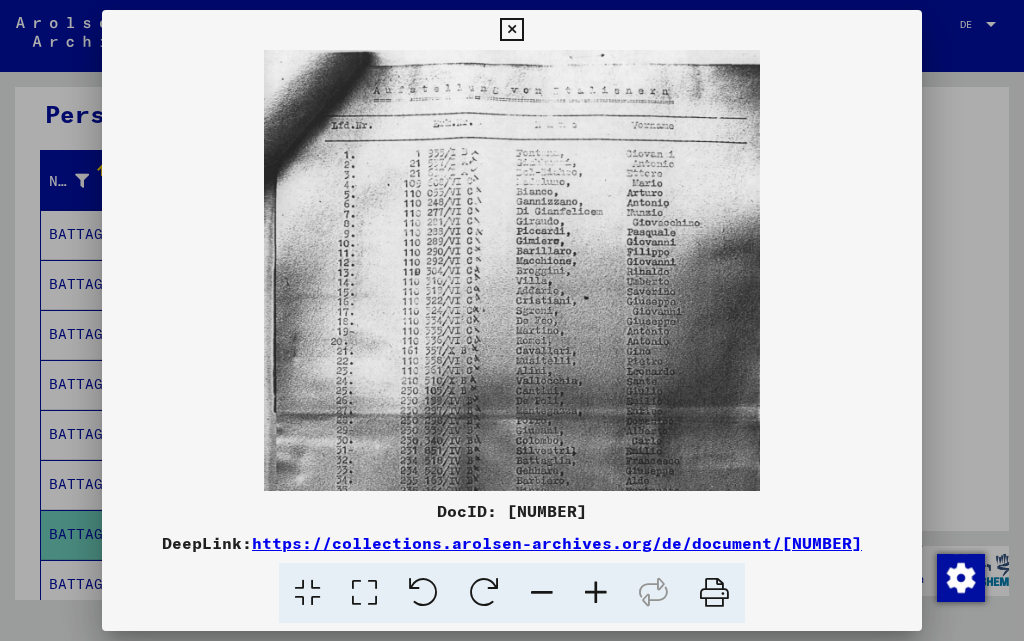 click at bounding box center [596, 593] 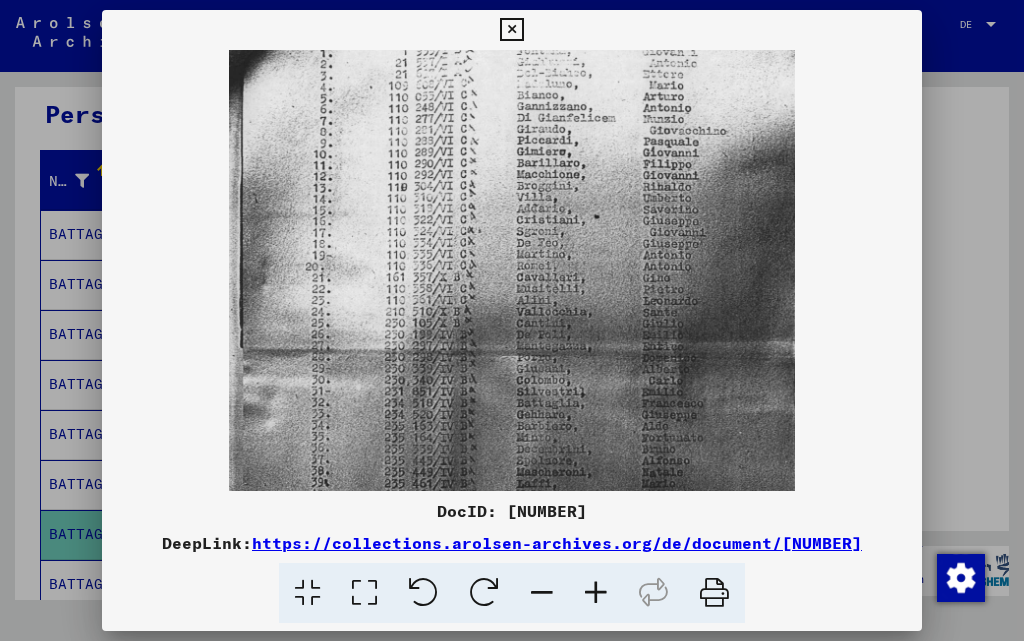 scroll, scrollTop: 137, scrollLeft: 0, axis: vertical 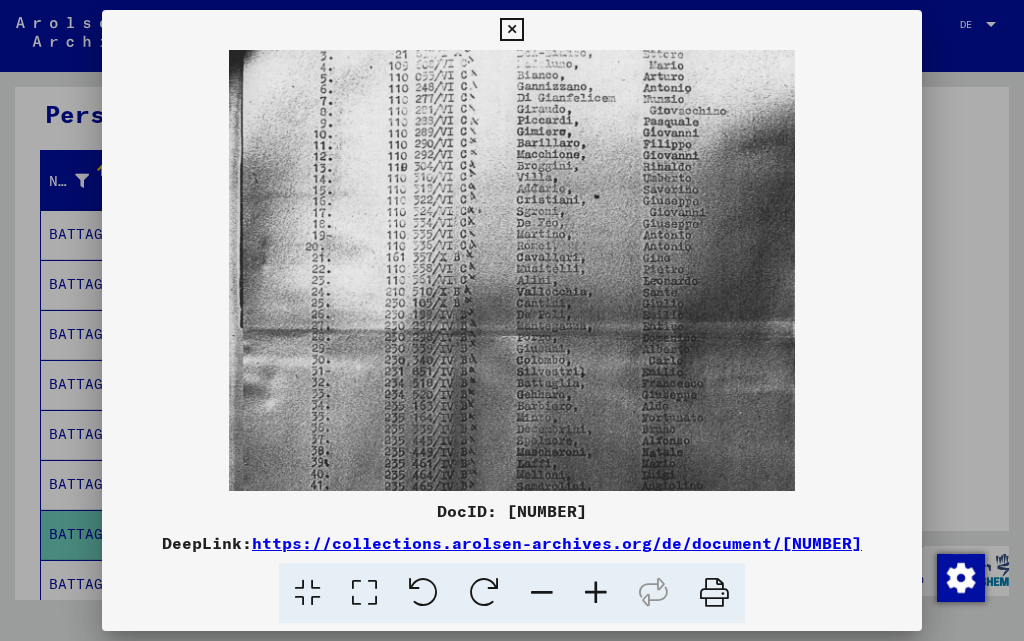 drag, startPoint x: 546, startPoint y: 375, endPoint x: 547, endPoint y: 238, distance: 137.00365 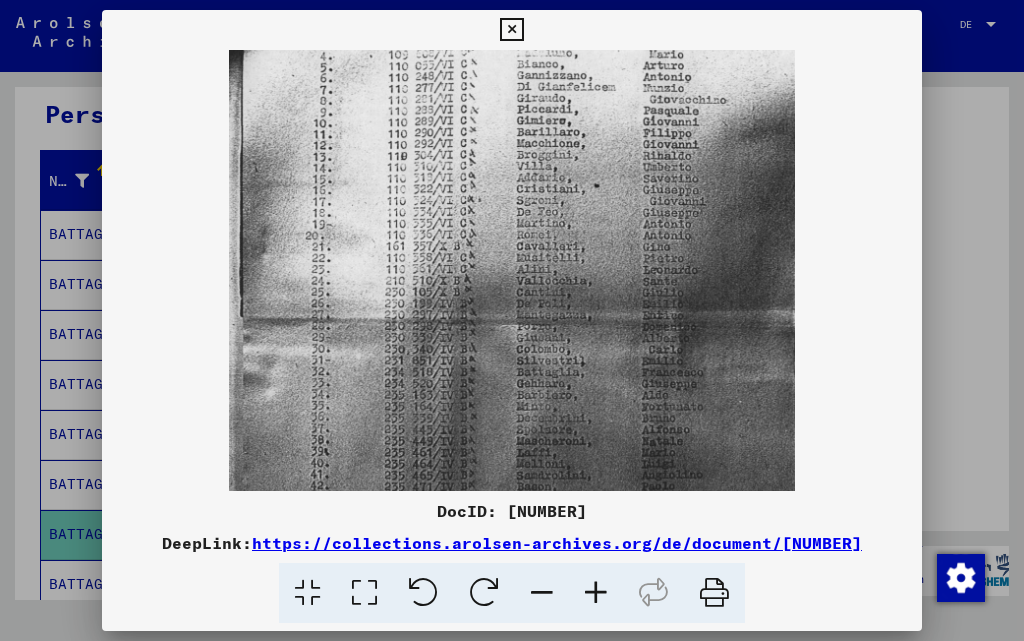 drag, startPoint x: 553, startPoint y: 447, endPoint x: 556, endPoint y: 436, distance: 11.401754 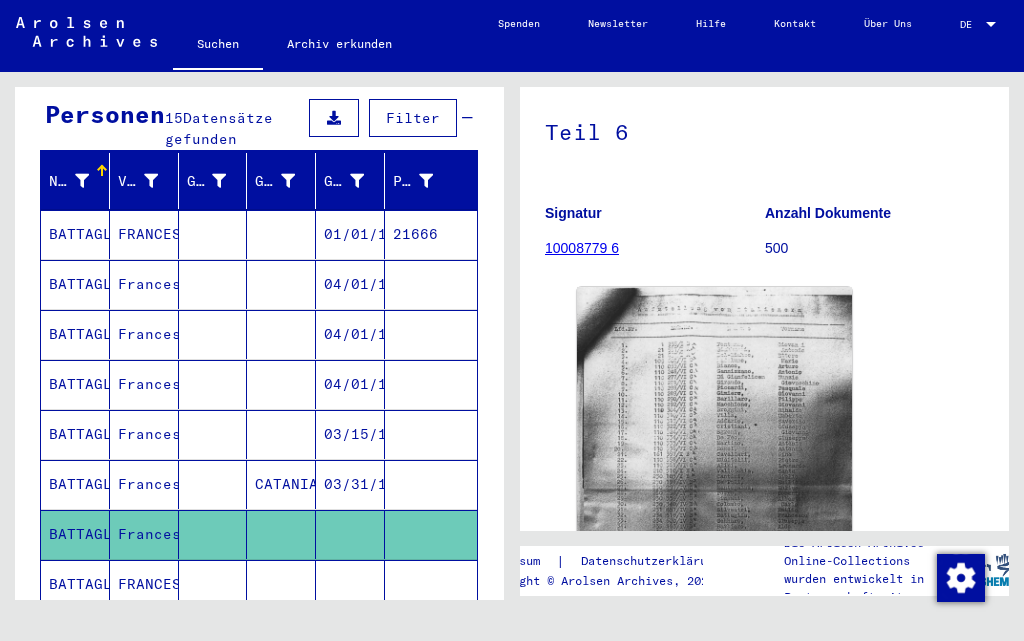 click 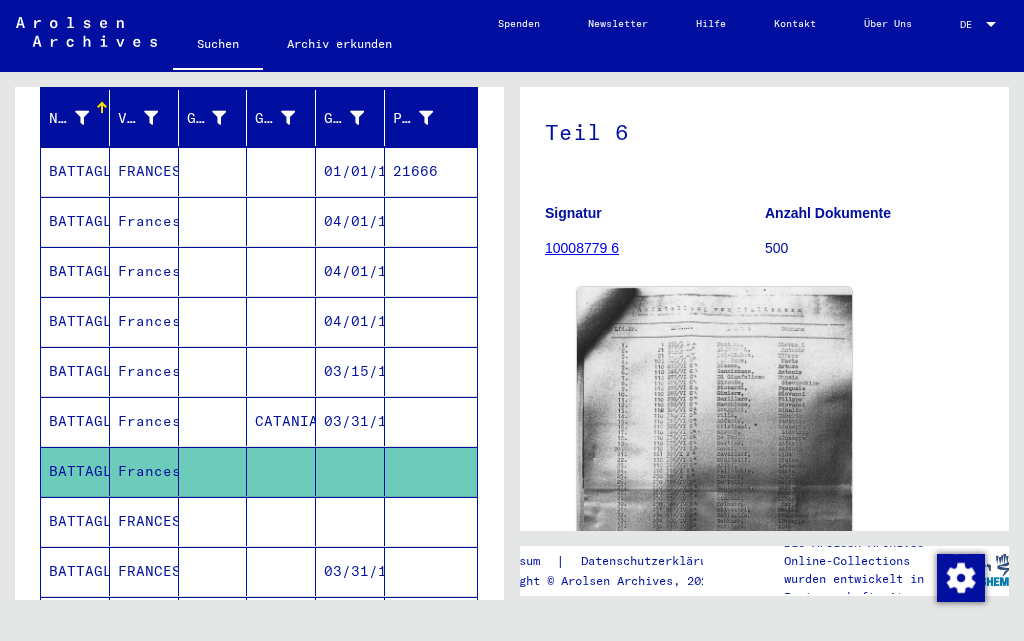 scroll, scrollTop: 300, scrollLeft: 0, axis: vertical 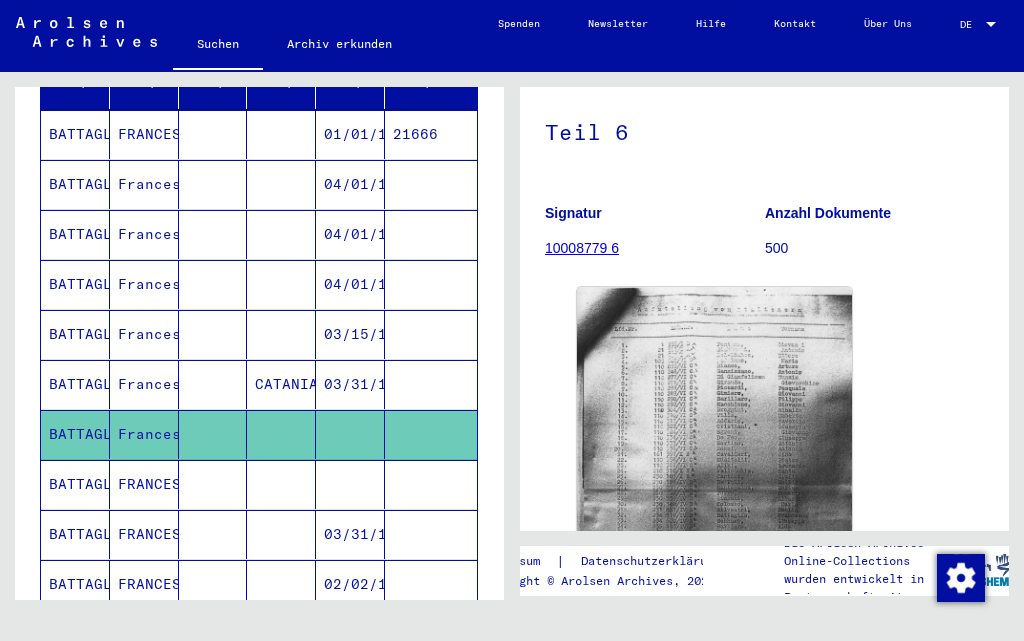 click on "BATTAGLIA" at bounding box center (75, 534) 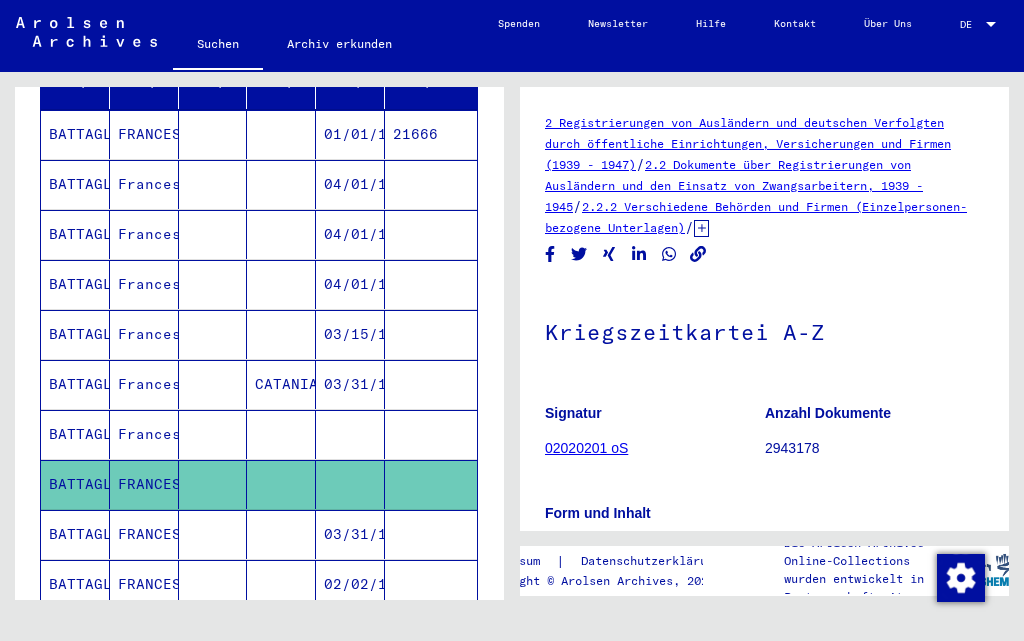 scroll, scrollTop: 200, scrollLeft: 0, axis: vertical 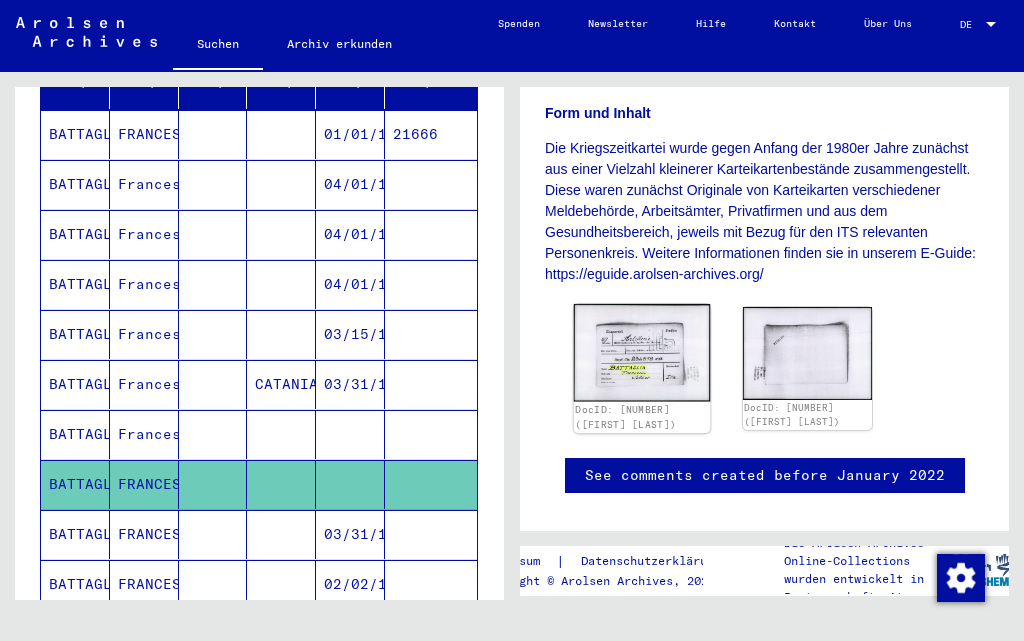 click 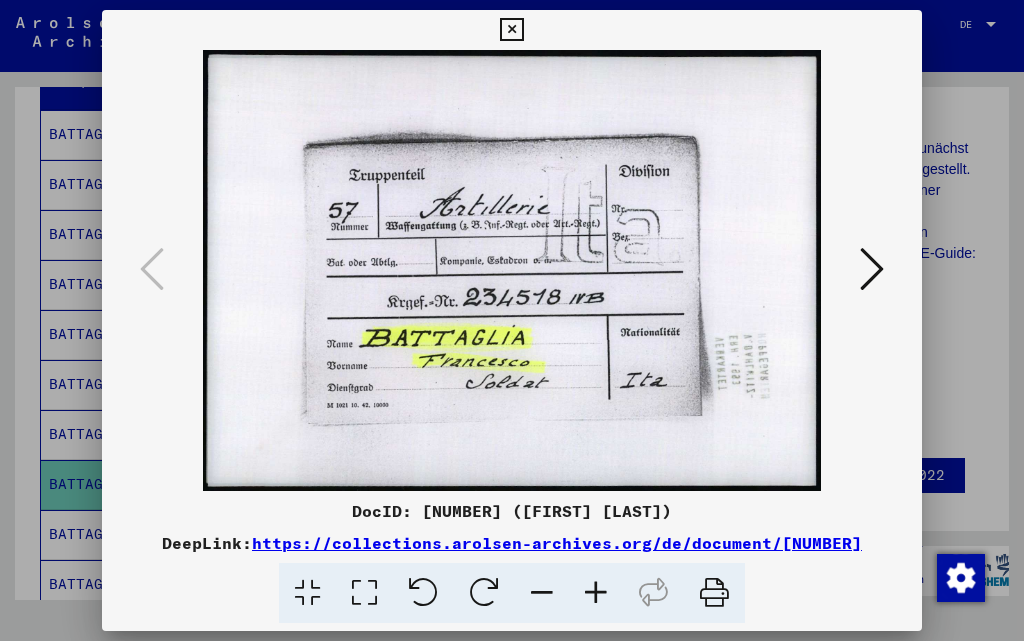 click at bounding box center (511, 30) 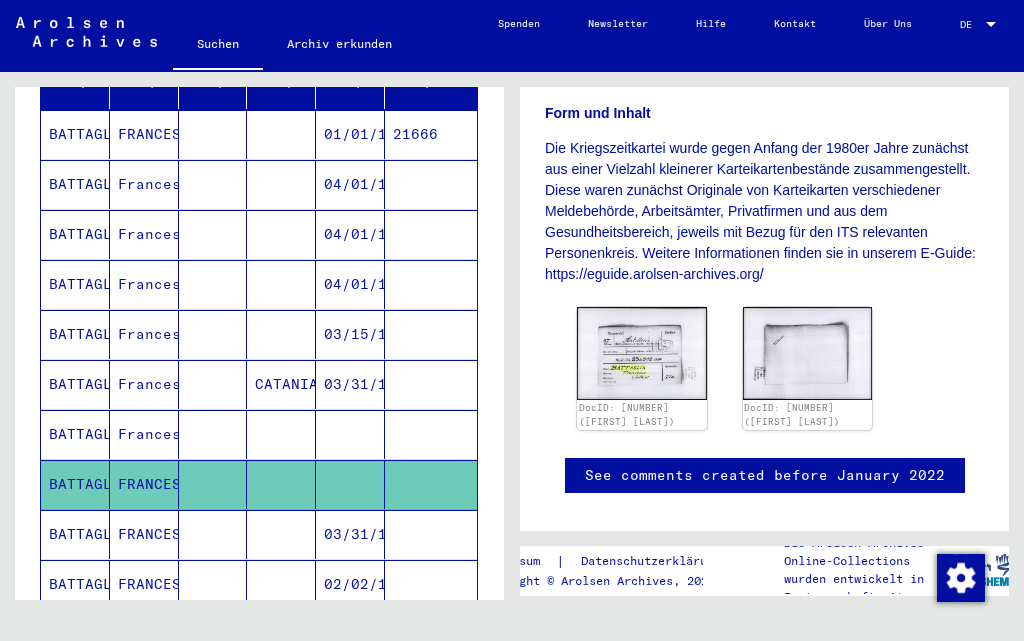 click on "BATTAGLIA" at bounding box center [75, 584] 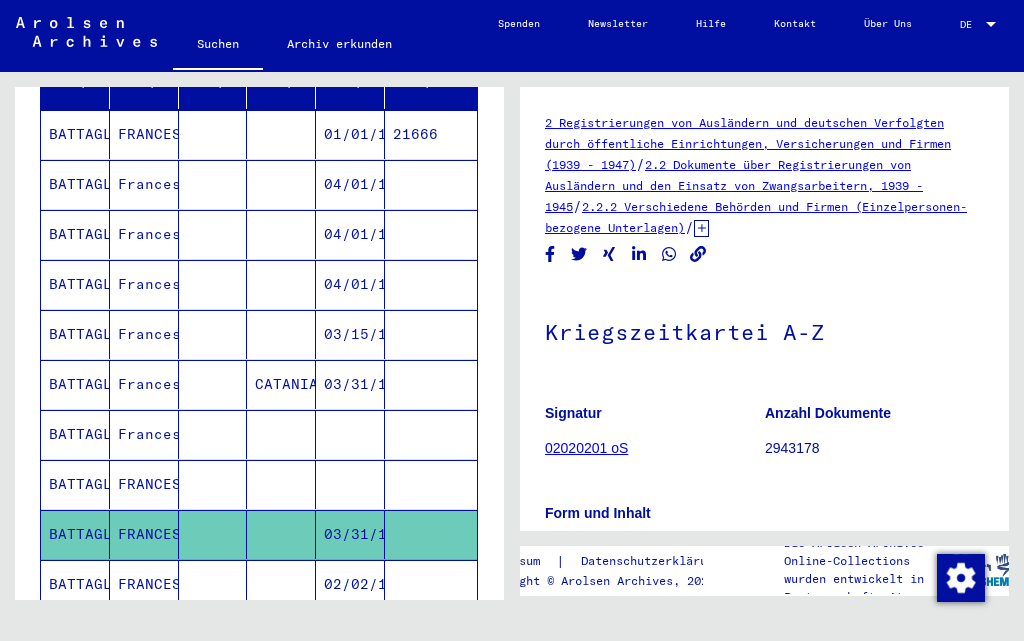 scroll, scrollTop: 0, scrollLeft: 0, axis: both 